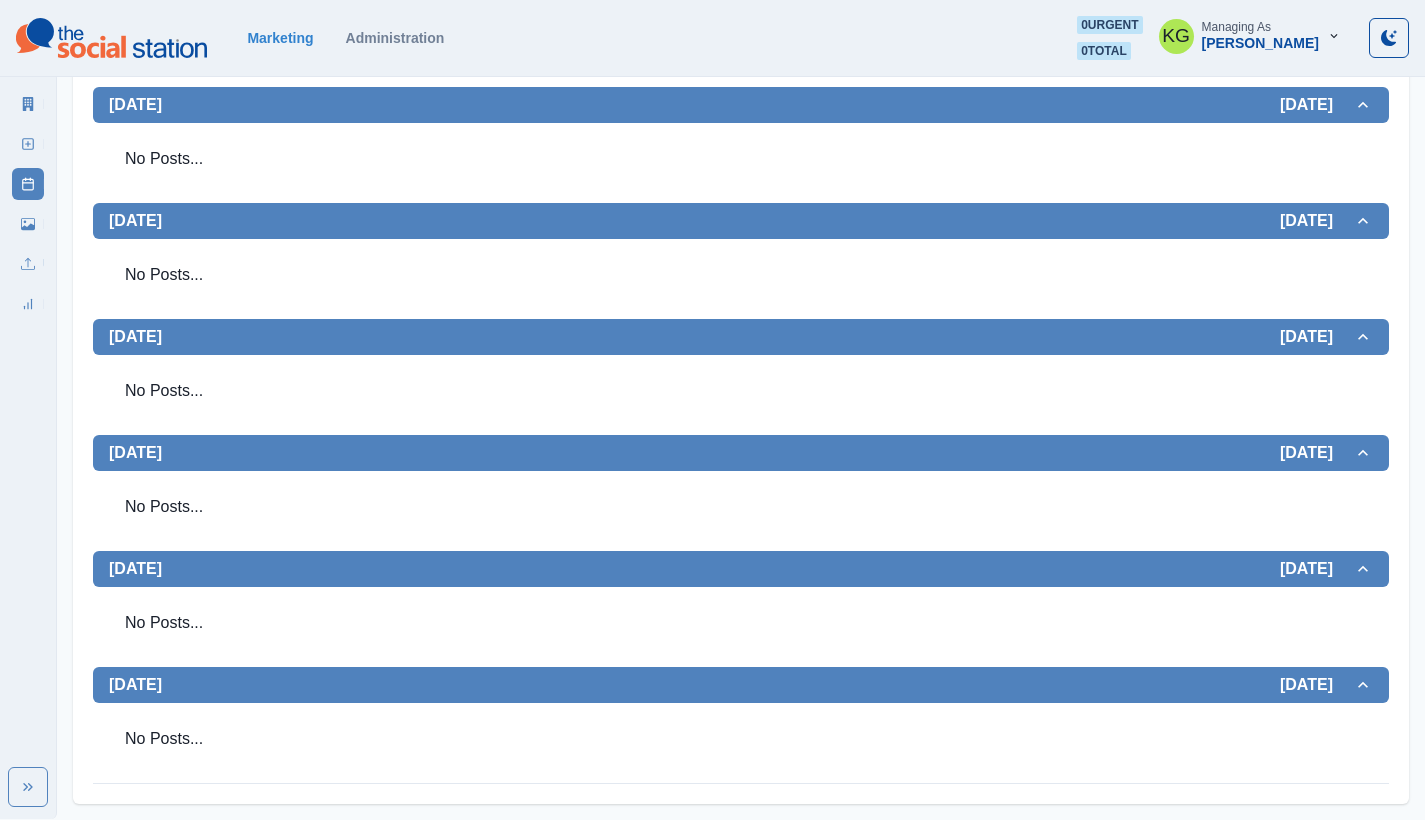 scroll, scrollTop: 0, scrollLeft: 0, axis: both 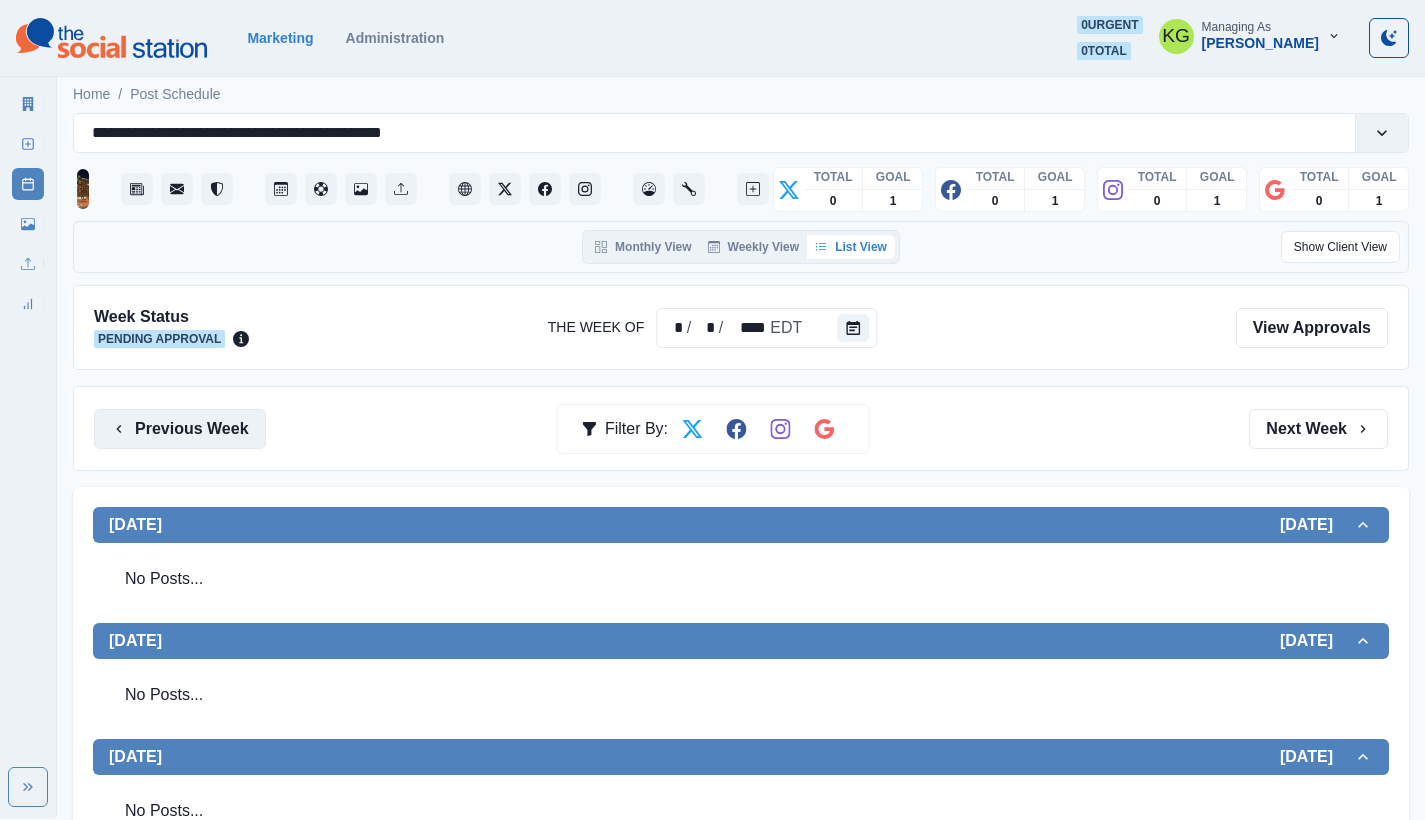click on "Previous Week" at bounding box center [180, 429] 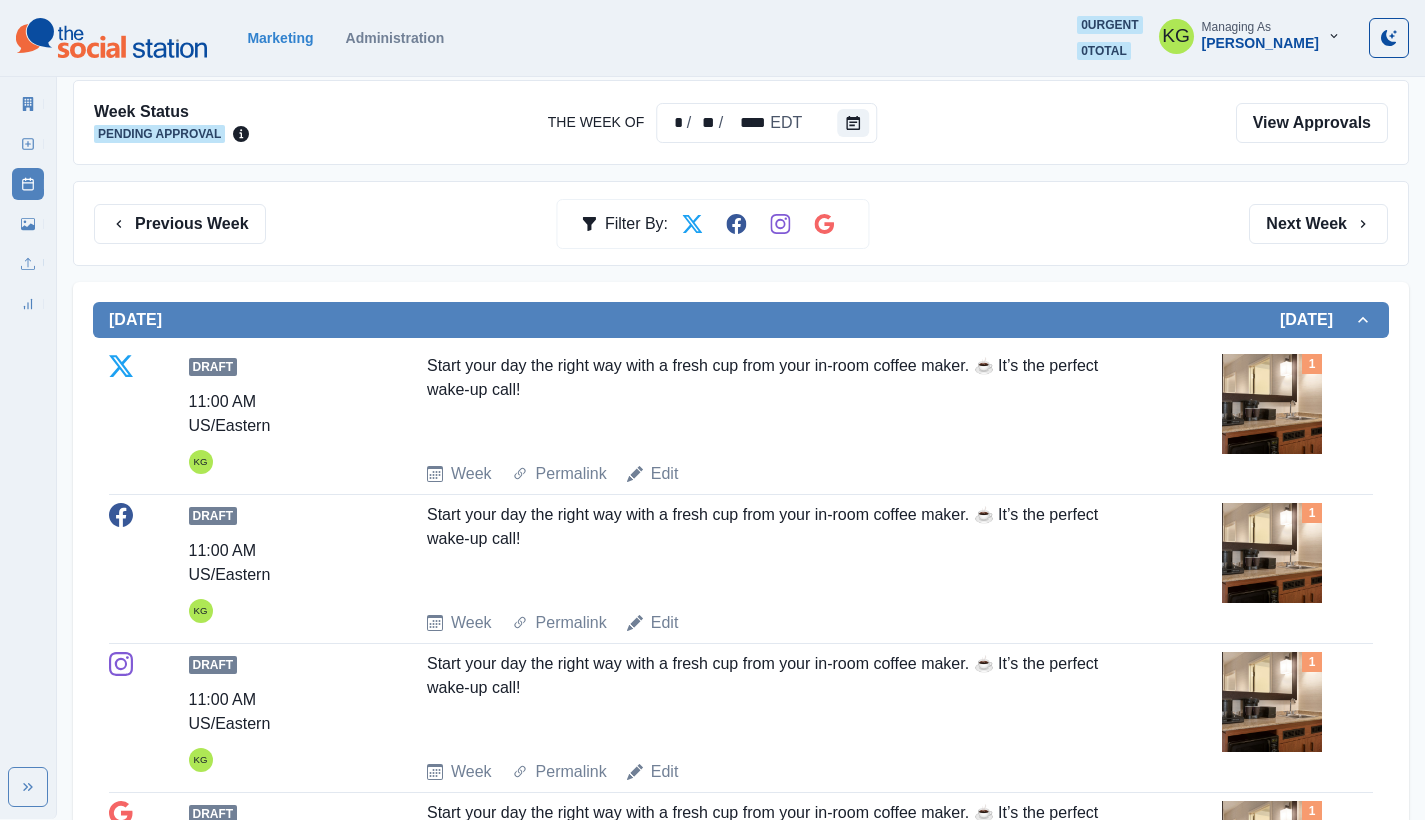 scroll, scrollTop: 0, scrollLeft: 0, axis: both 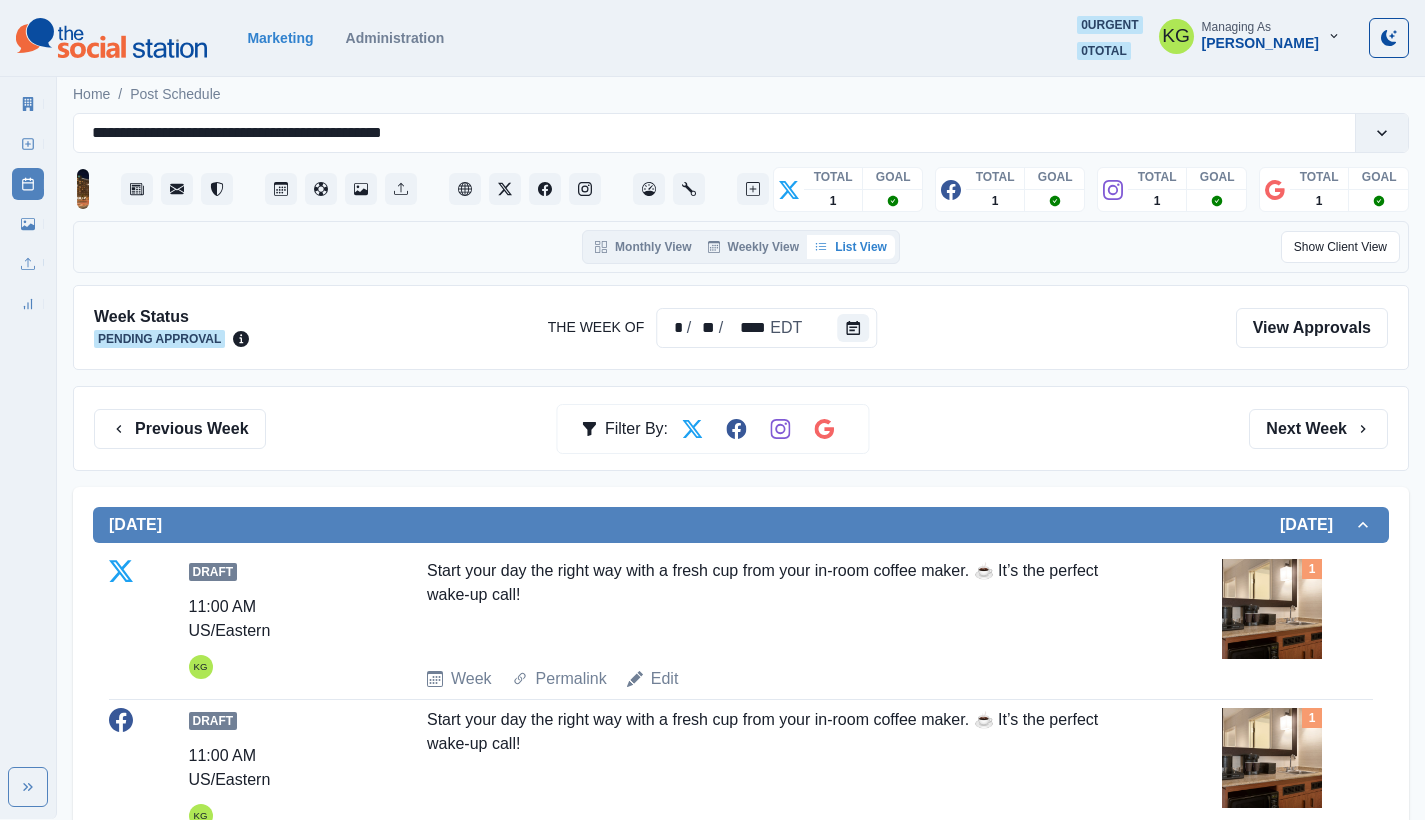 click on "Previous Week Filter By: Next Week" at bounding box center (741, 428) 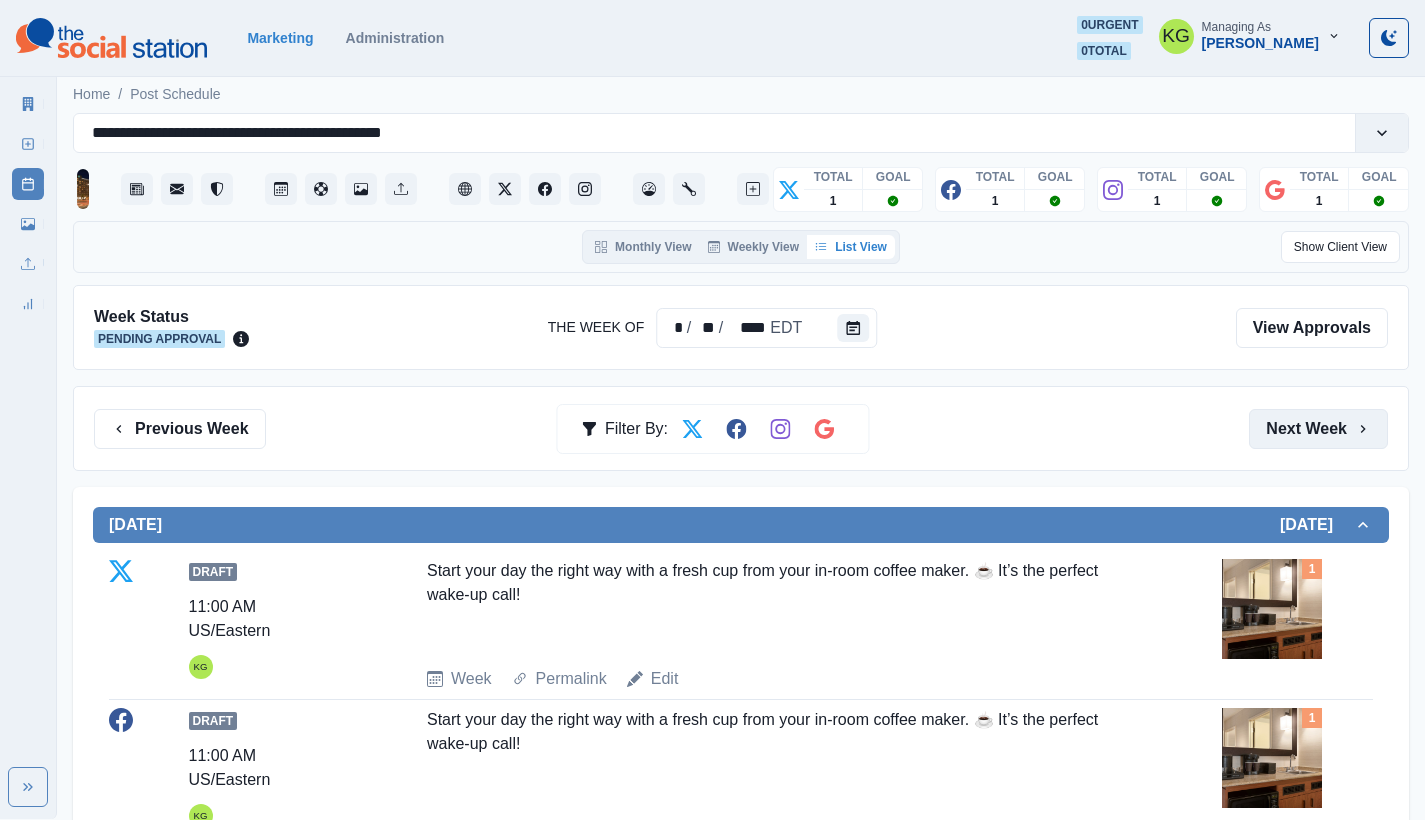 click on "Next Week" at bounding box center [1318, 429] 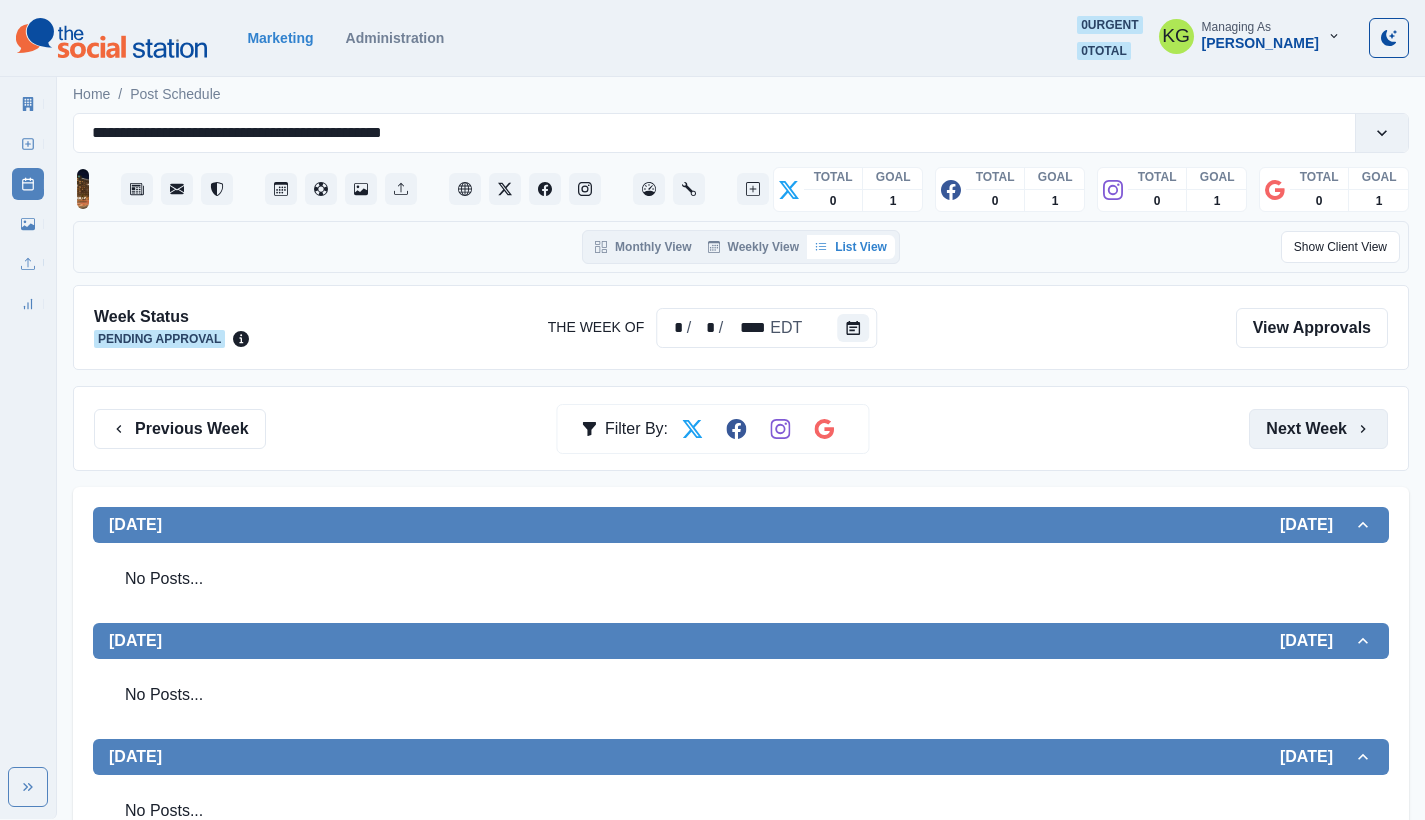 scroll, scrollTop: 4, scrollLeft: 0, axis: vertical 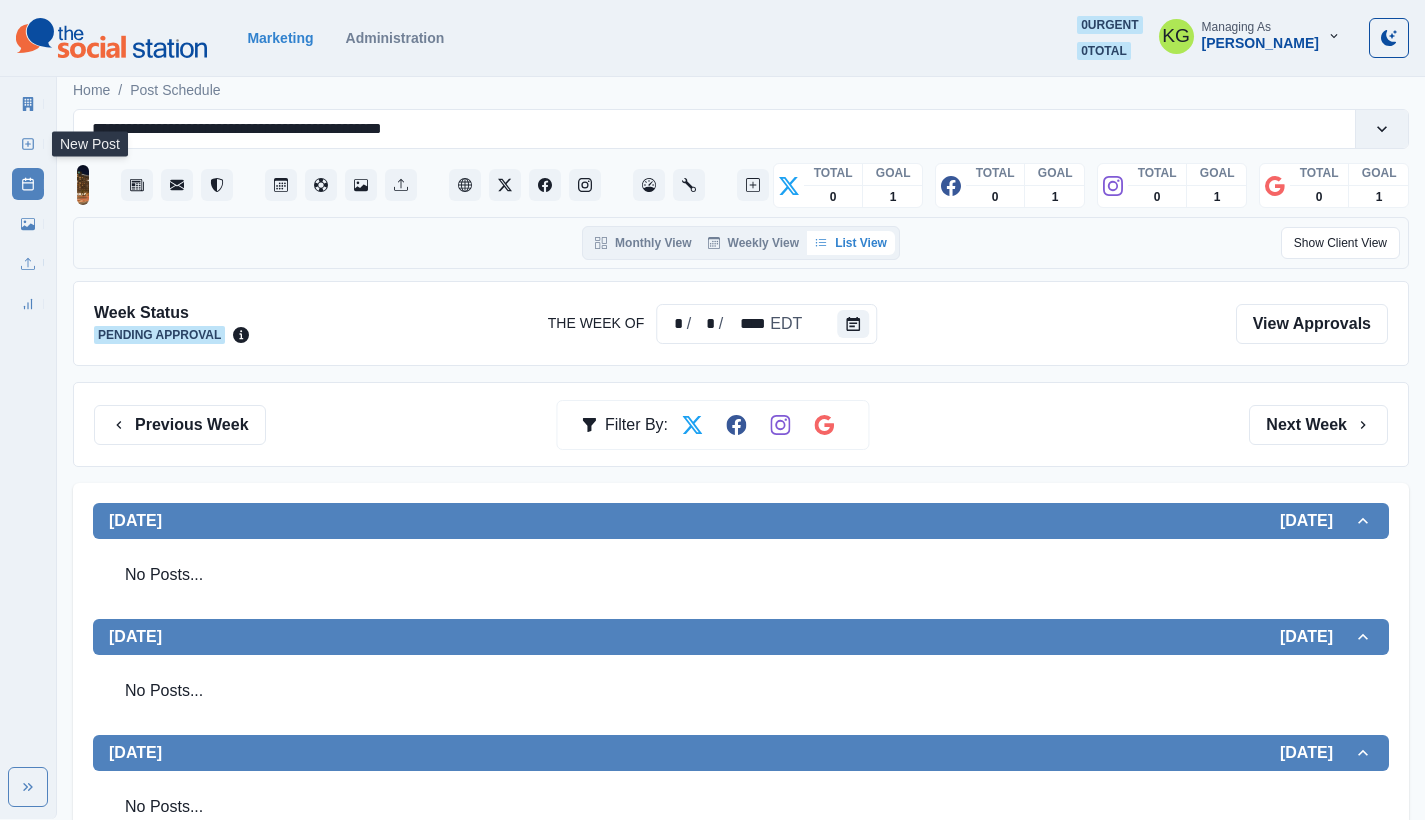 click 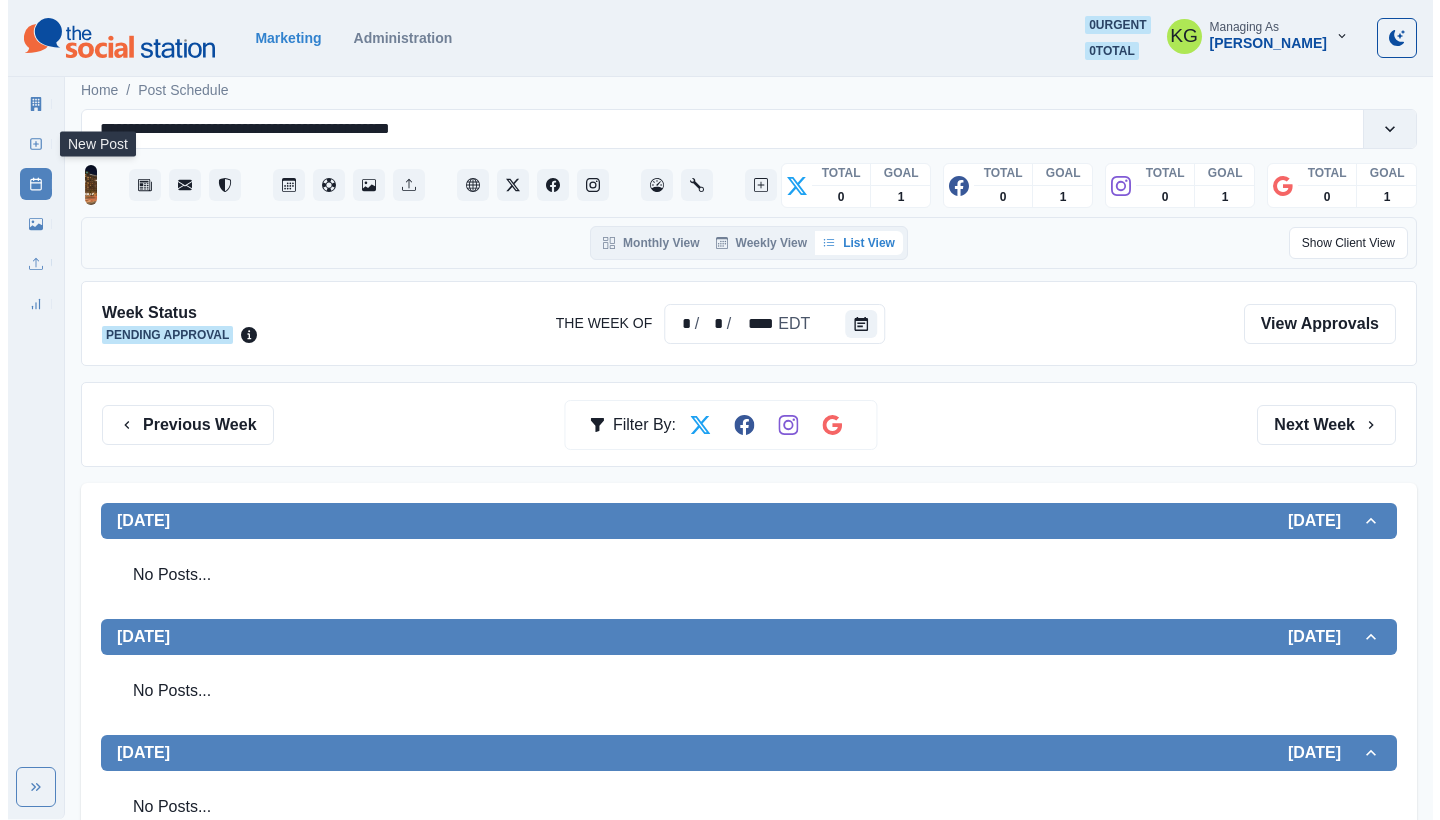scroll, scrollTop: 0, scrollLeft: 0, axis: both 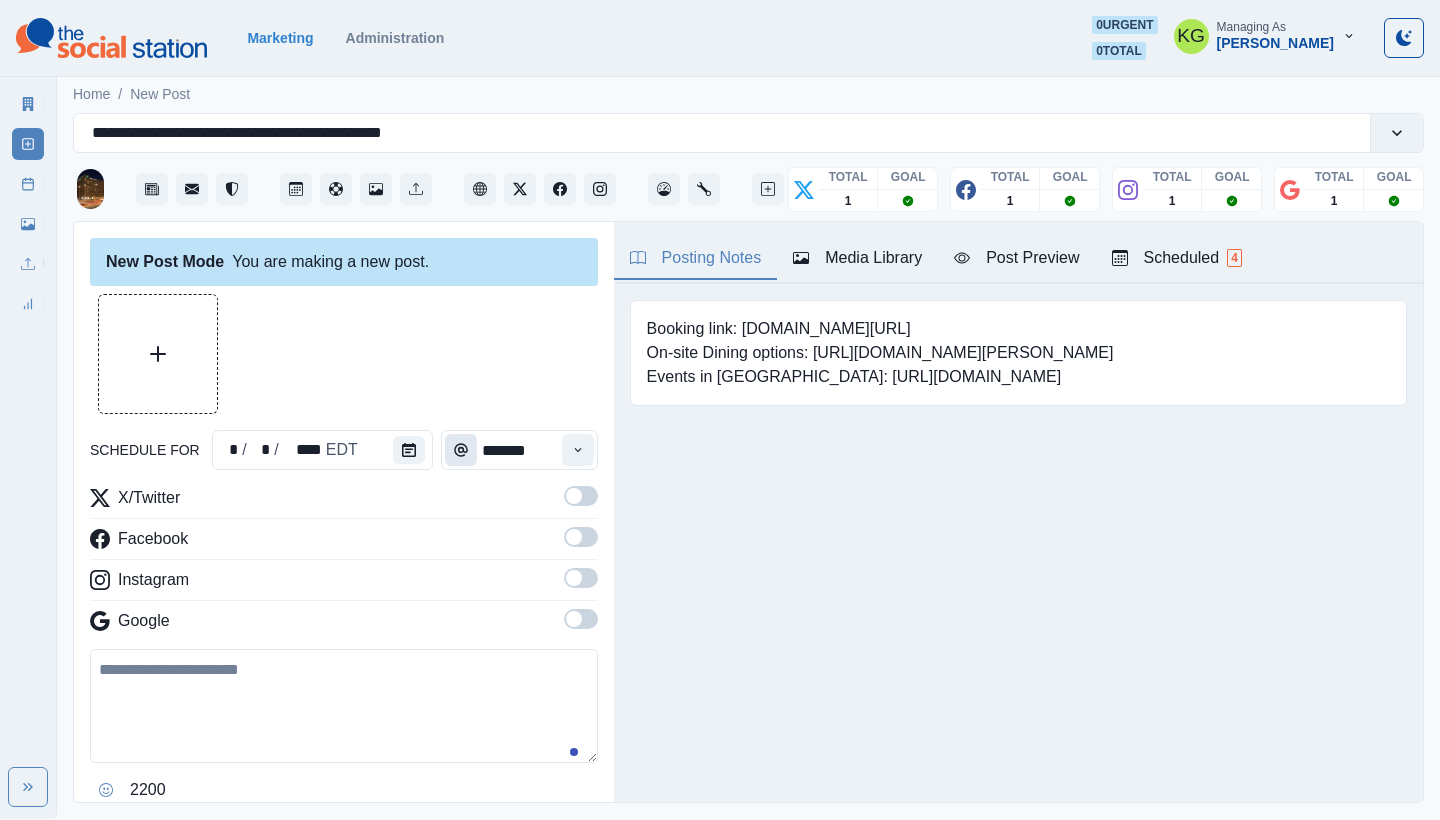 click at bounding box center (461, 450) 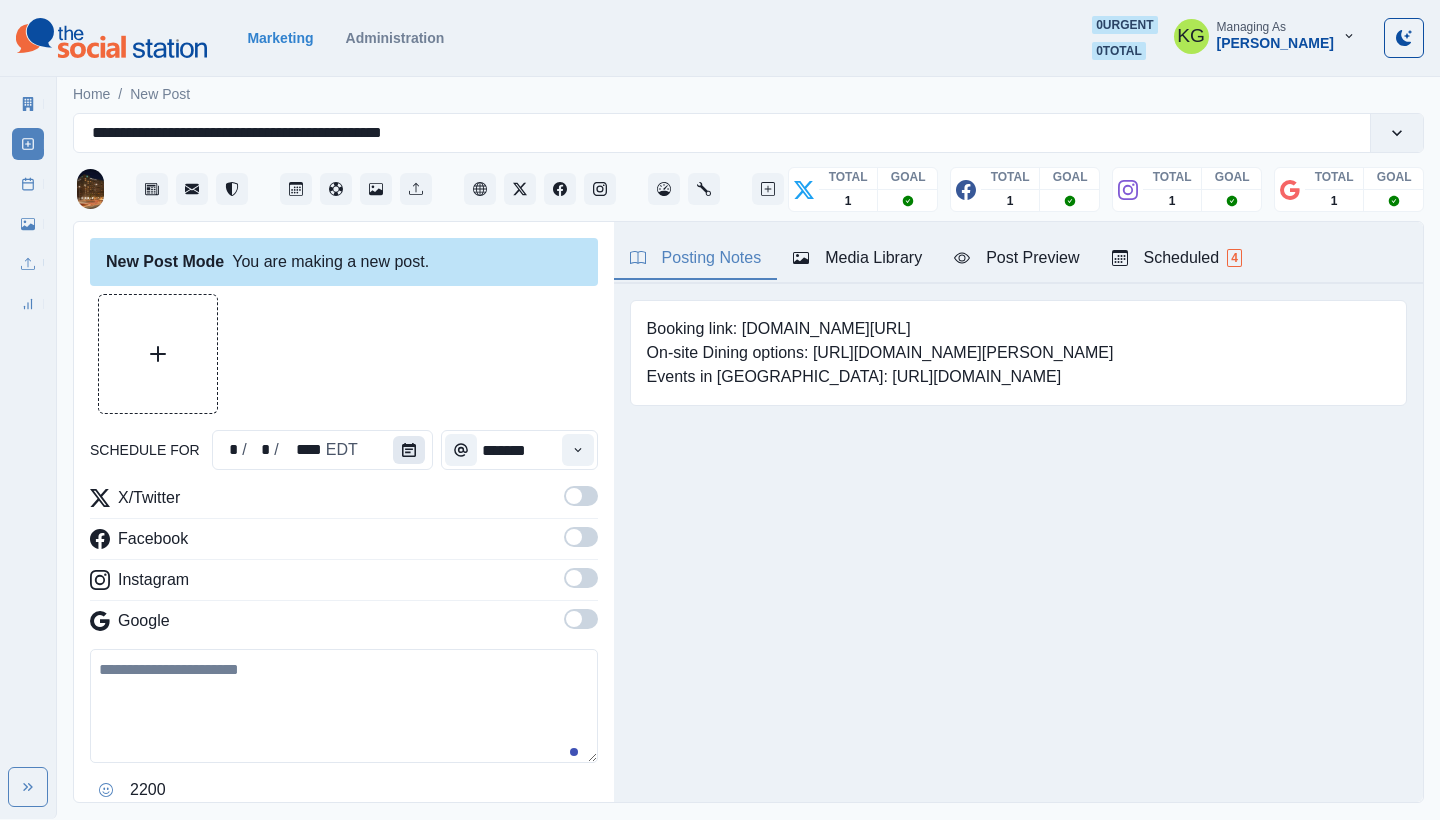 click at bounding box center (409, 450) 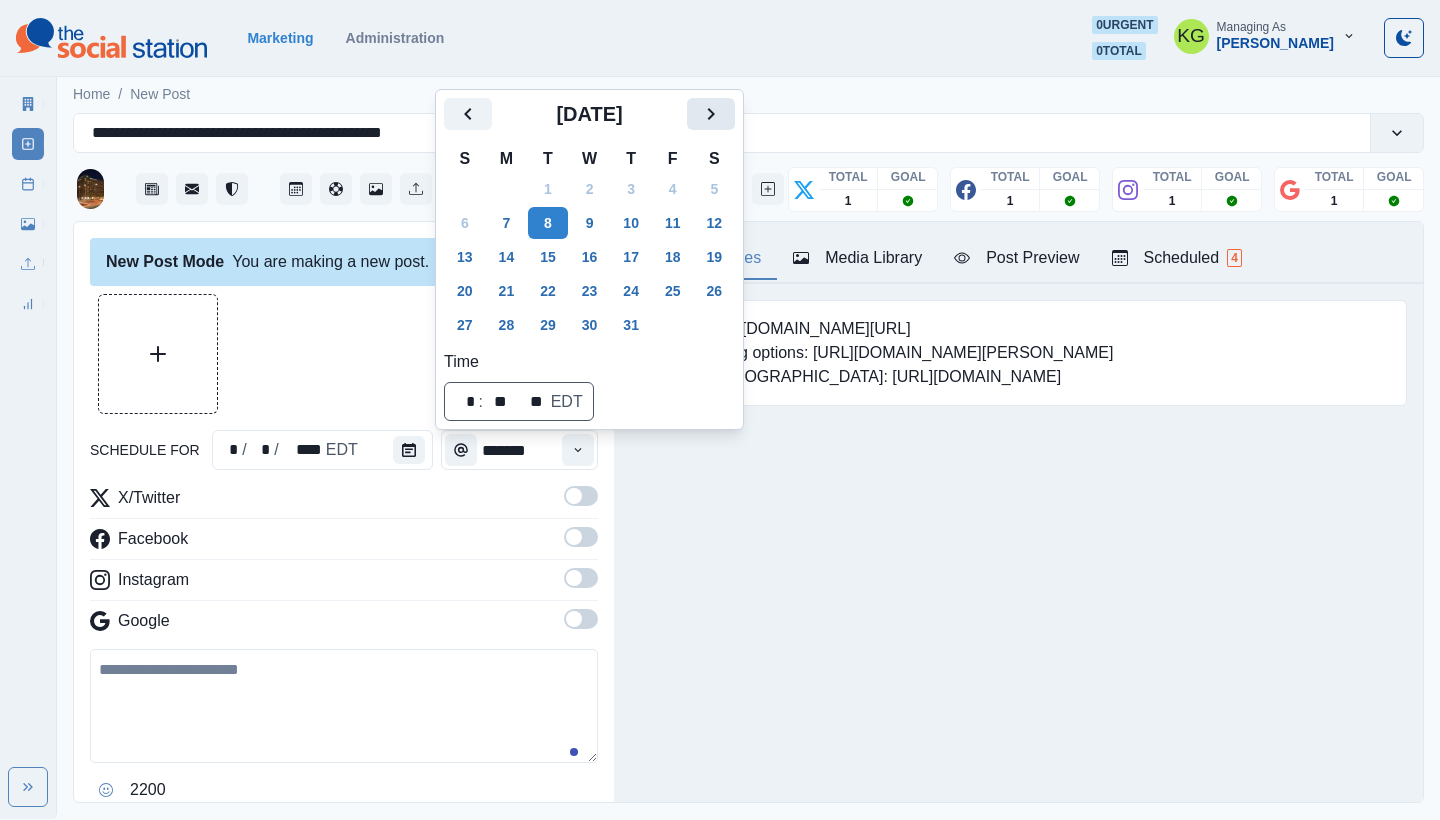 click 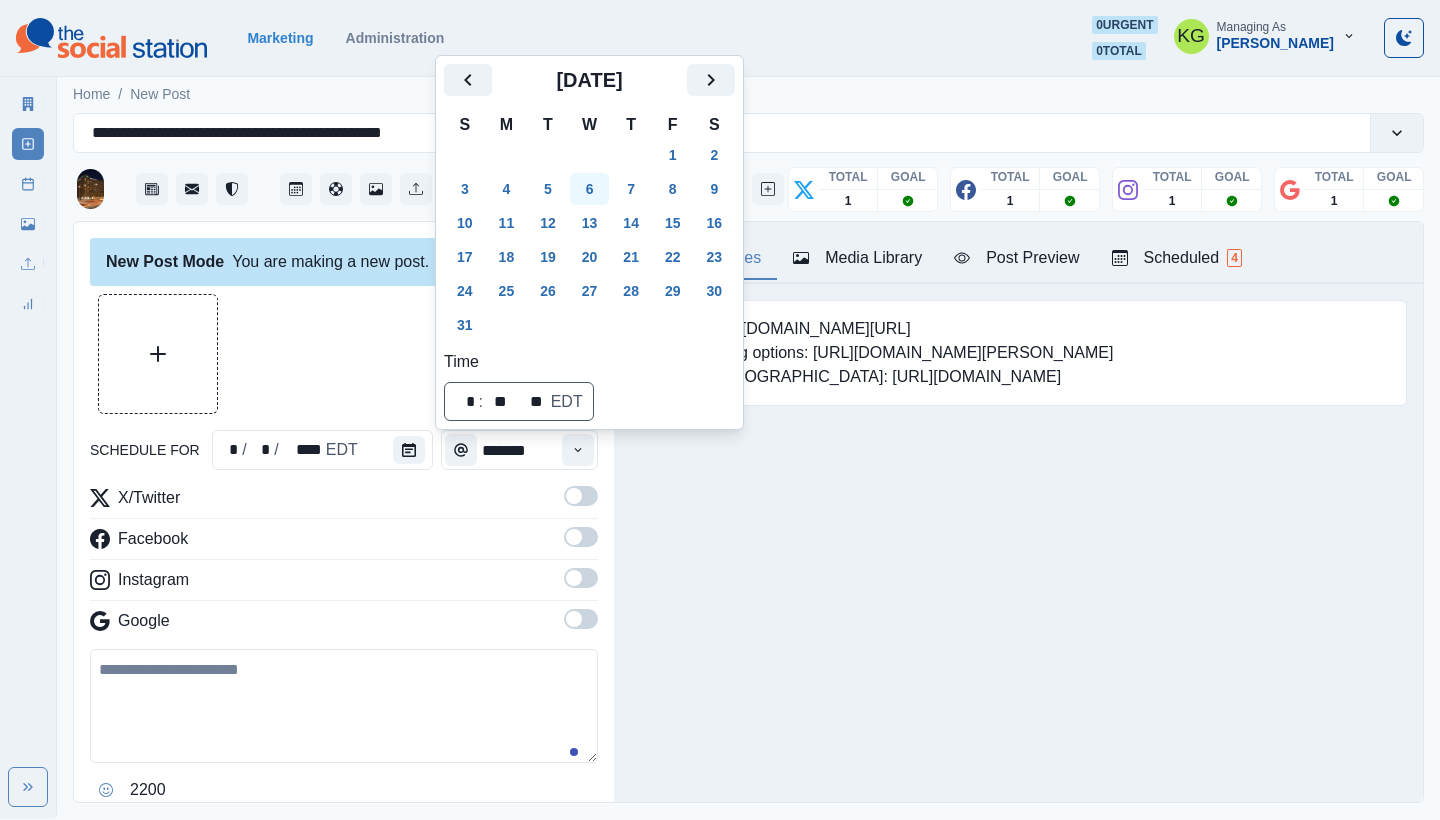 click on "6" at bounding box center [590, 189] 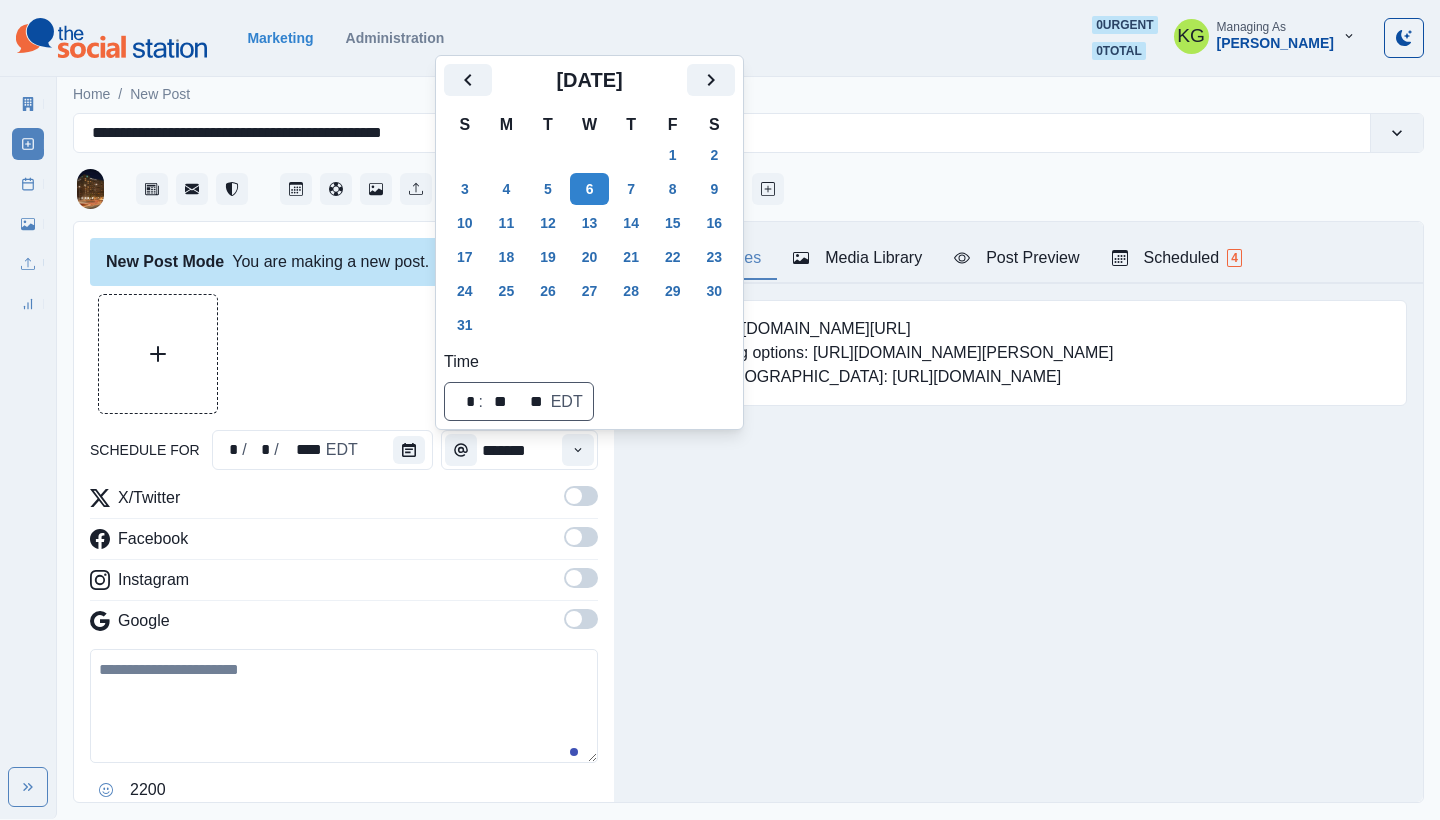 click on "Booking link: www.bit.ly/3AReDys
On-site Dining options: https://www.hilton.com/en/hotels/bosapes-embassy-suites-boston-at-logan-airport/dining/
Events in Boston: https://www.meetboston.com/events/ Upload Type Any Image Video Source Any Upload Social Manager Found: Instagram Found: Google Customer Photo Found: TripAdvisor Review Found: Yelp Review Reusable Any Yes No Description Any Missing Description Duplicates Any Show Duplicated Media Last Scheduled Any Over A Month Ago Over 3 Months Ago Over 6 Months Ago Never Scheduled Sort Newest Media Oldest Media Most Recently Scheduled Least Recently Scheduled 1 2 3 4 5 17 Please select a service provider to see a post preview. Week Of * / * / **** GMT+8 Friday July 04, 2025 Post Failed 03:00 PM US/Eastern KG Warmest Fourth of July wishes from all of us at Embassy Suites by Hilton Boston at Logan Airport! 🇺🇸🎆 Week Permalink 1 Post Success 03:00 PM US/Eastern KG Week Permalink Delete 1 Post Success 03:00 PM US/Eastern KG Week Permalink 1 Post Success KG Week" at bounding box center (1018, 384) 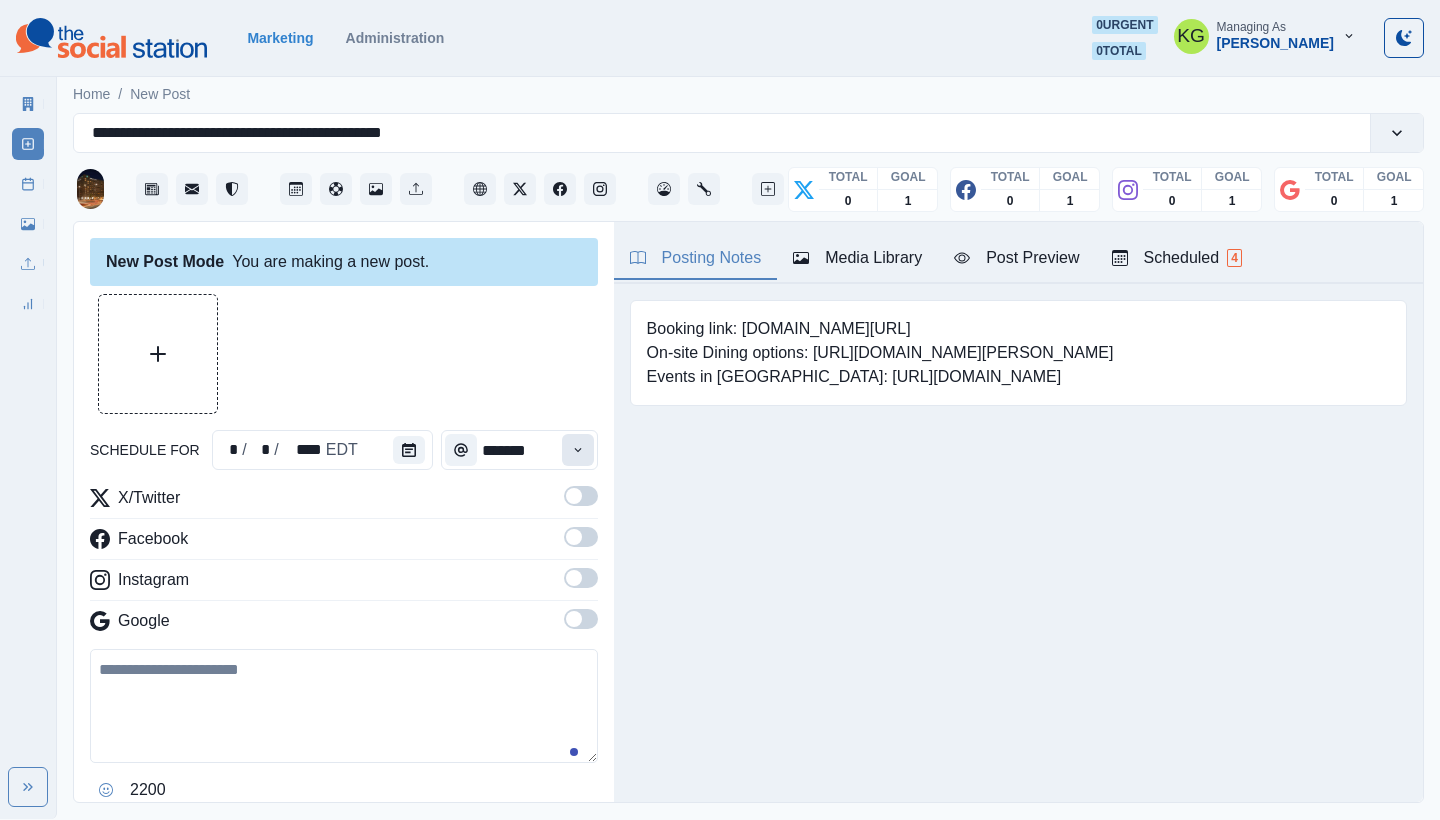 click at bounding box center (578, 450) 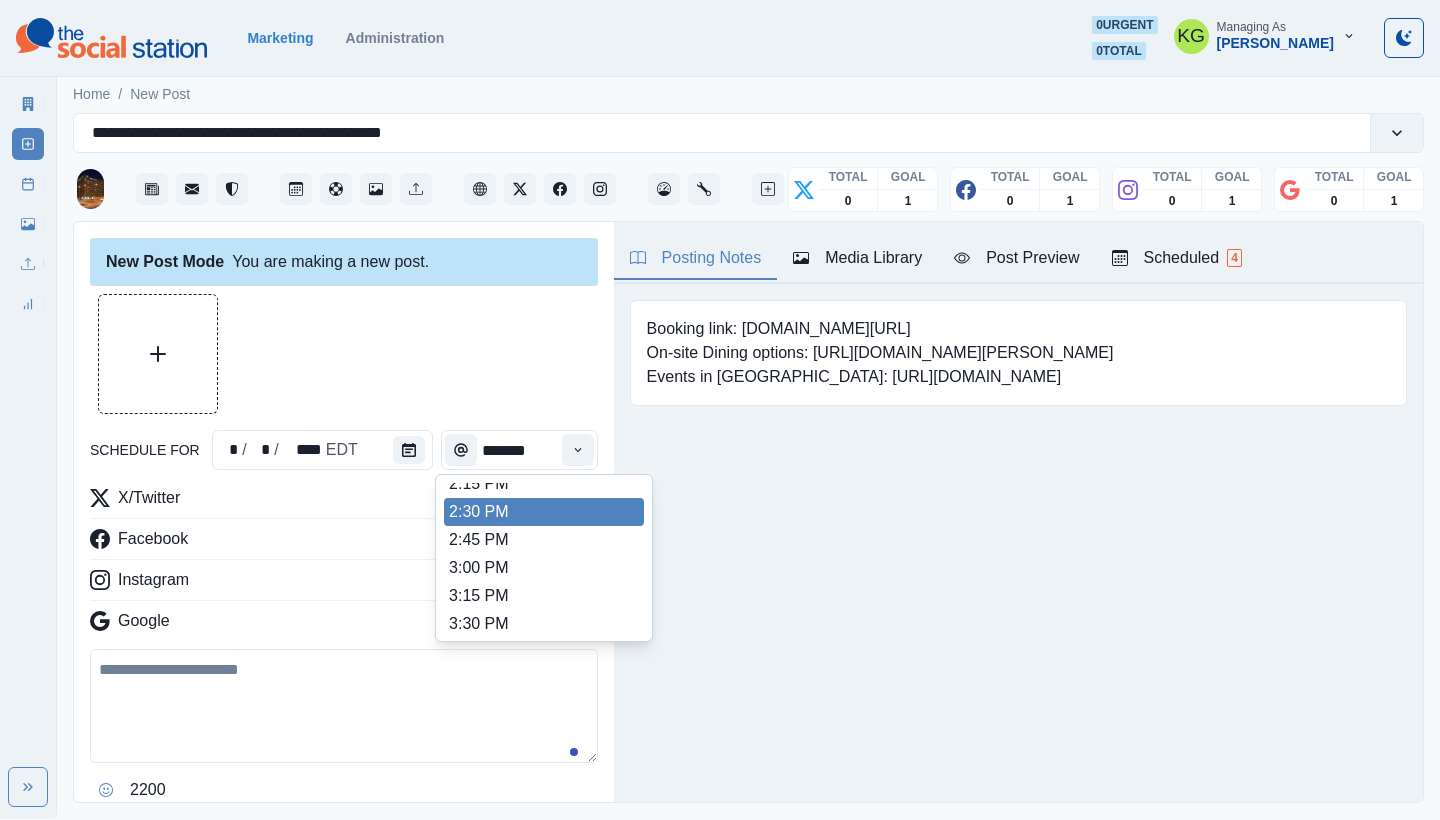 scroll, scrollTop: 754, scrollLeft: 0, axis: vertical 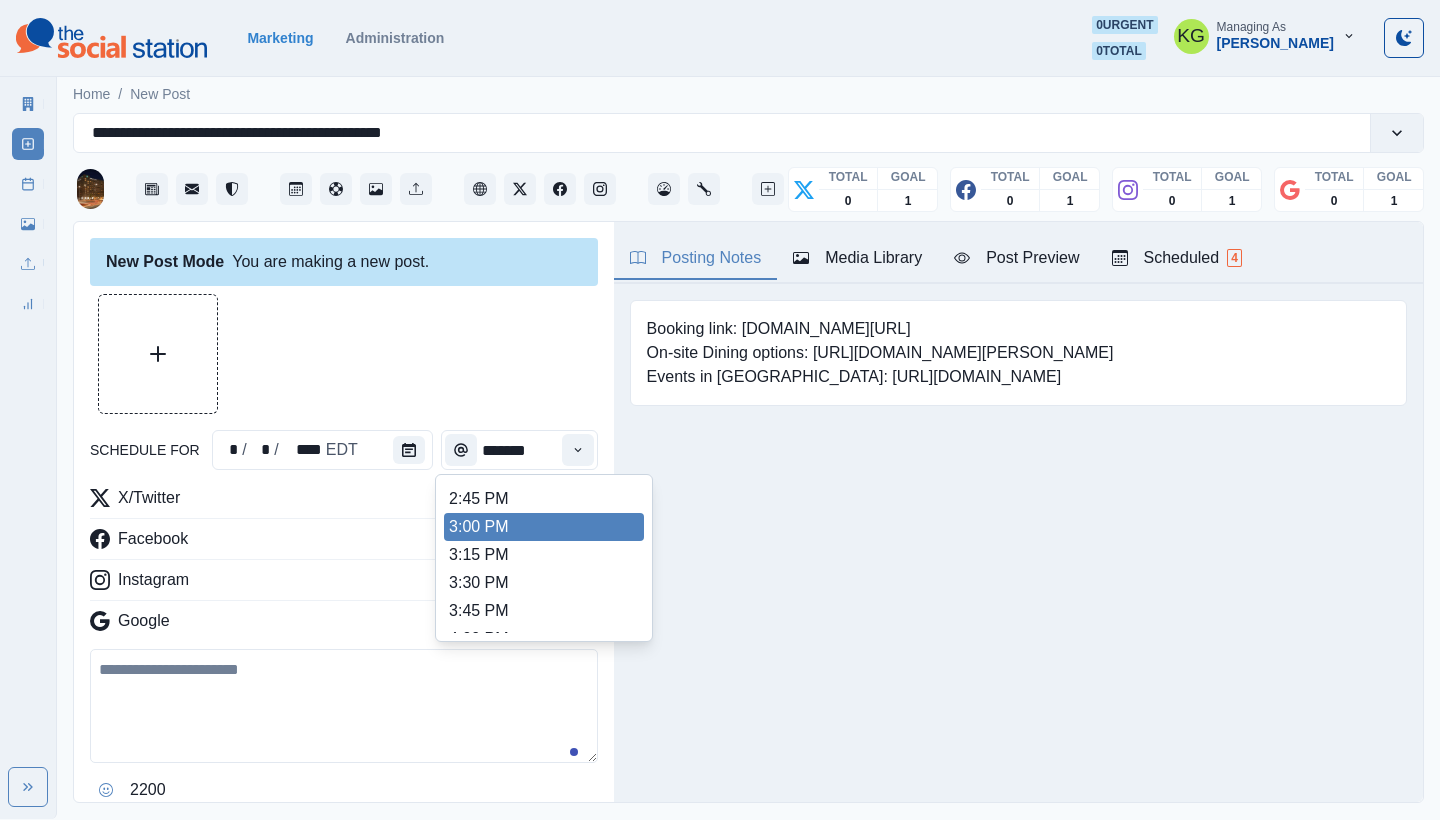 click on "3:00 PM" at bounding box center [544, 527] 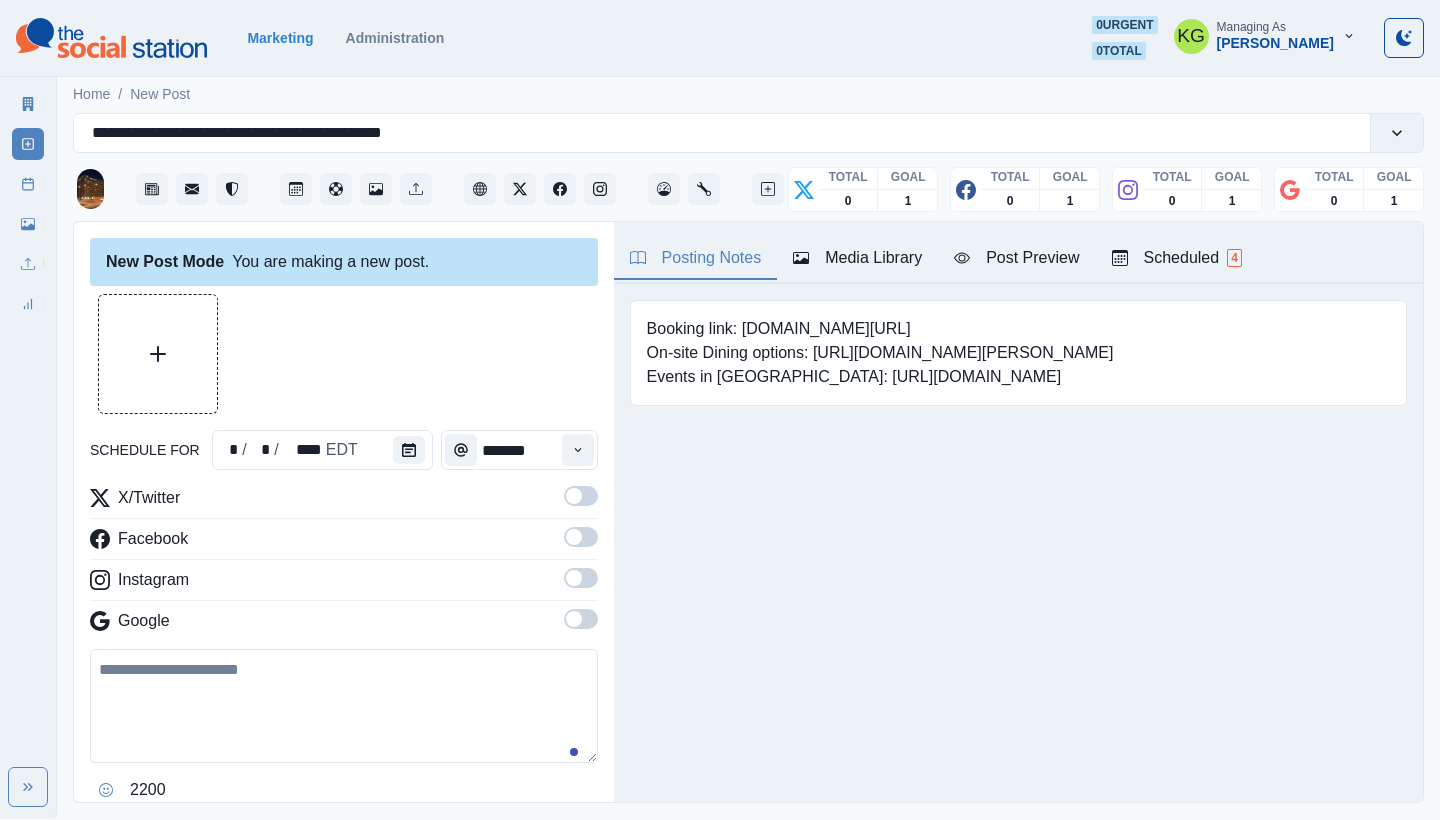 click at bounding box center (581, 625) 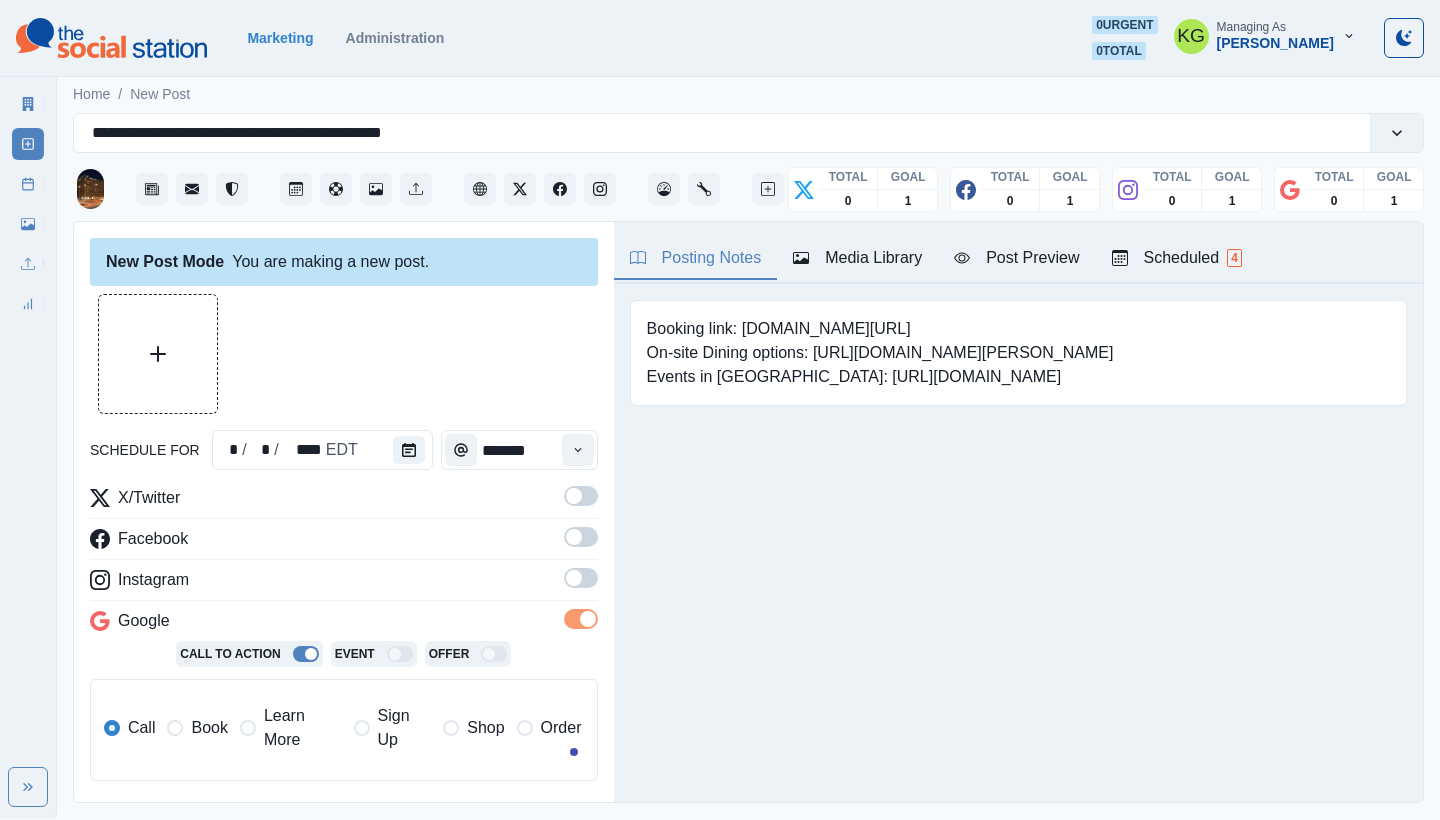 click at bounding box center (581, 578) 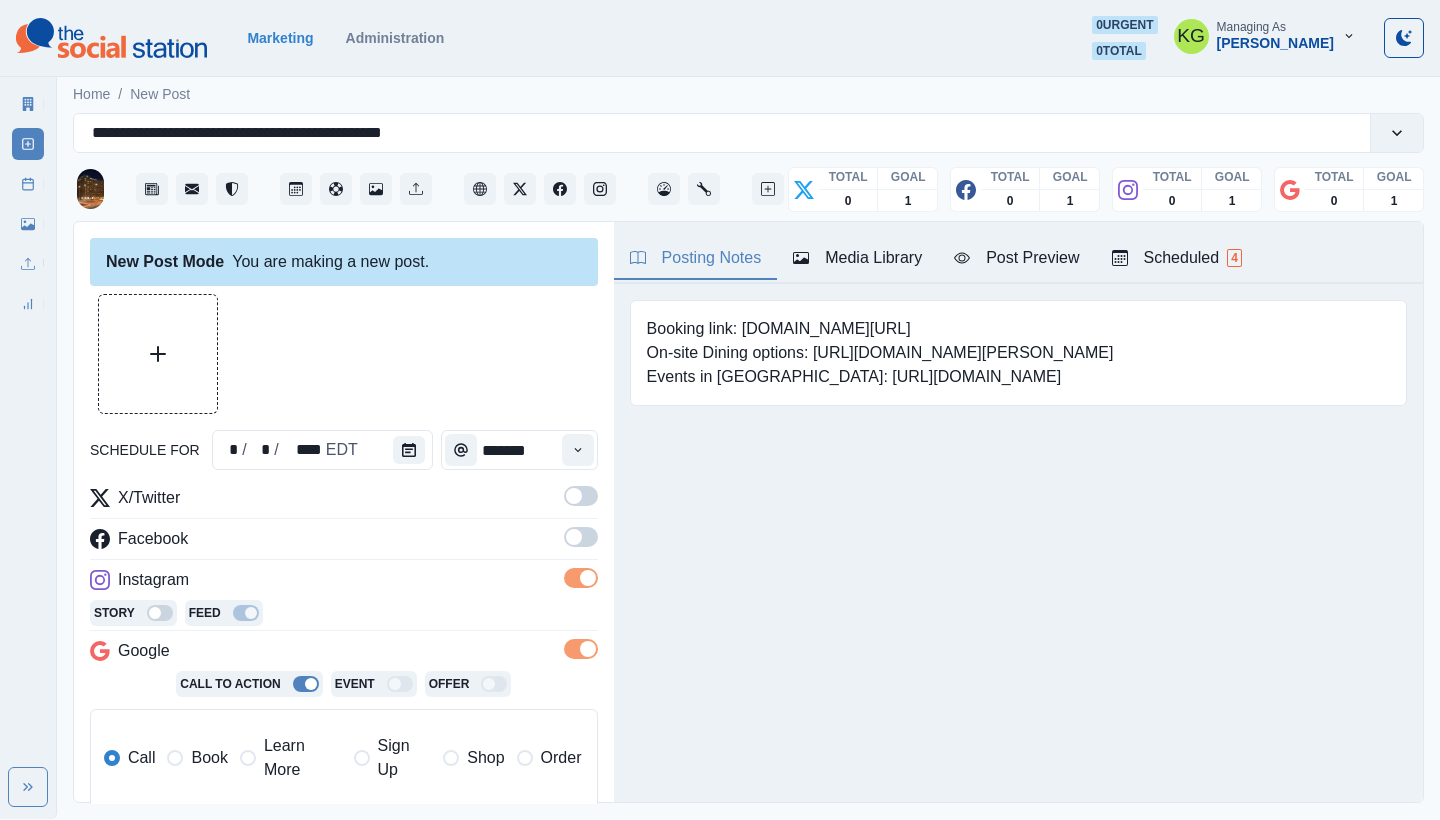 click at bounding box center [581, 502] 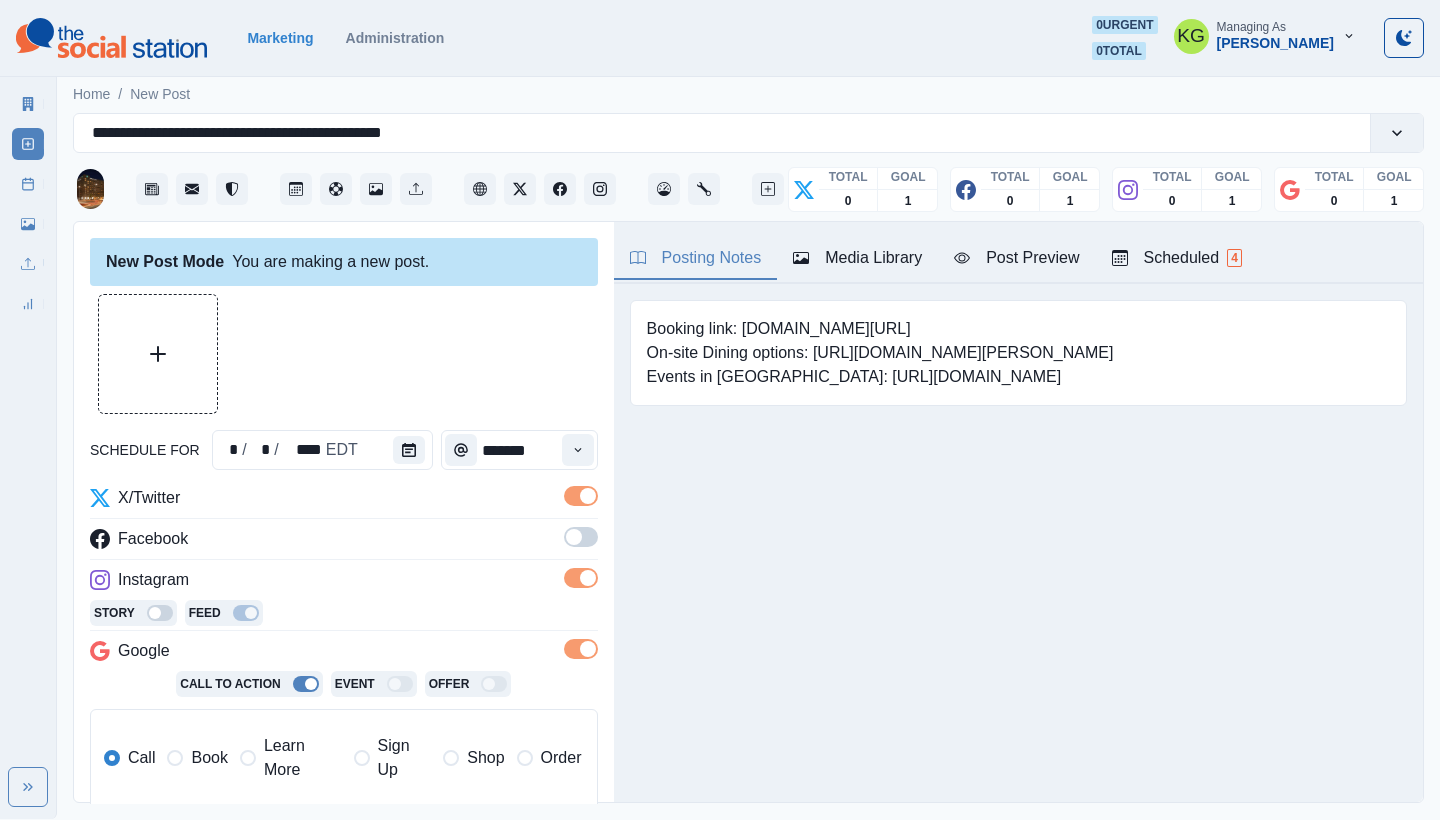 click at bounding box center (574, 537) 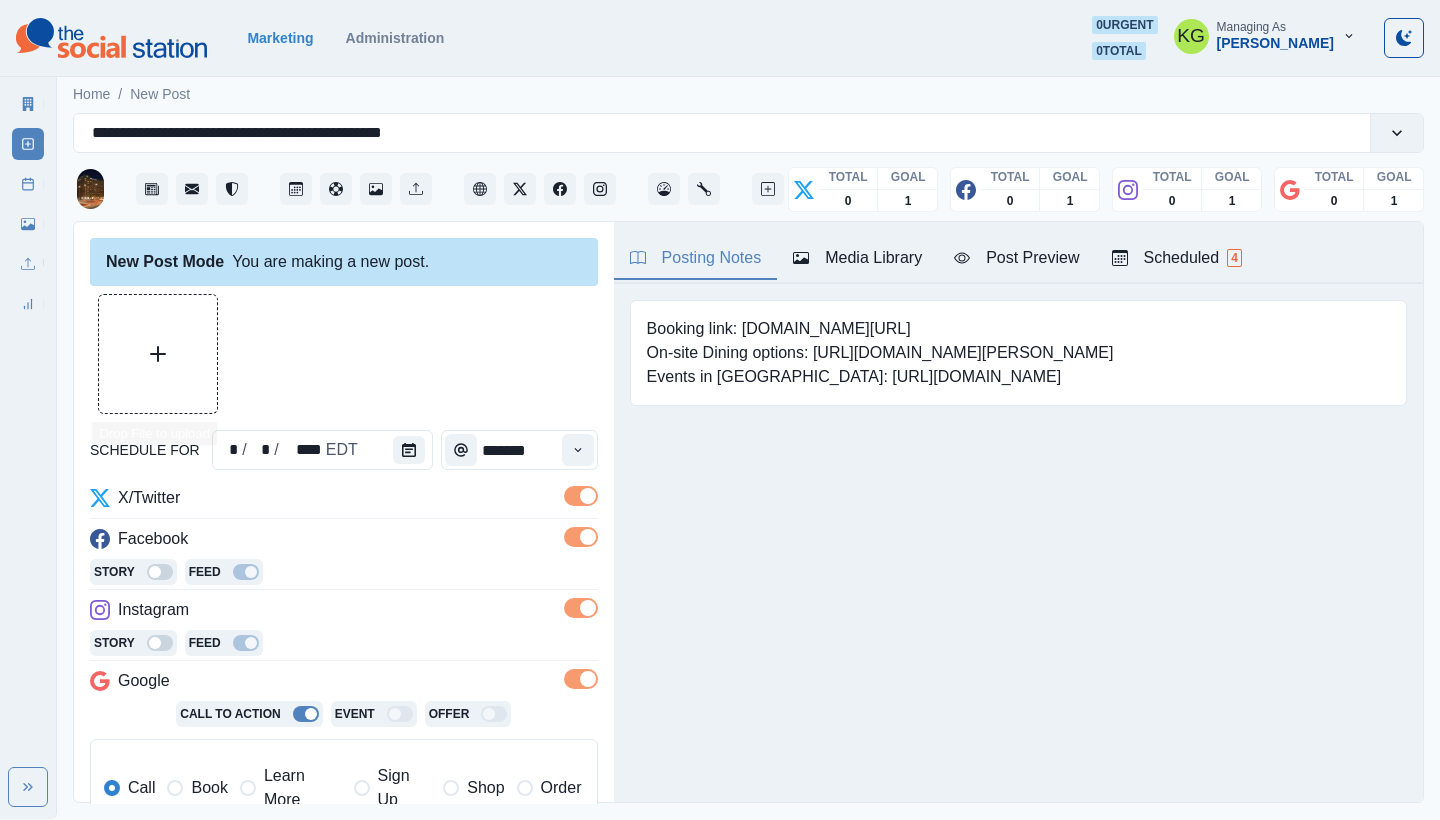 click at bounding box center [158, 354] 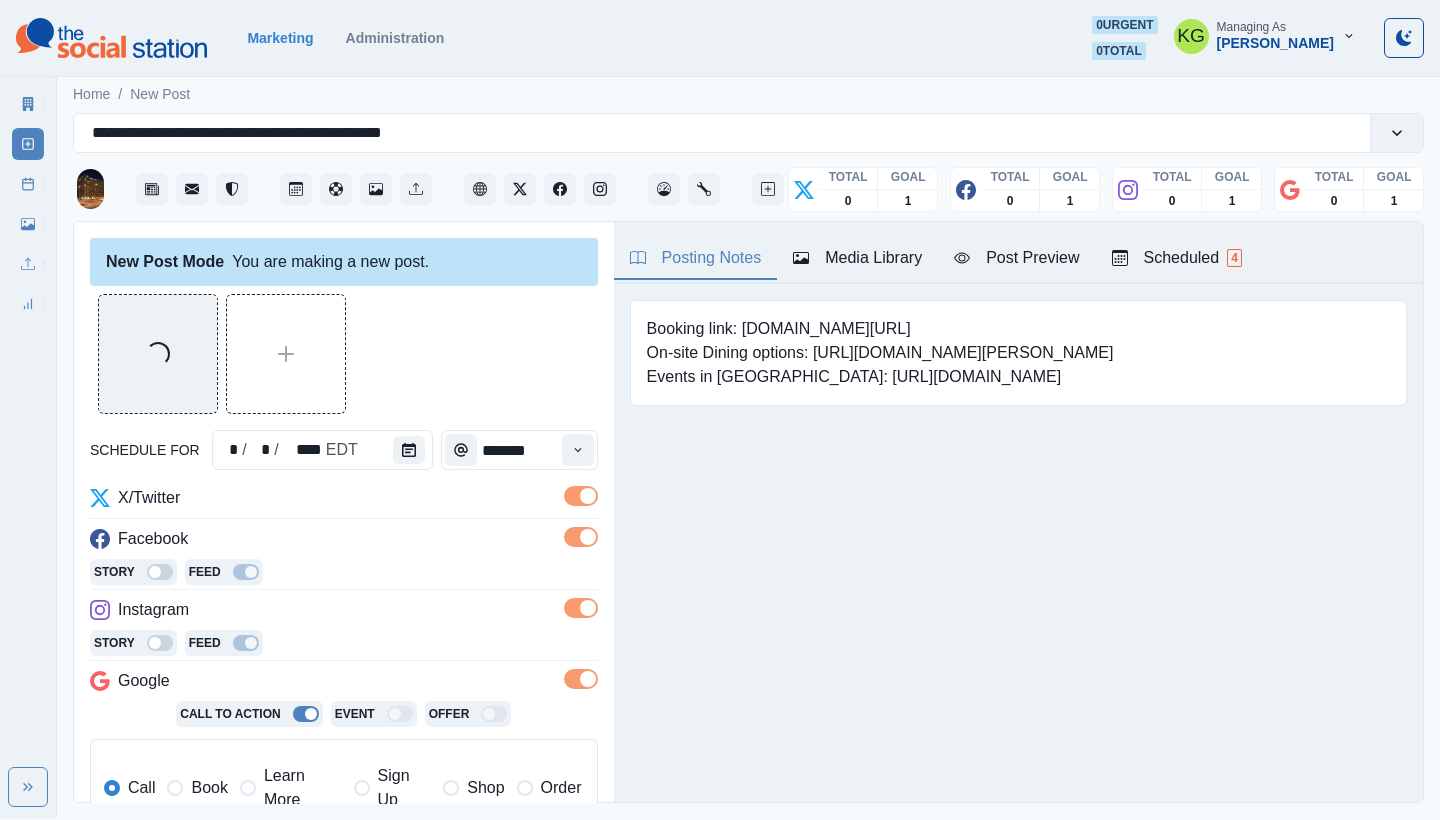 scroll, scrollTop: 402, scrollLeft: 0, axis: vertical 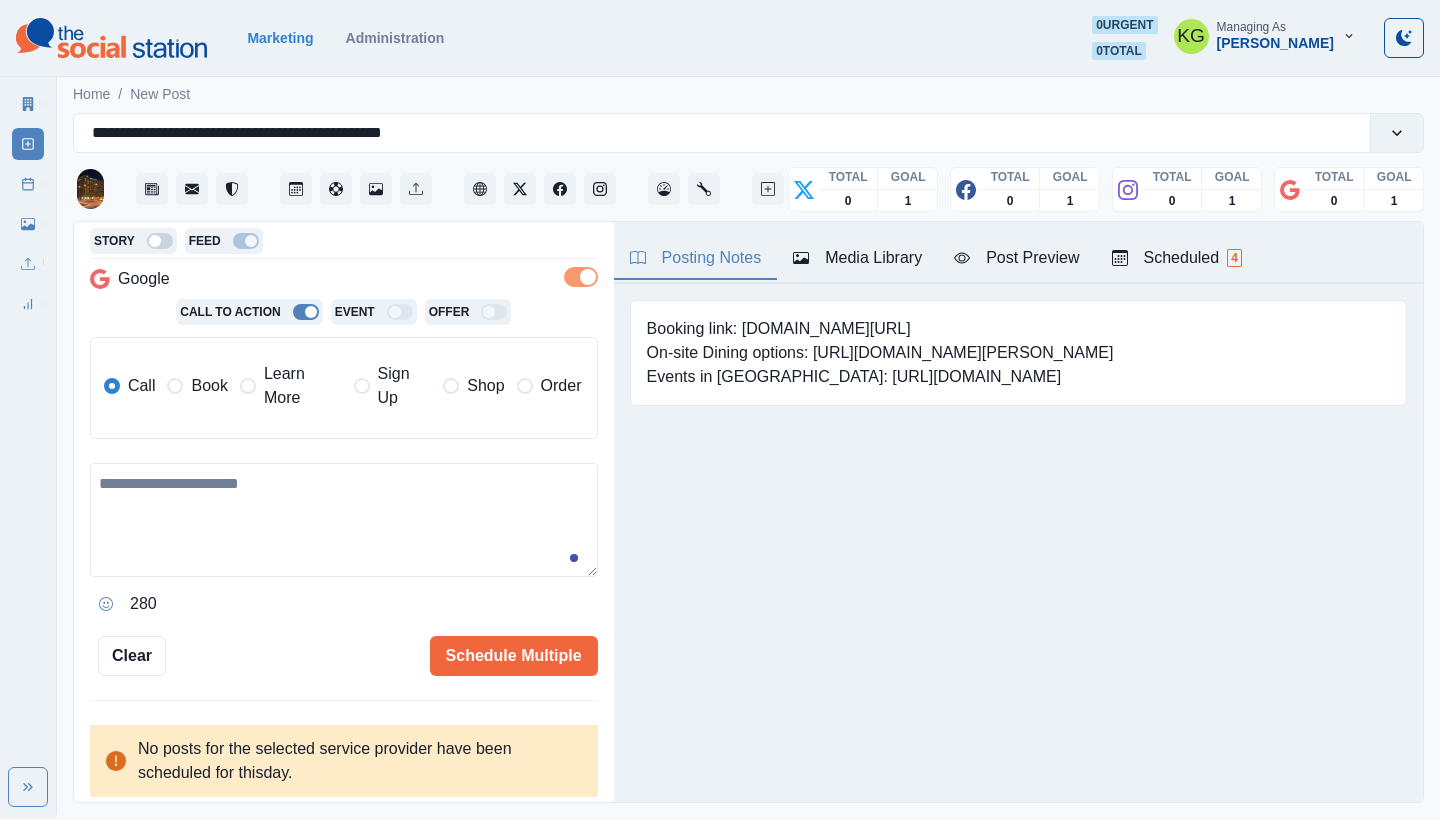 click on "Learn More" at bounding box center [291, 386] 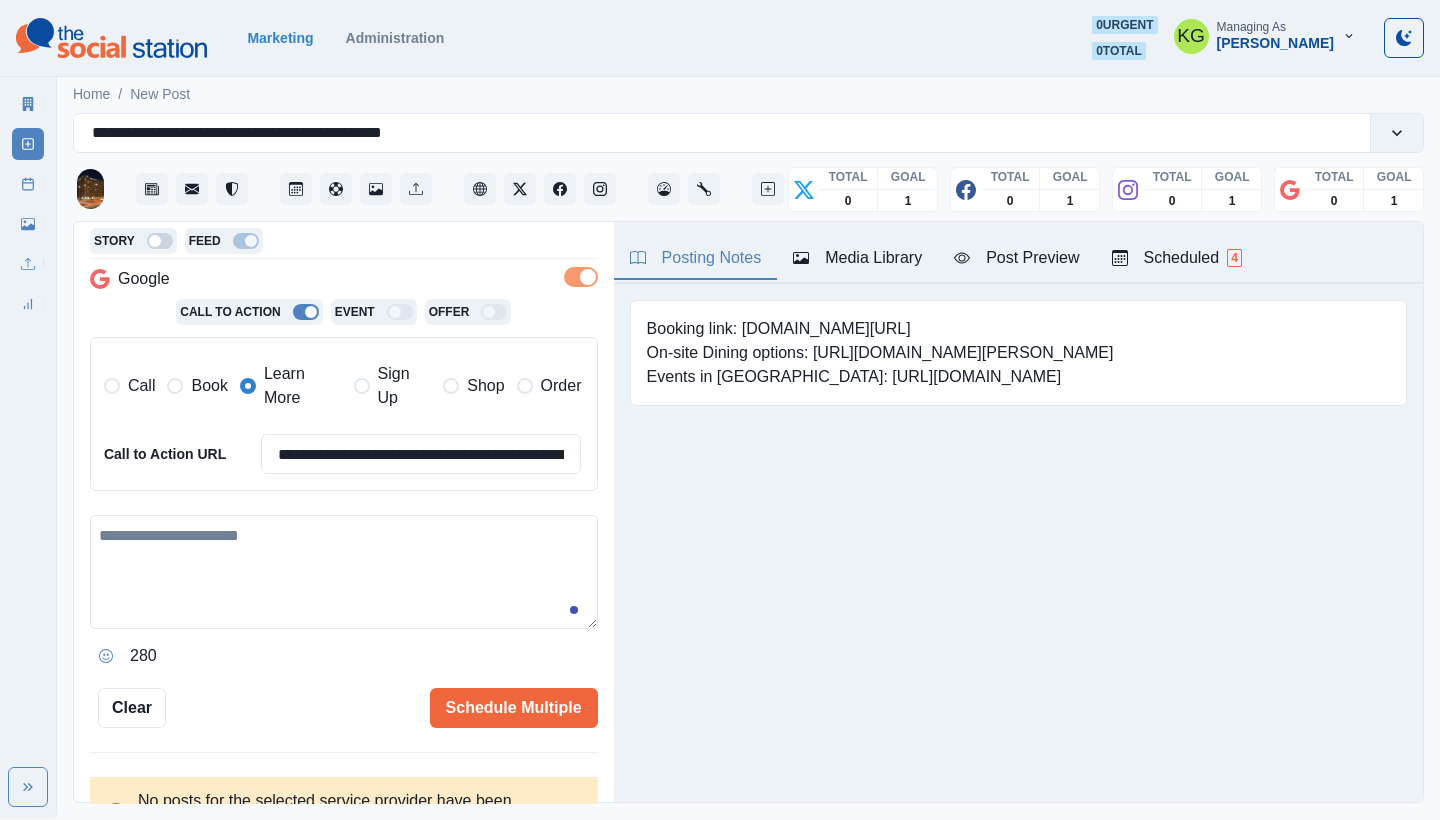 click at bounding box center (344, 572) 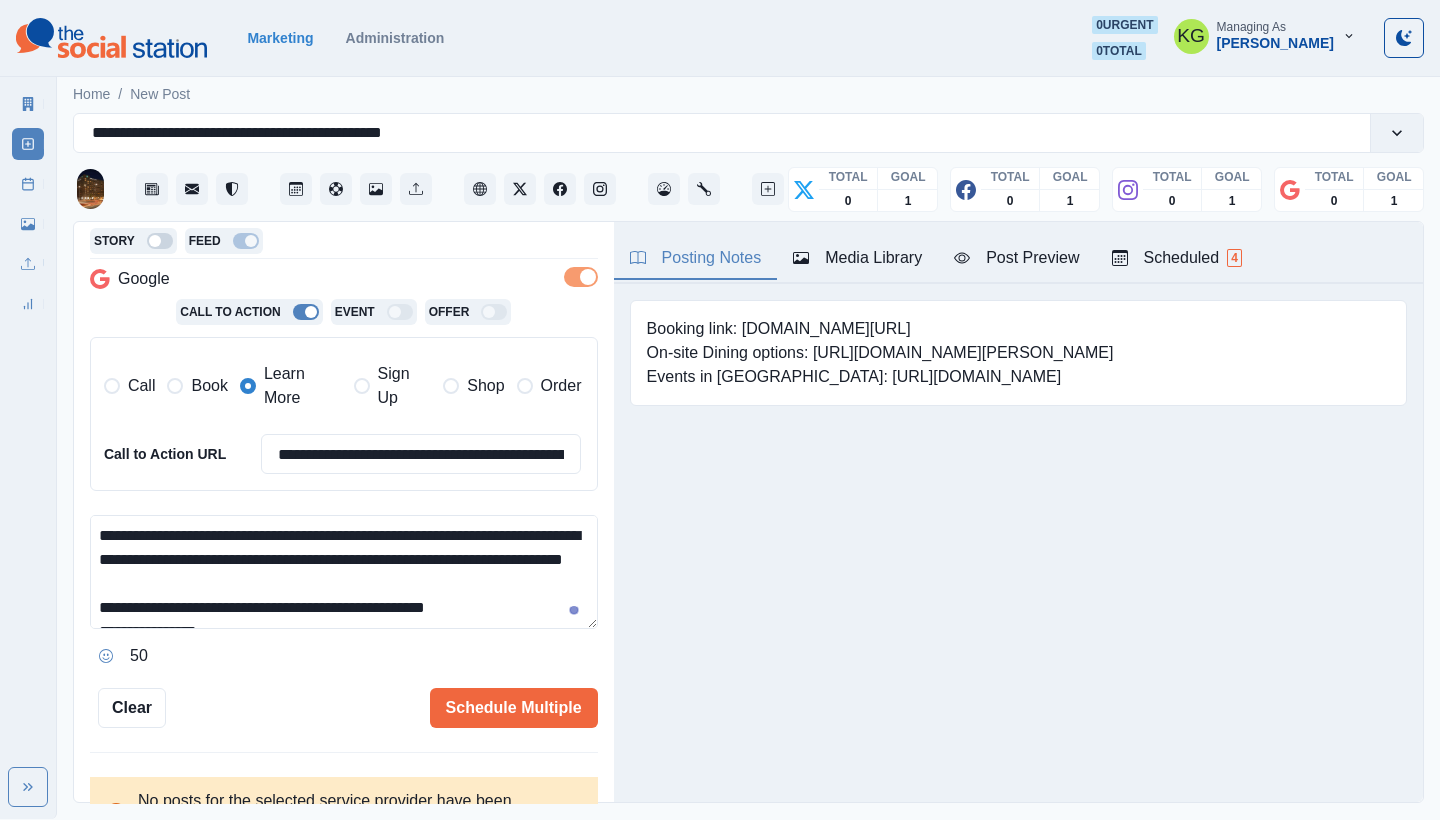 scroll, scrollTop: 48, scrollLeft: 0, axis: vertical 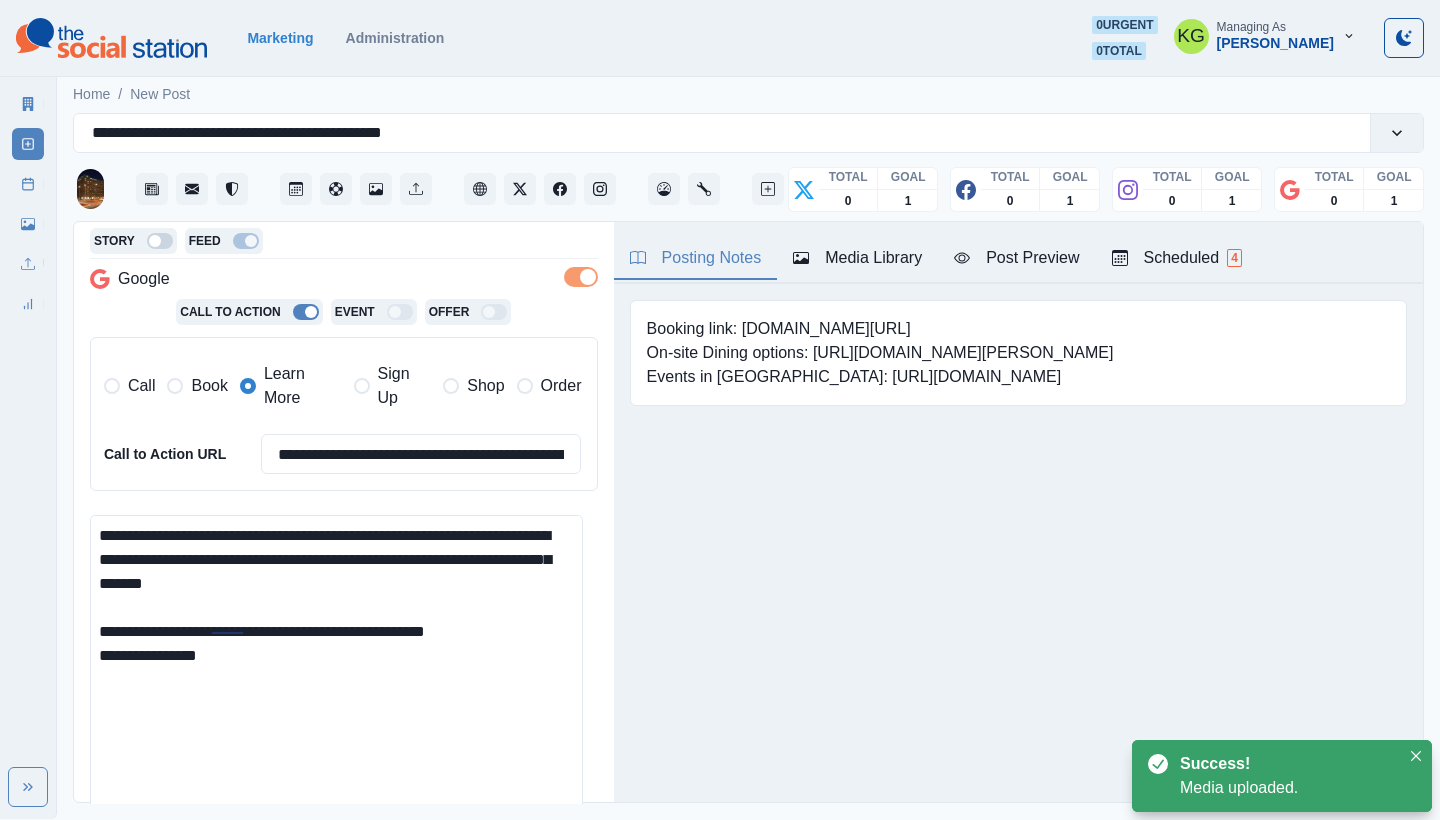click on "**********" at bounding box center (748, 445) 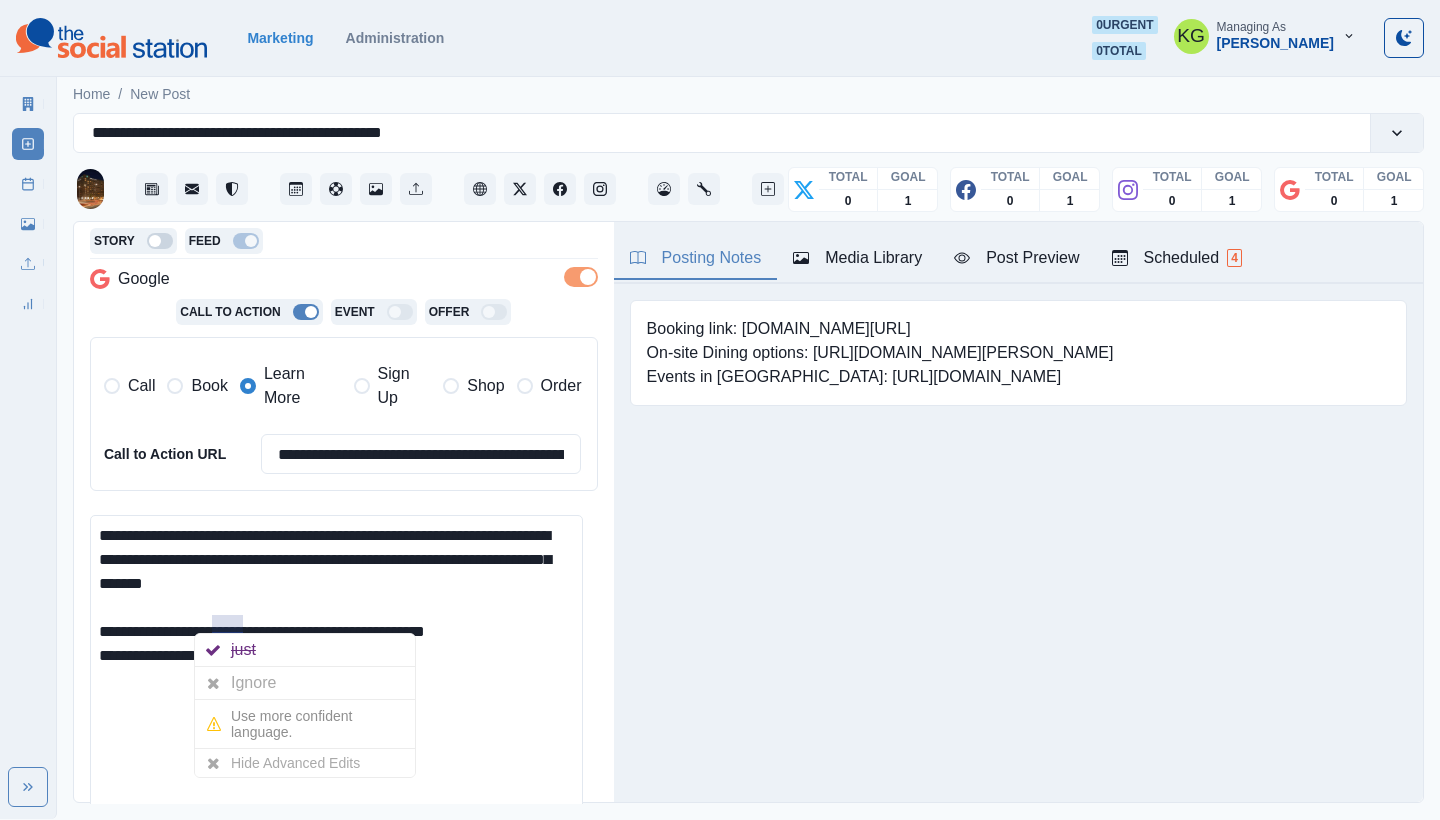 click on "**********" at bounding box center [336, 676] 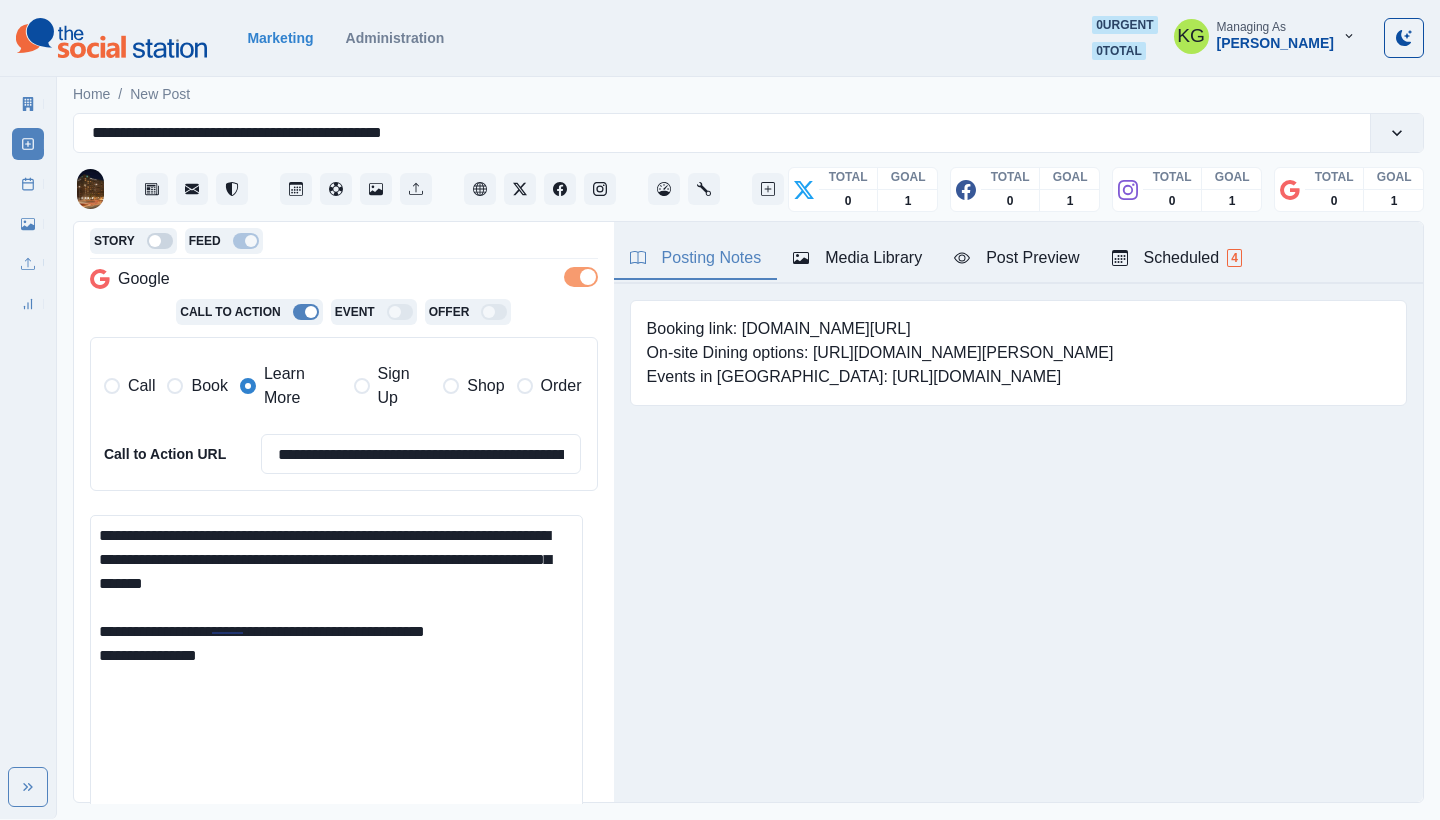 drag, startPoint x: 501, startPoint y: 618, endPoint x: 500, endPoint y: 633, distance: 15.033297 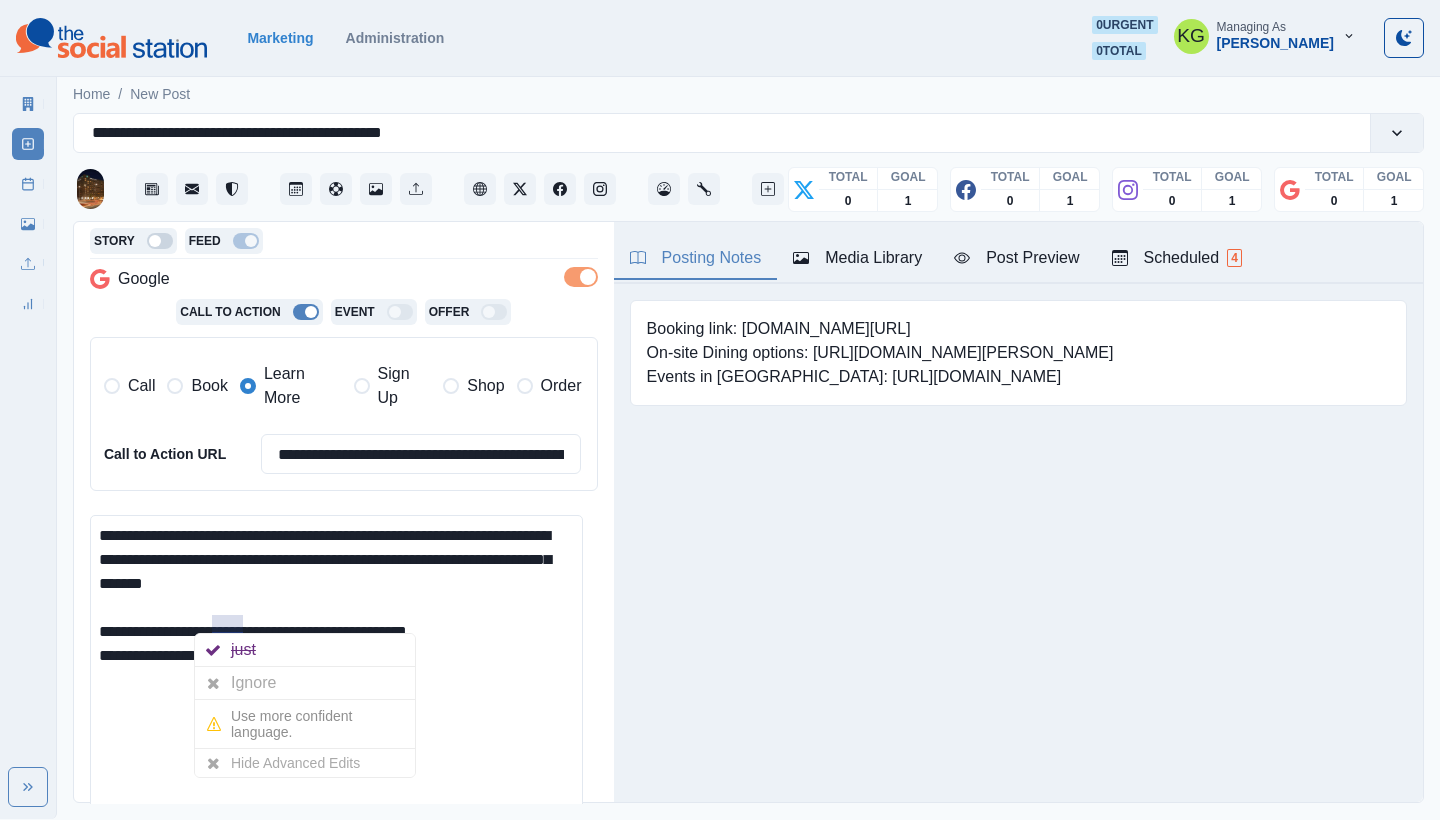click on "**********" at bounding box center [336, 676] 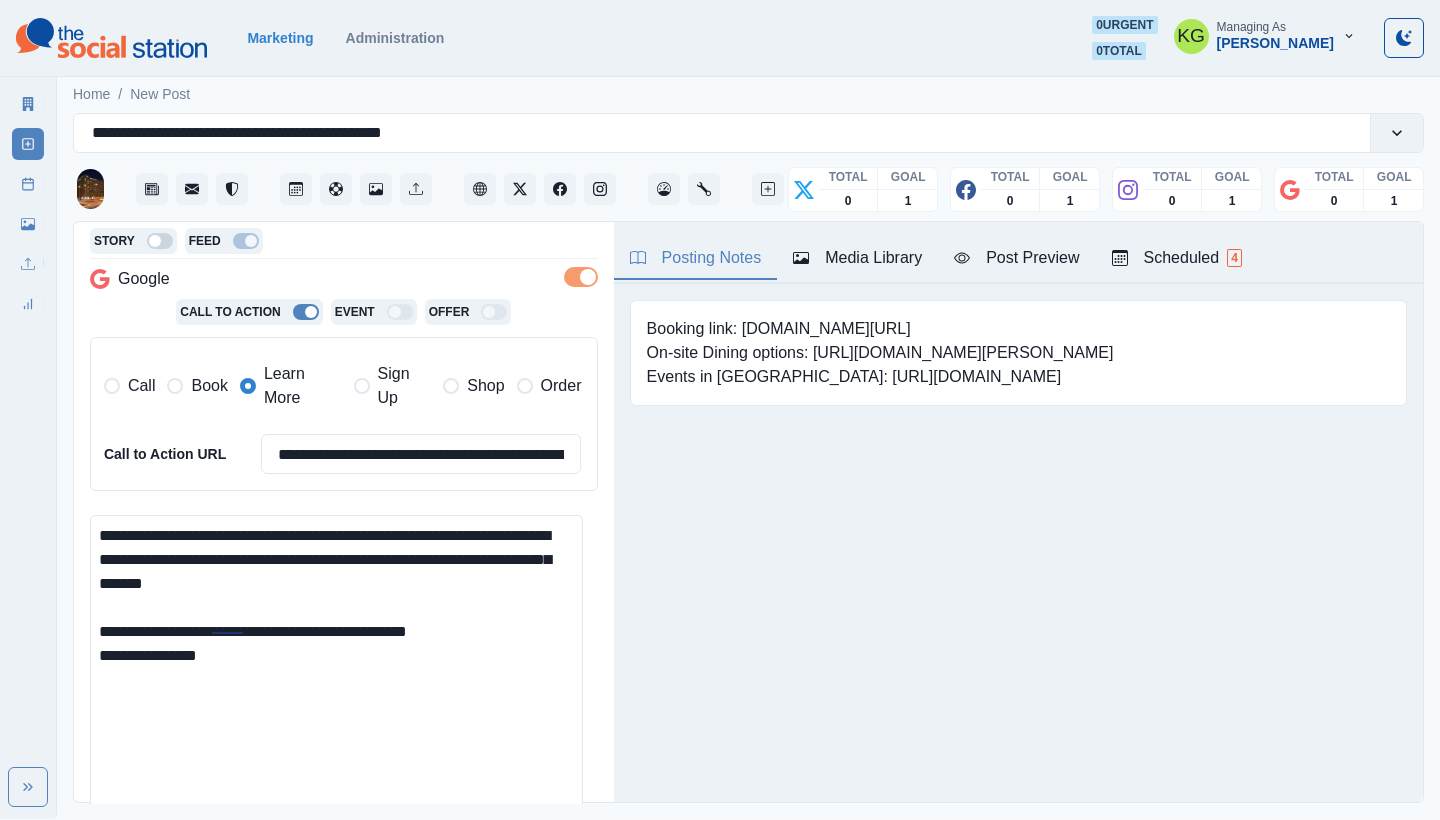 click on "**********" at bounding box center (336, 676) 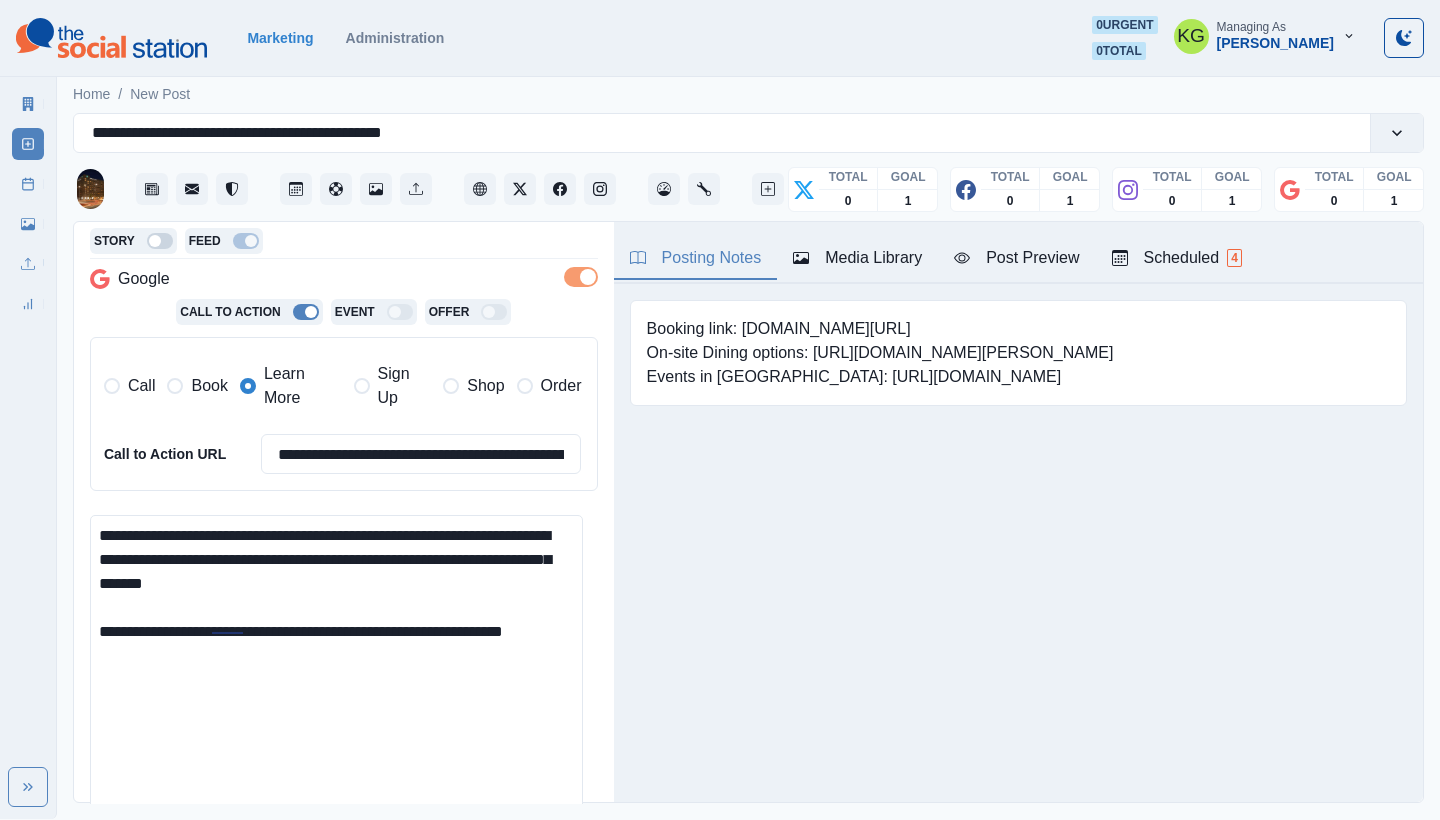 click on "**********" at bounding box center [336, 676] 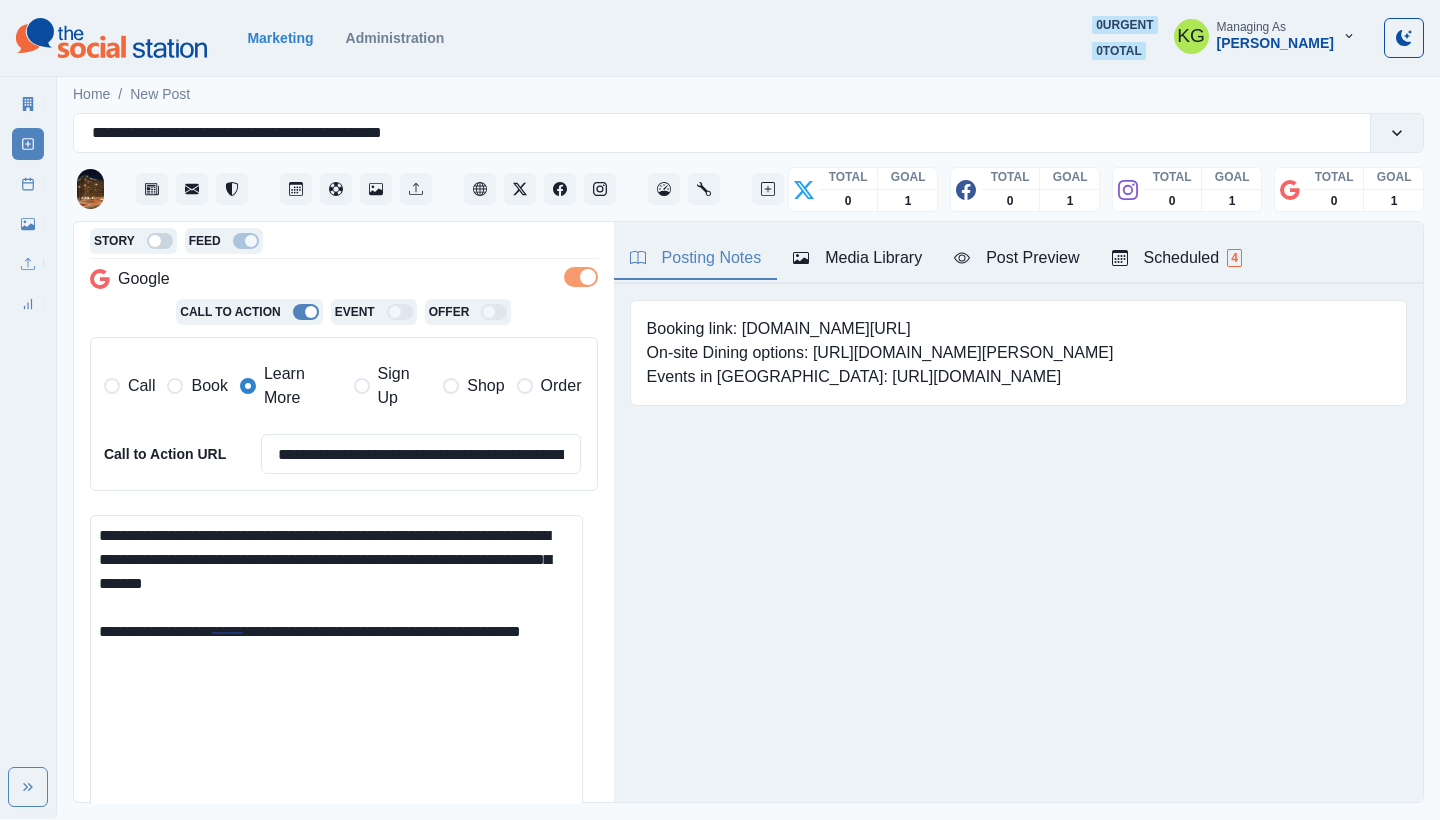 click on "**********" at bounding box center [336, 676] 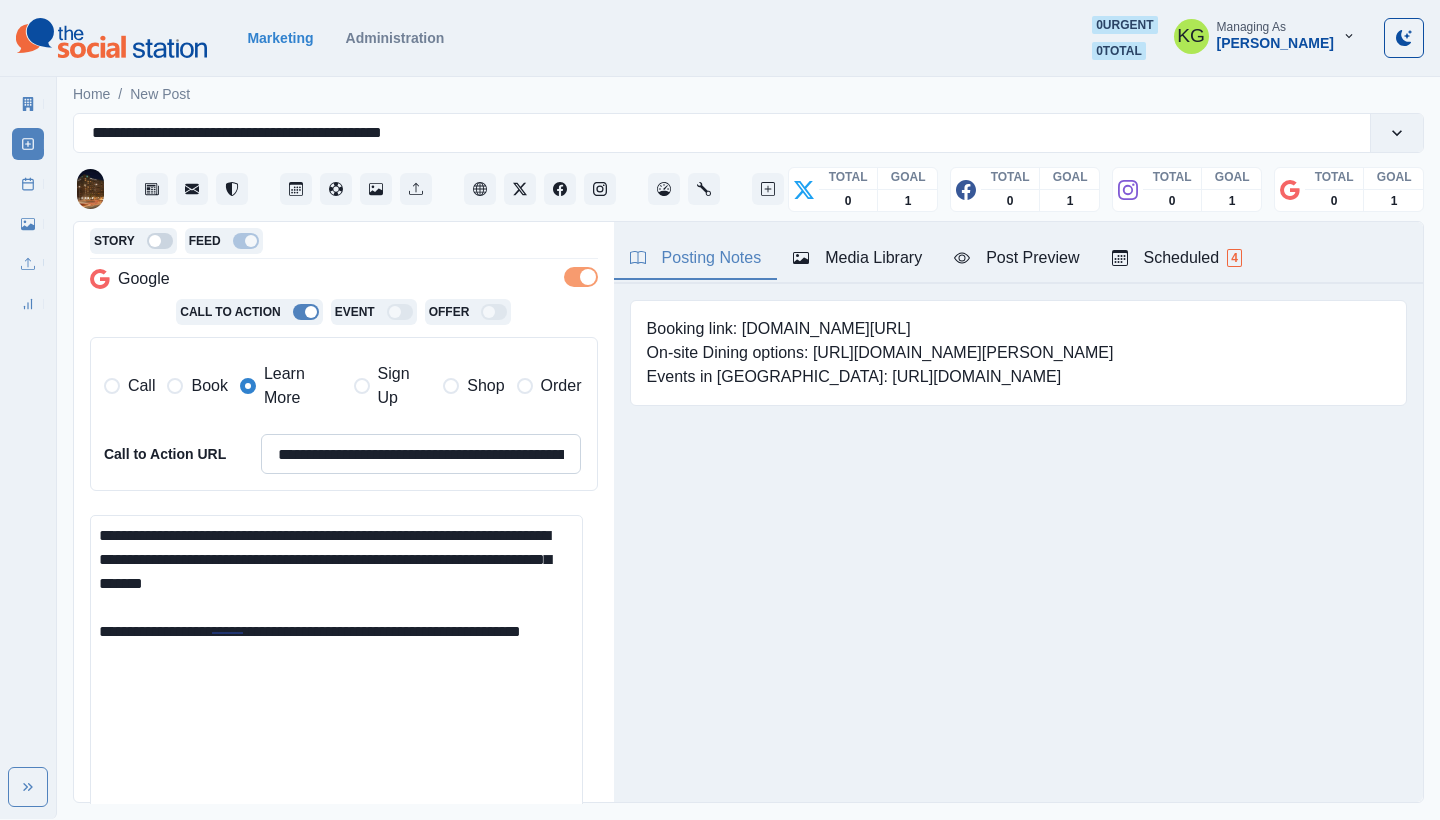 paste on "**********" 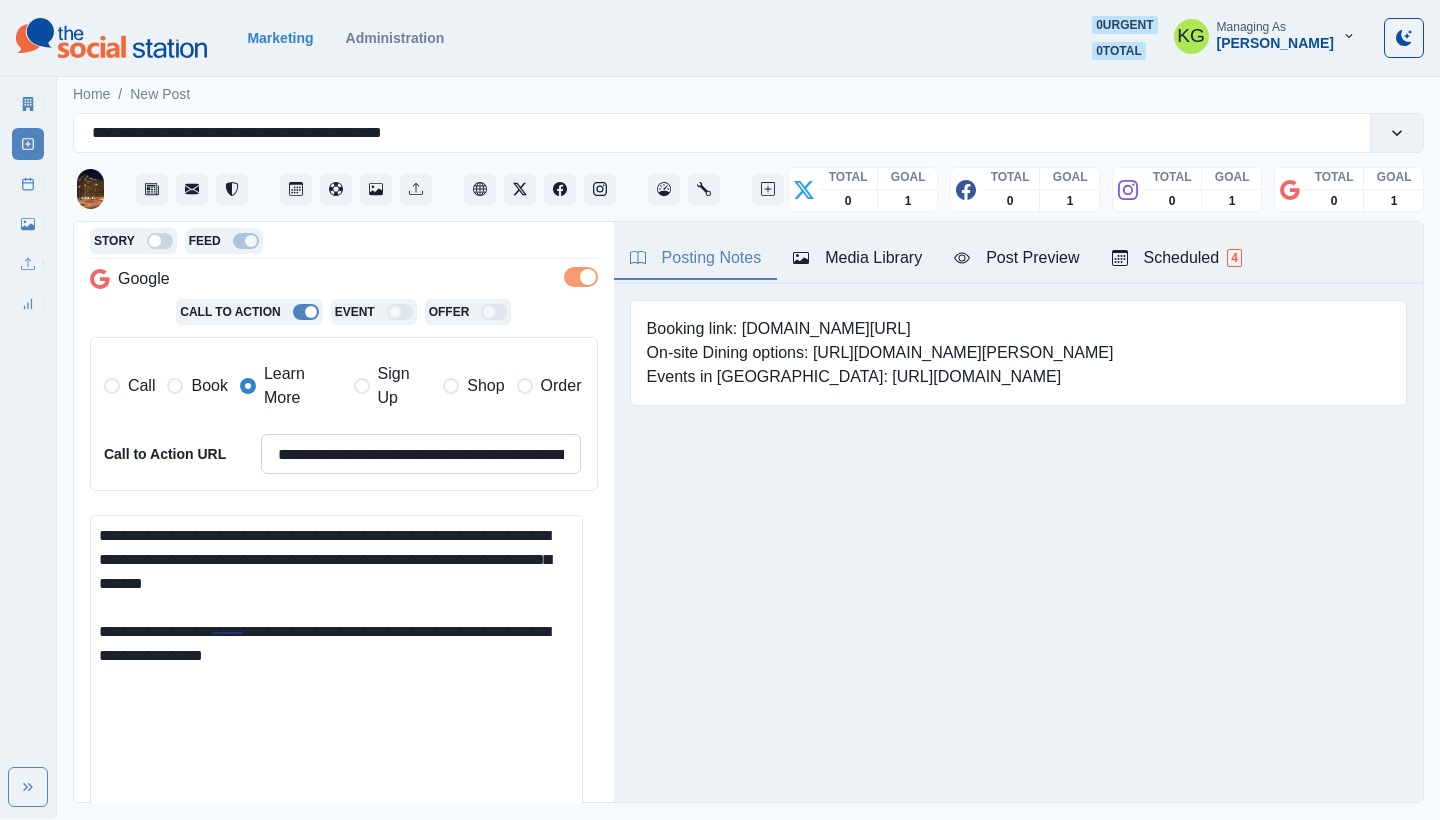 type on "**********" 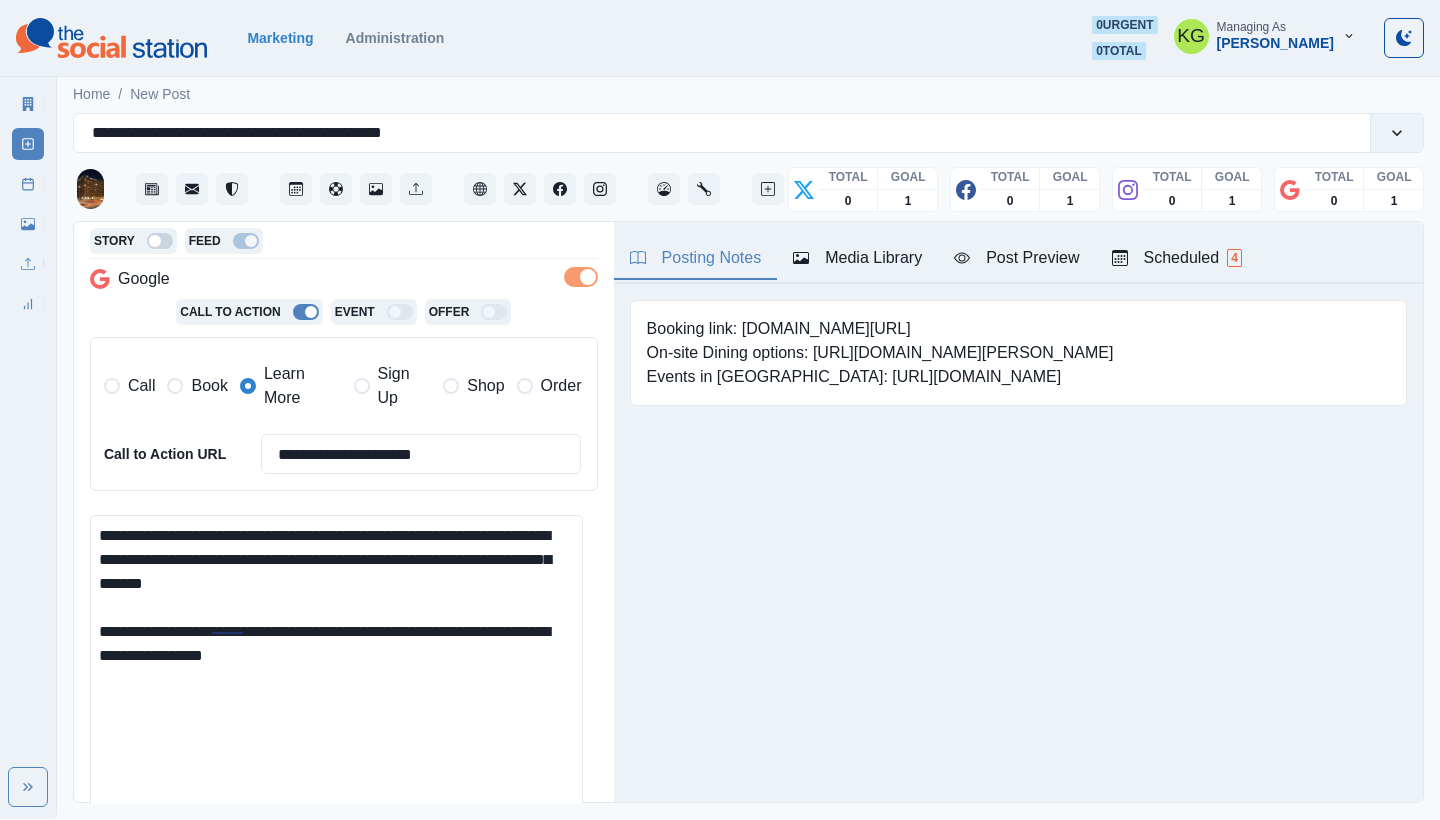 type on "**********" 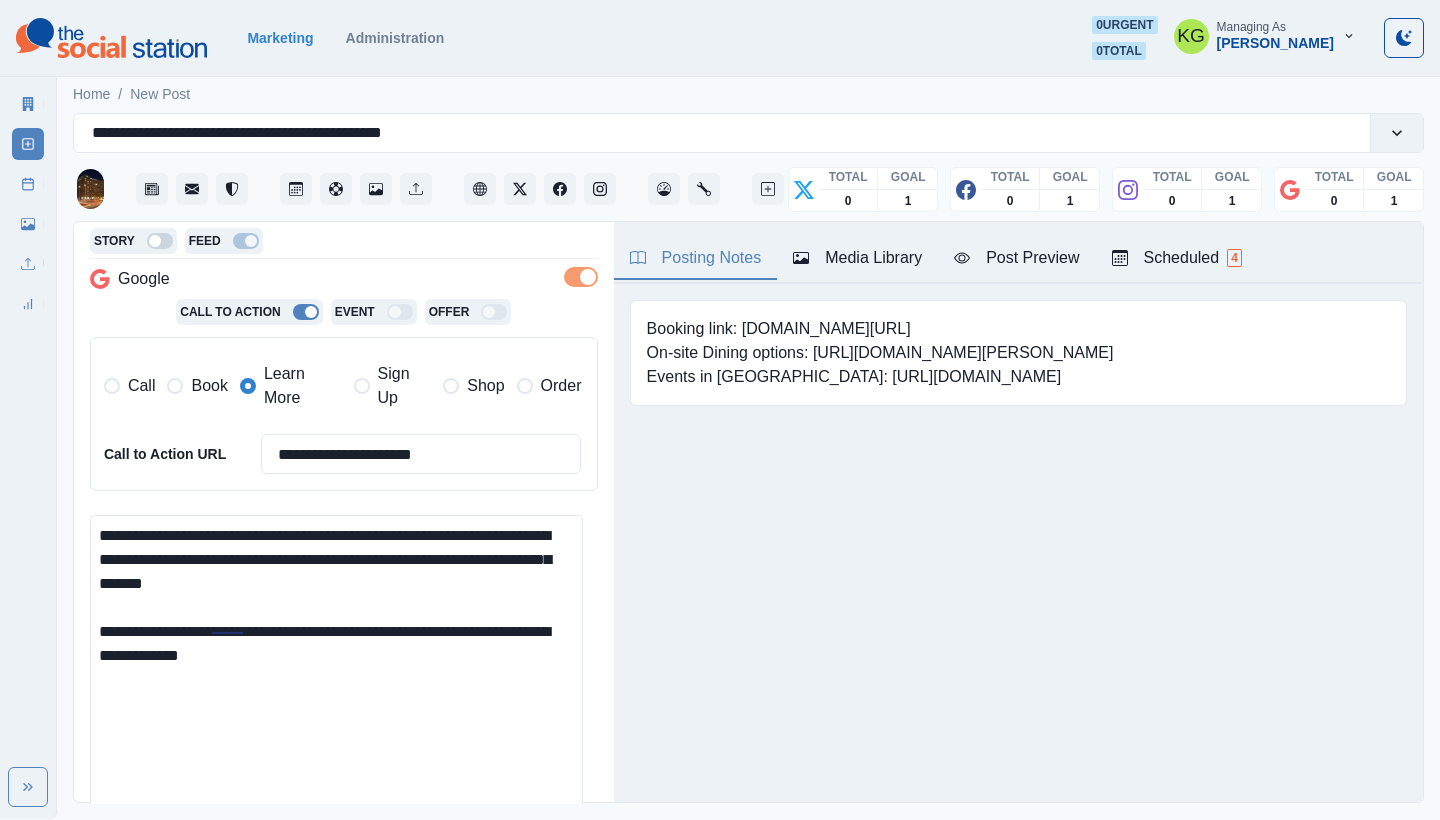 click on "**********" at bounding box center [336, 676] 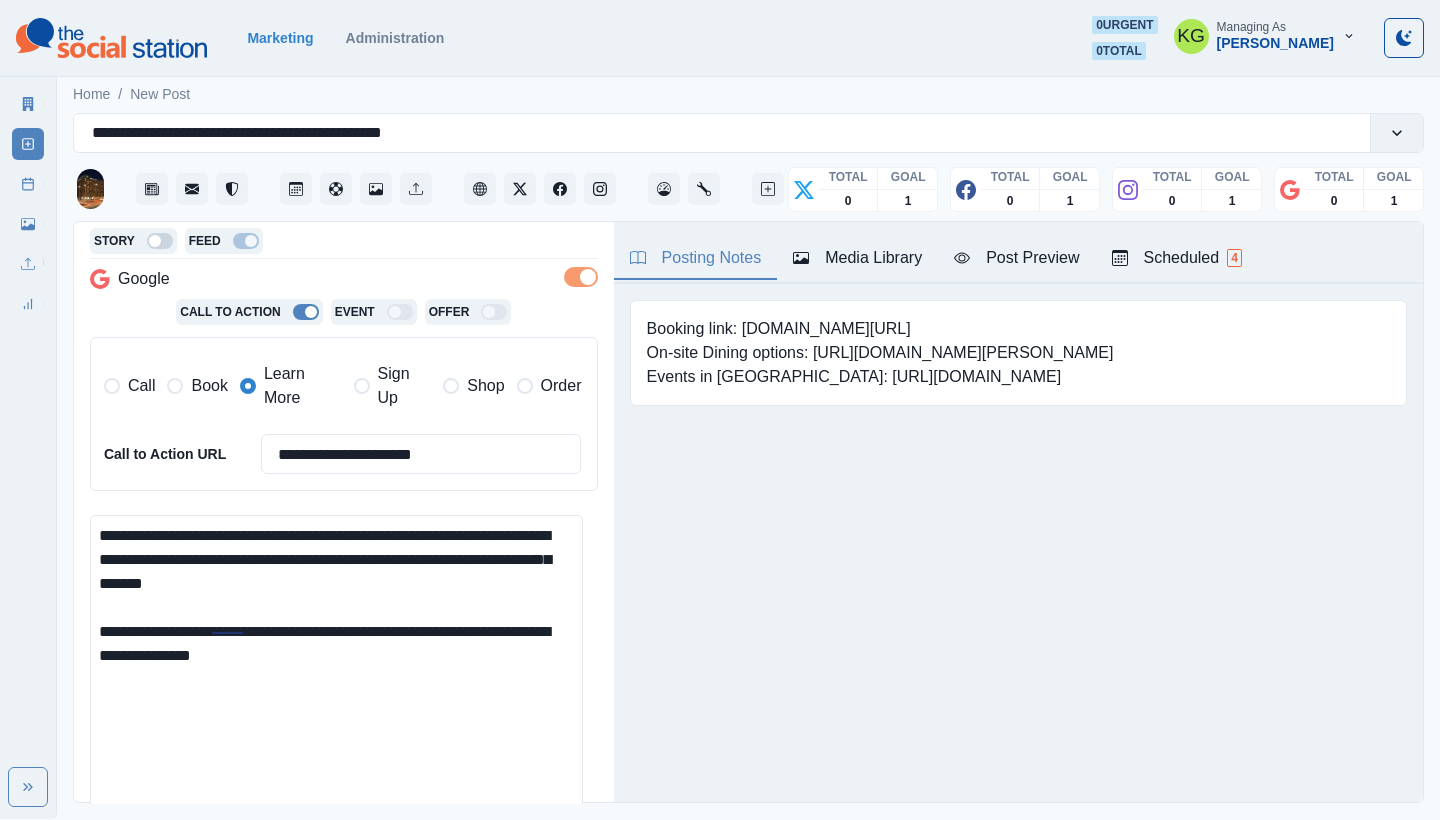 scroll, scrollTop: 552, scrollLeft: 0, axis: vertical 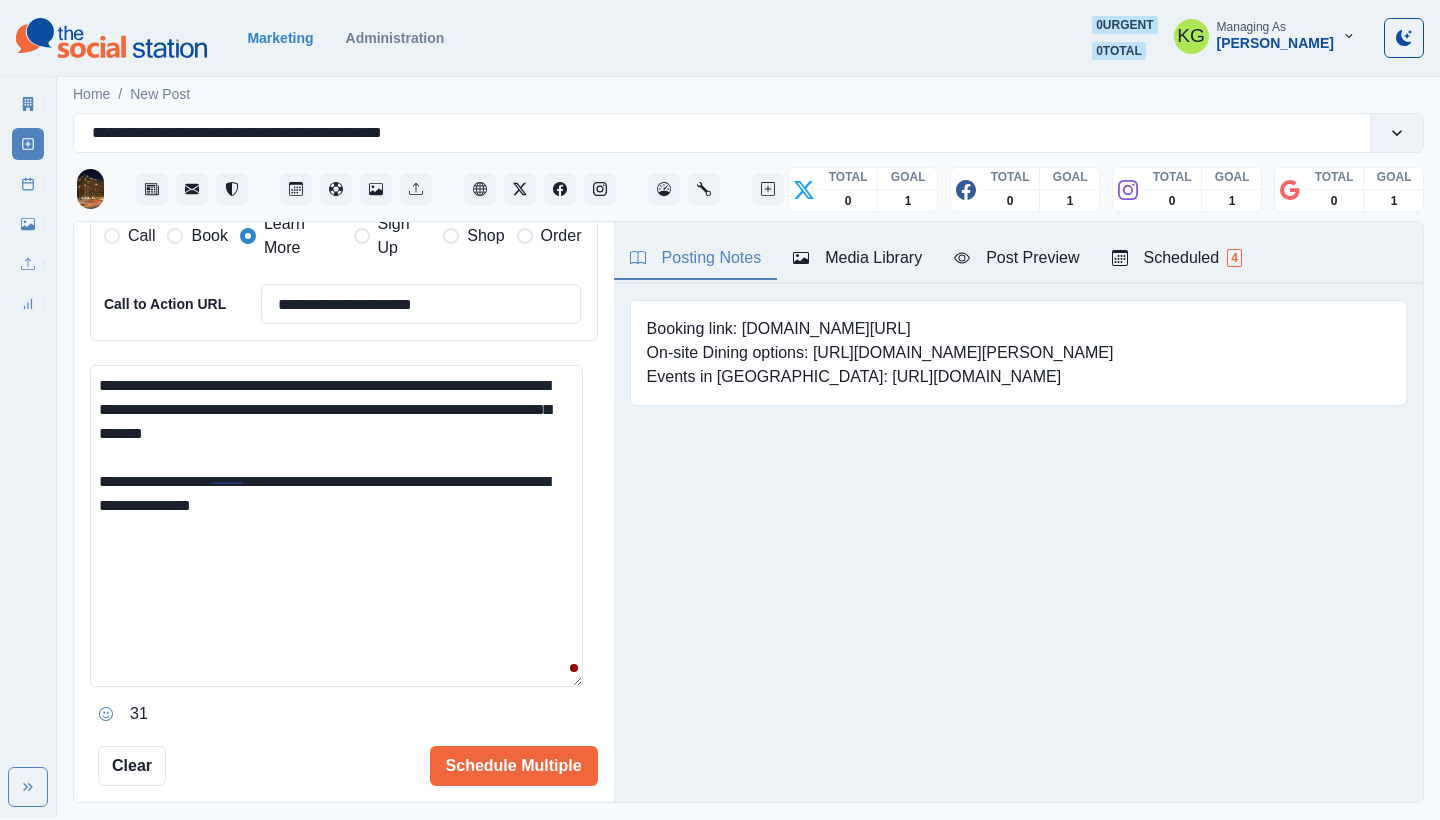 click at bounding box center (106, 714) 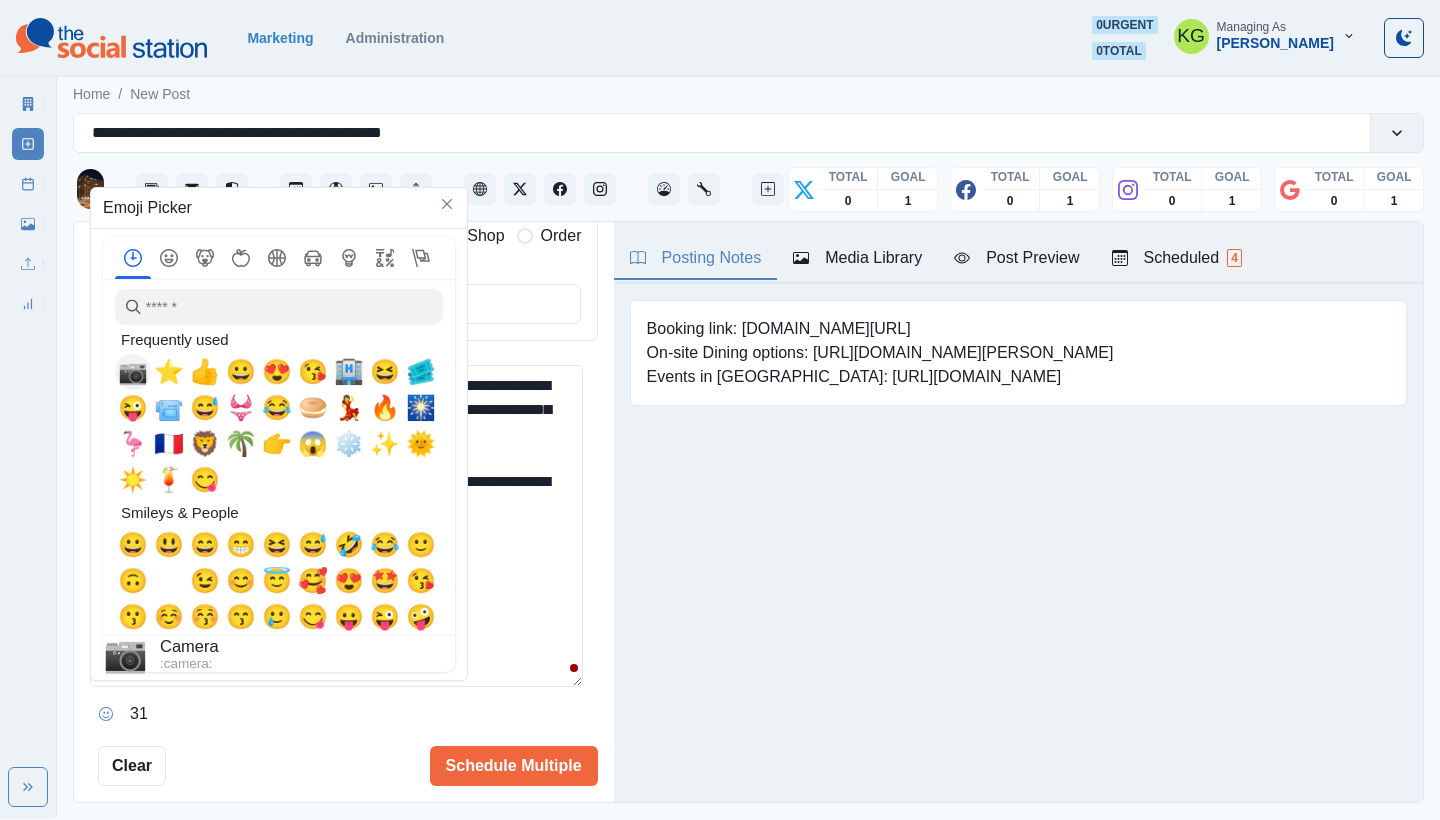 click on "📷" at bounding box center [133, 372] 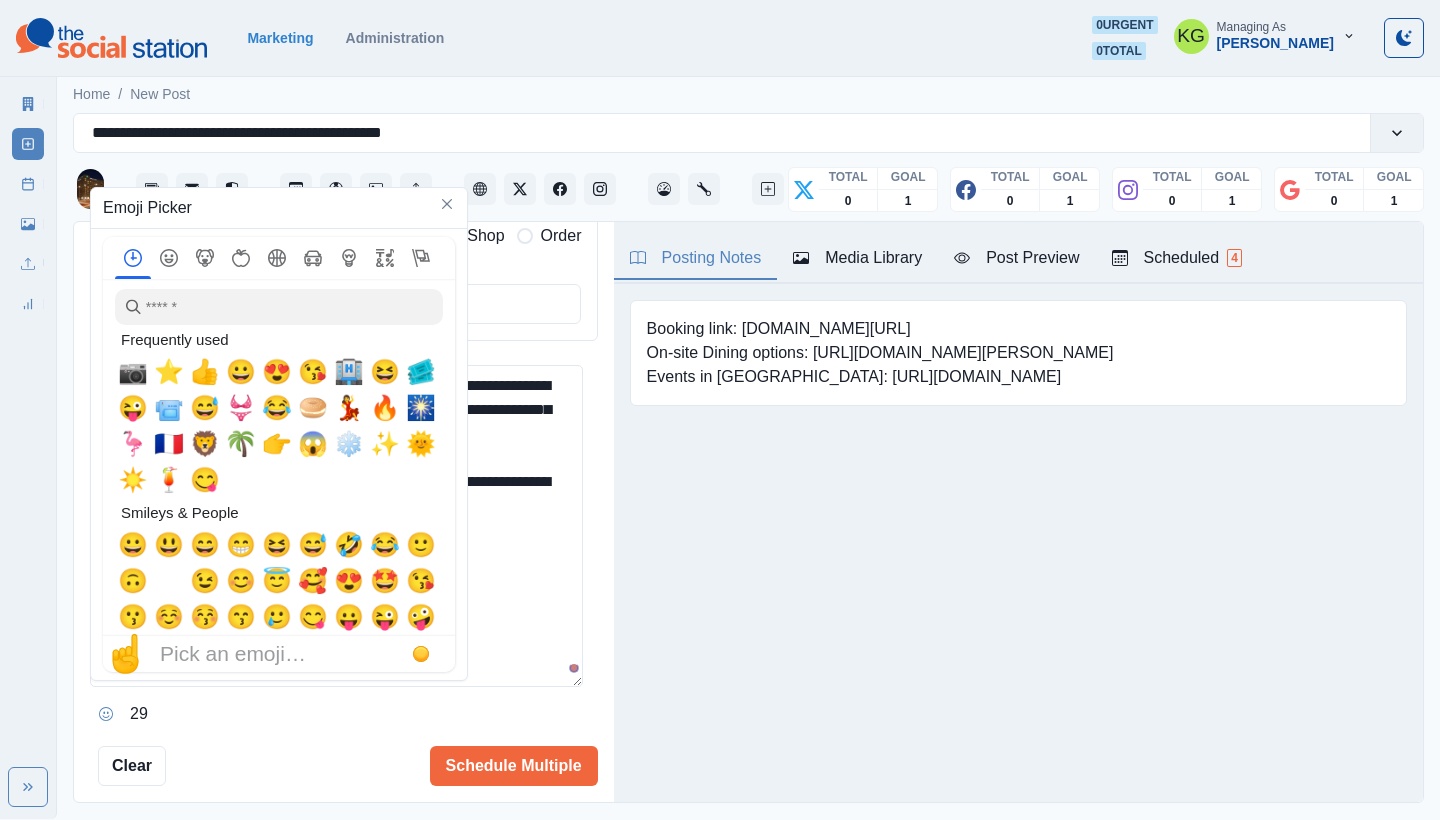 click on "**********" at bounding box center [336, 526] 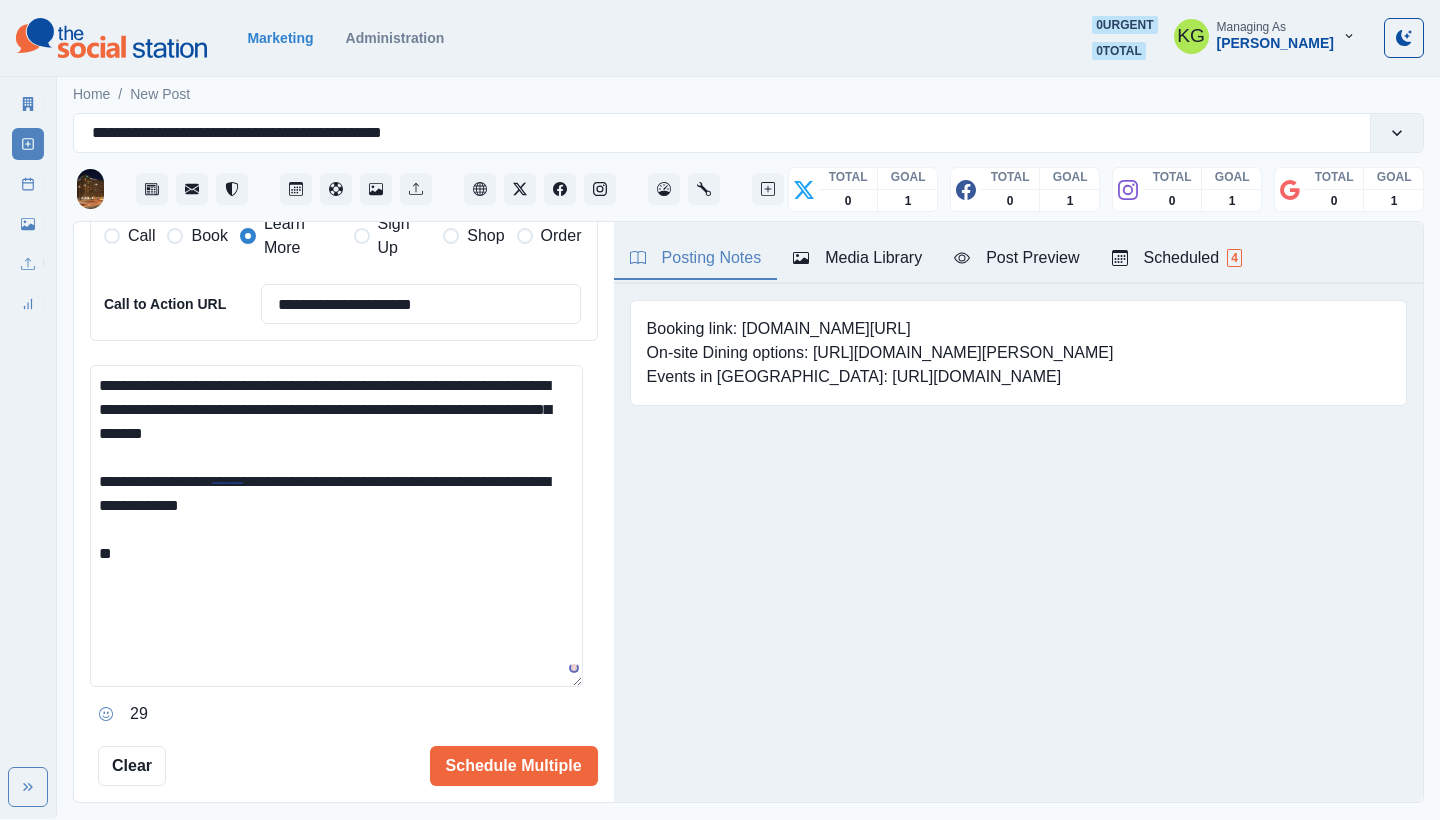 click on "**********" at bounding box center [336, 526] 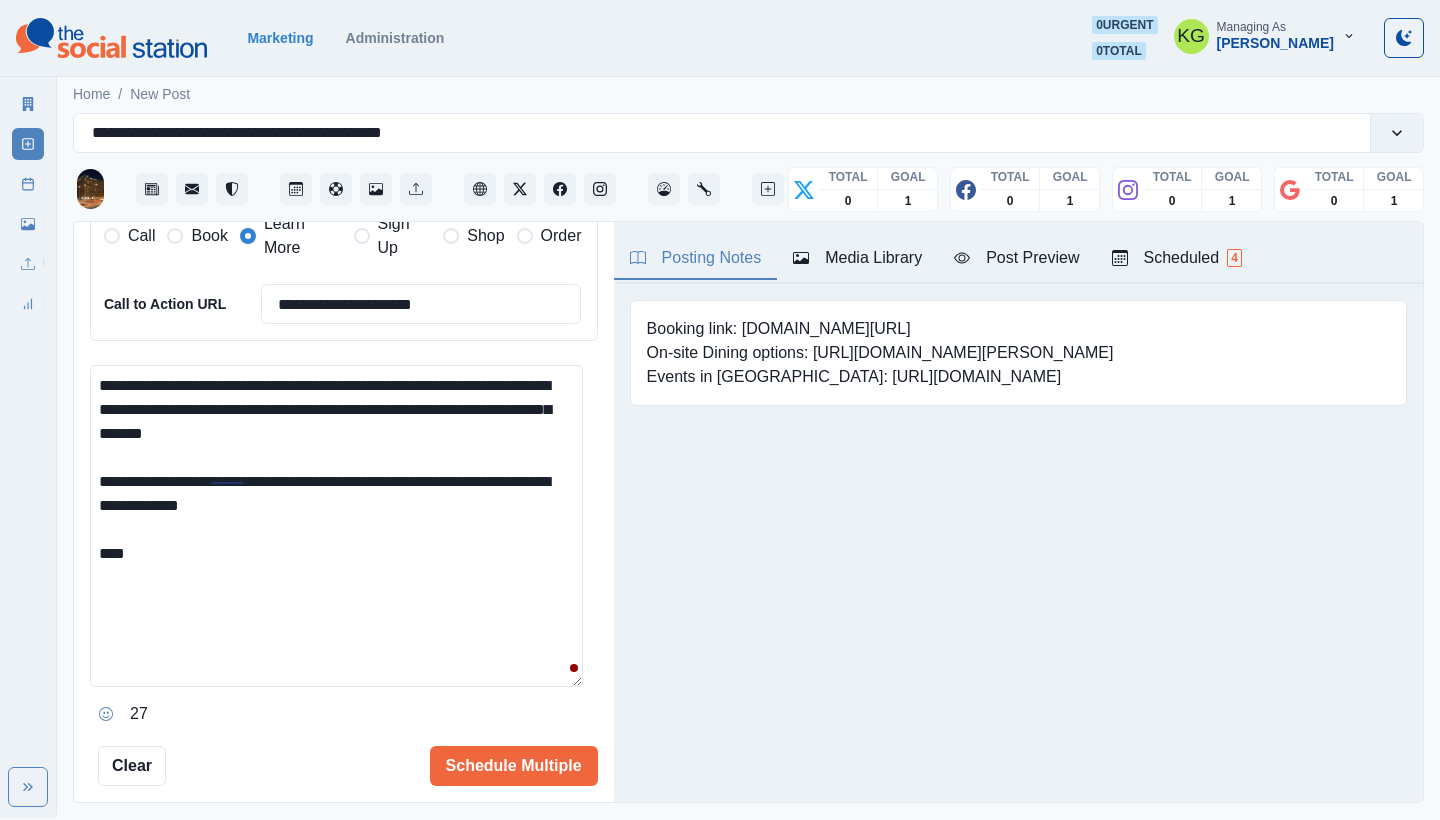 paste on "**********" 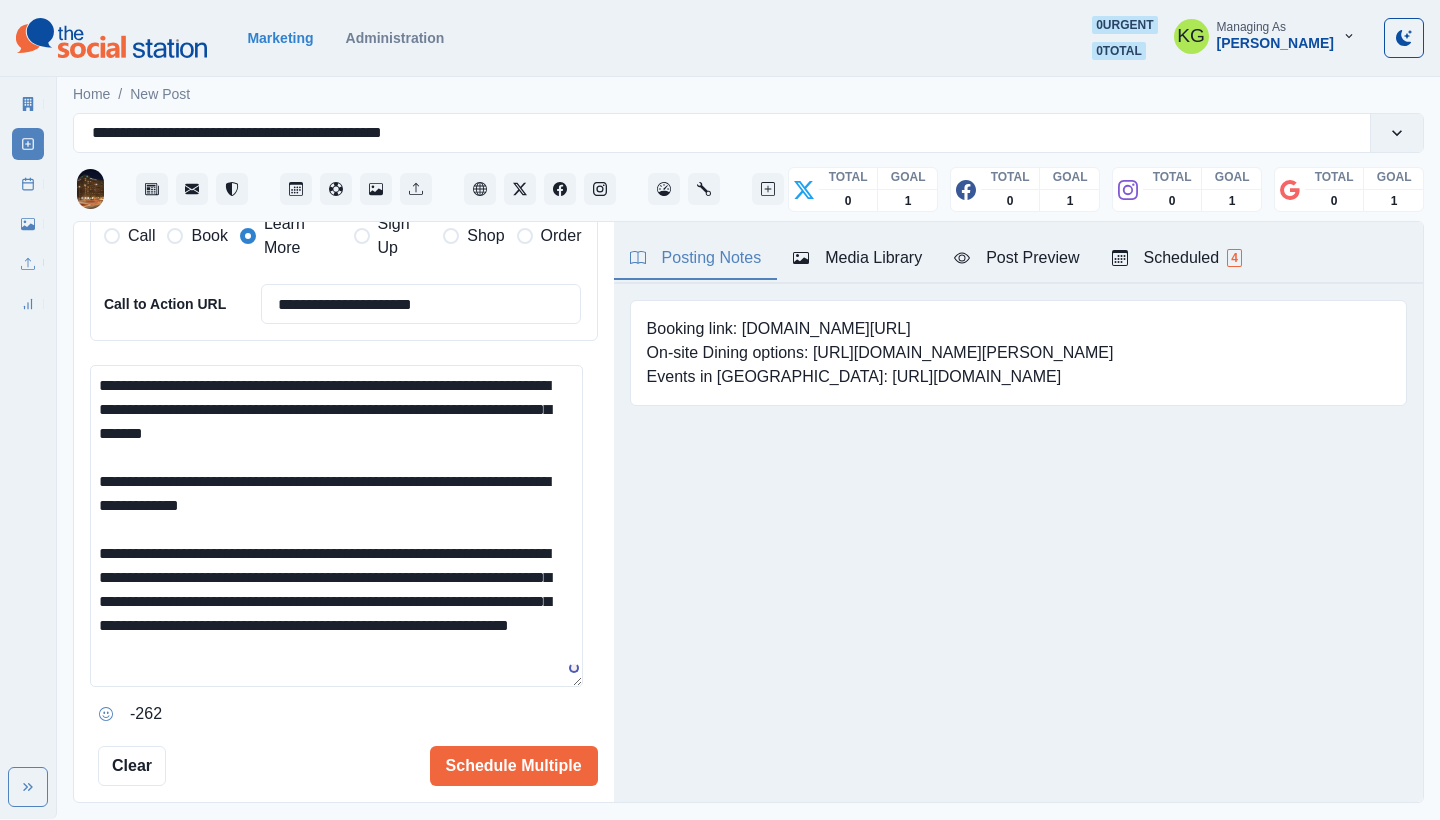scroll, scrollTop: 21, scrollLeft: 0, axis: vertical 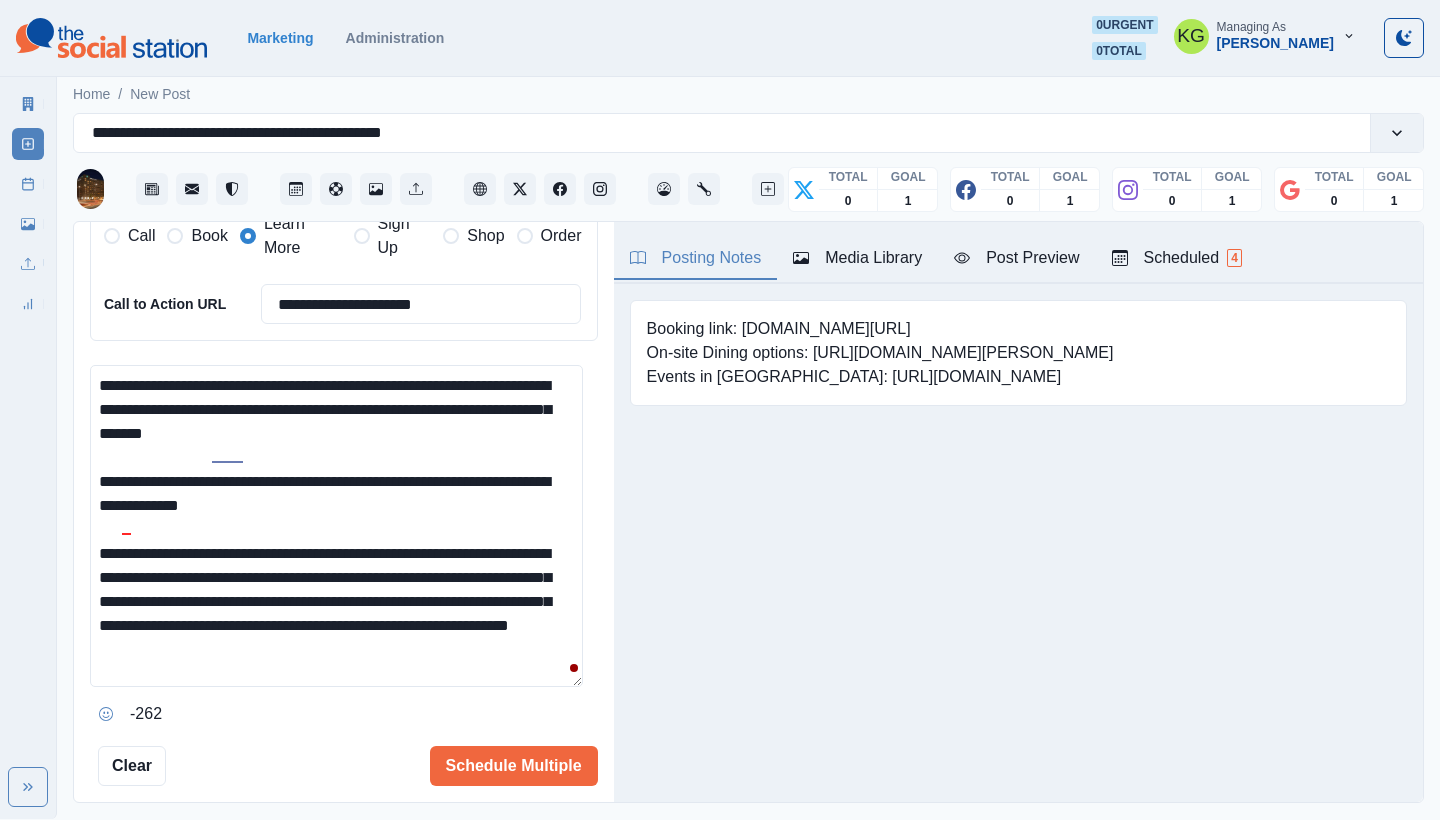 drag, startPoint x: 208, startPoint y: 567, endPoint x: 133, endPoint y: 518, distance: 89.587944 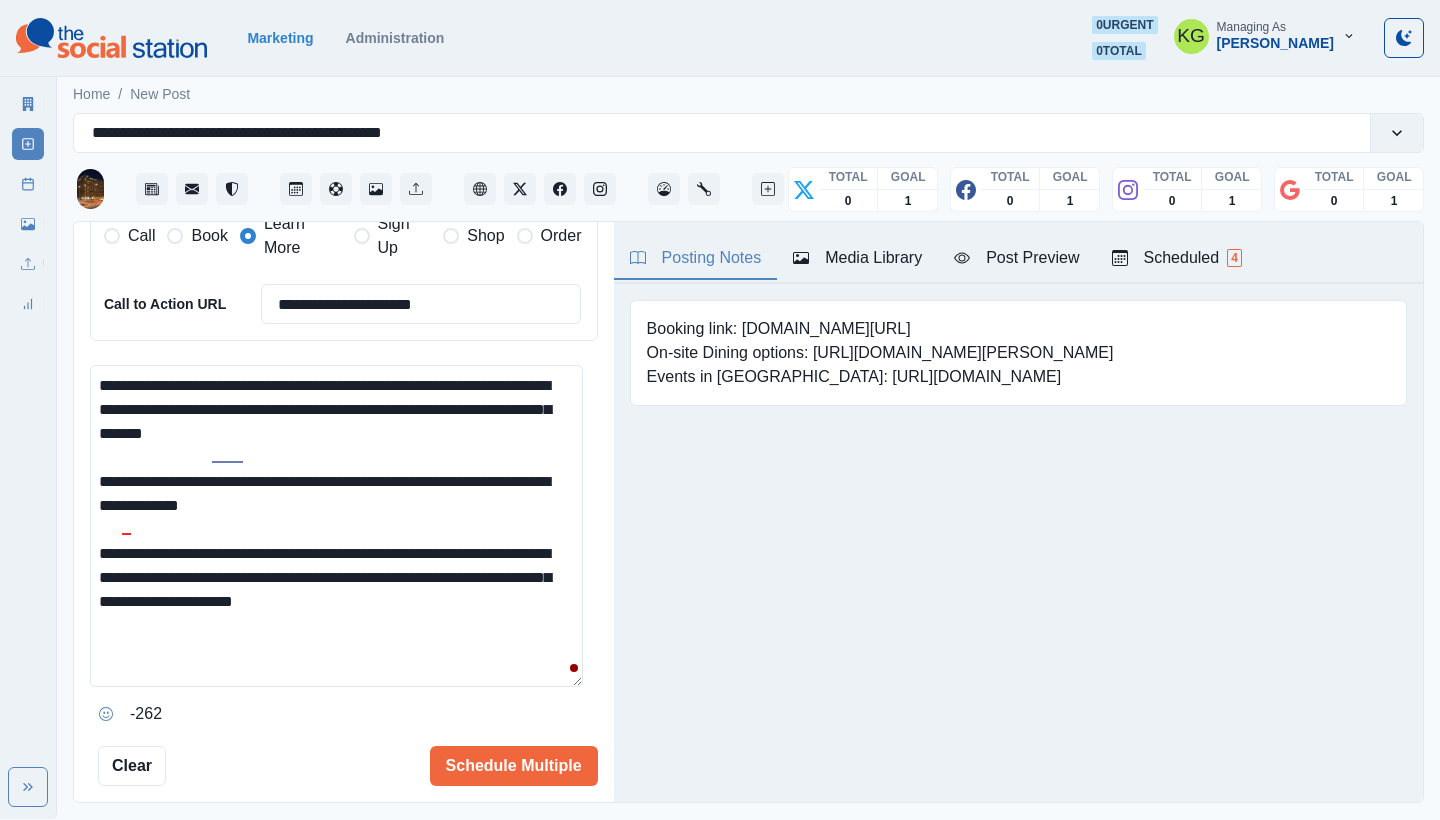 scroll, scrollTop: 0, scrollLeft: 0, axis: both 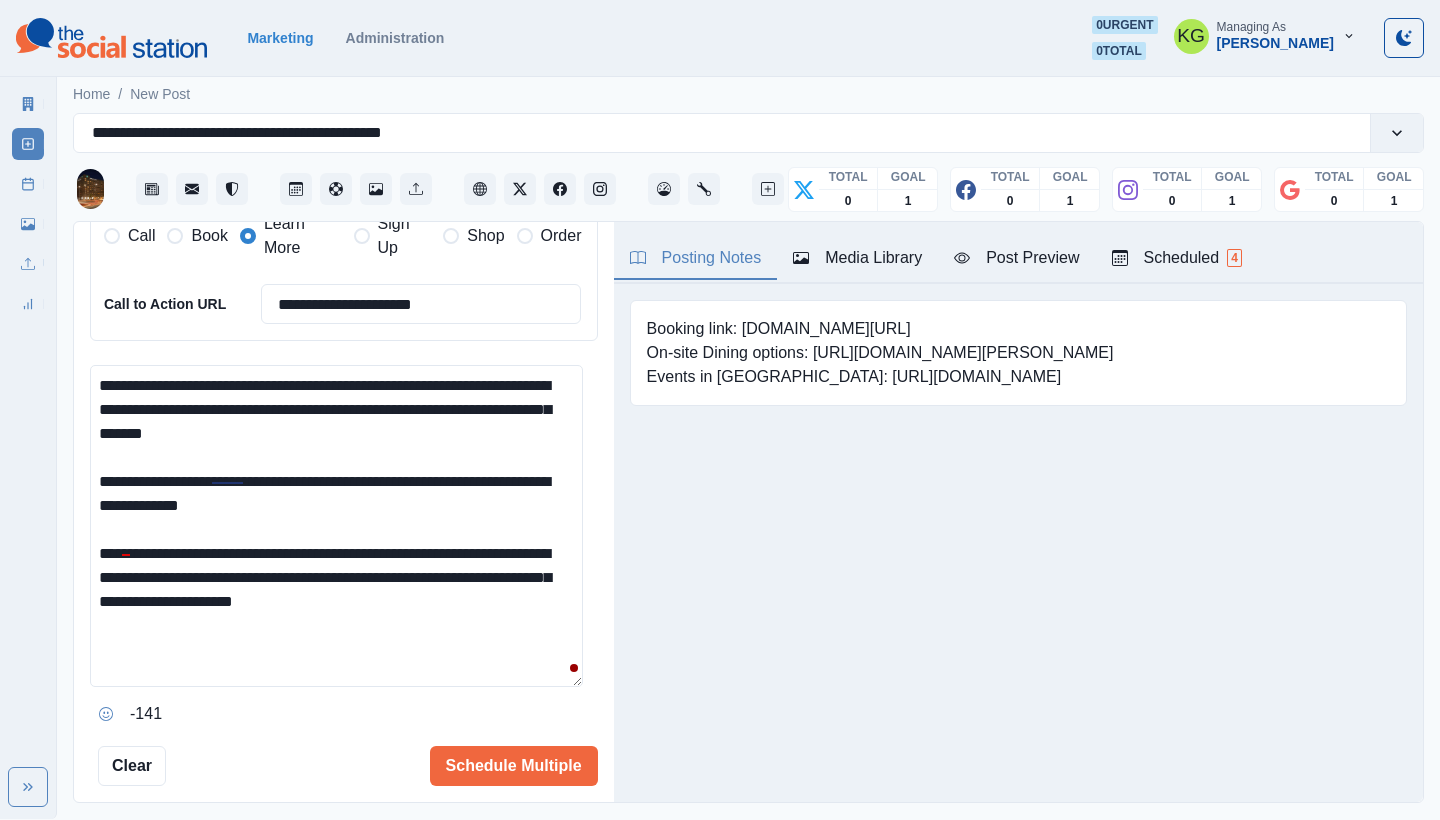 drag, startPoint x: 389, startPoint y: 614, endPoint x: 420, endPoint y: 638, distance: 39.20459 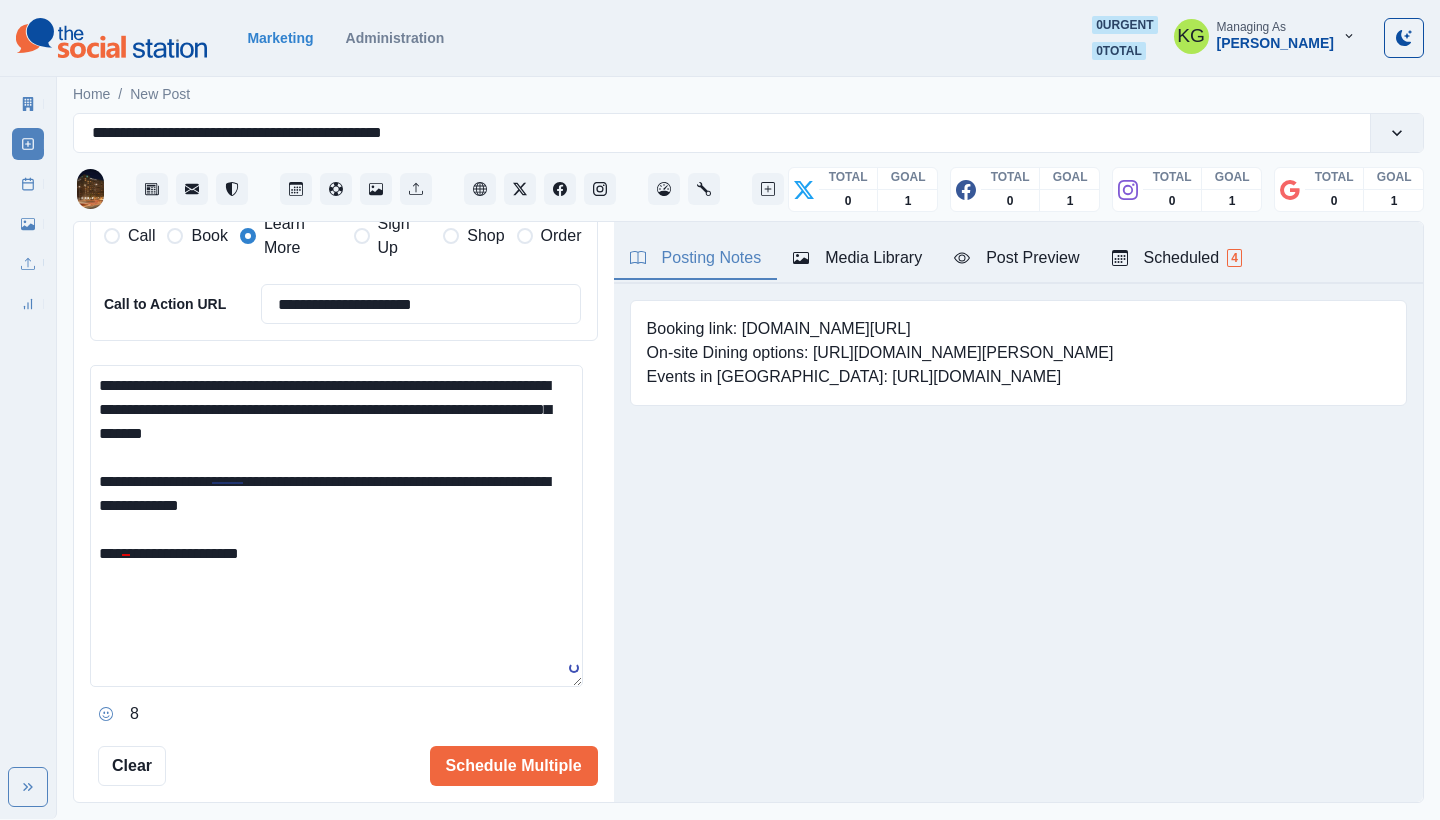 type on "**********" 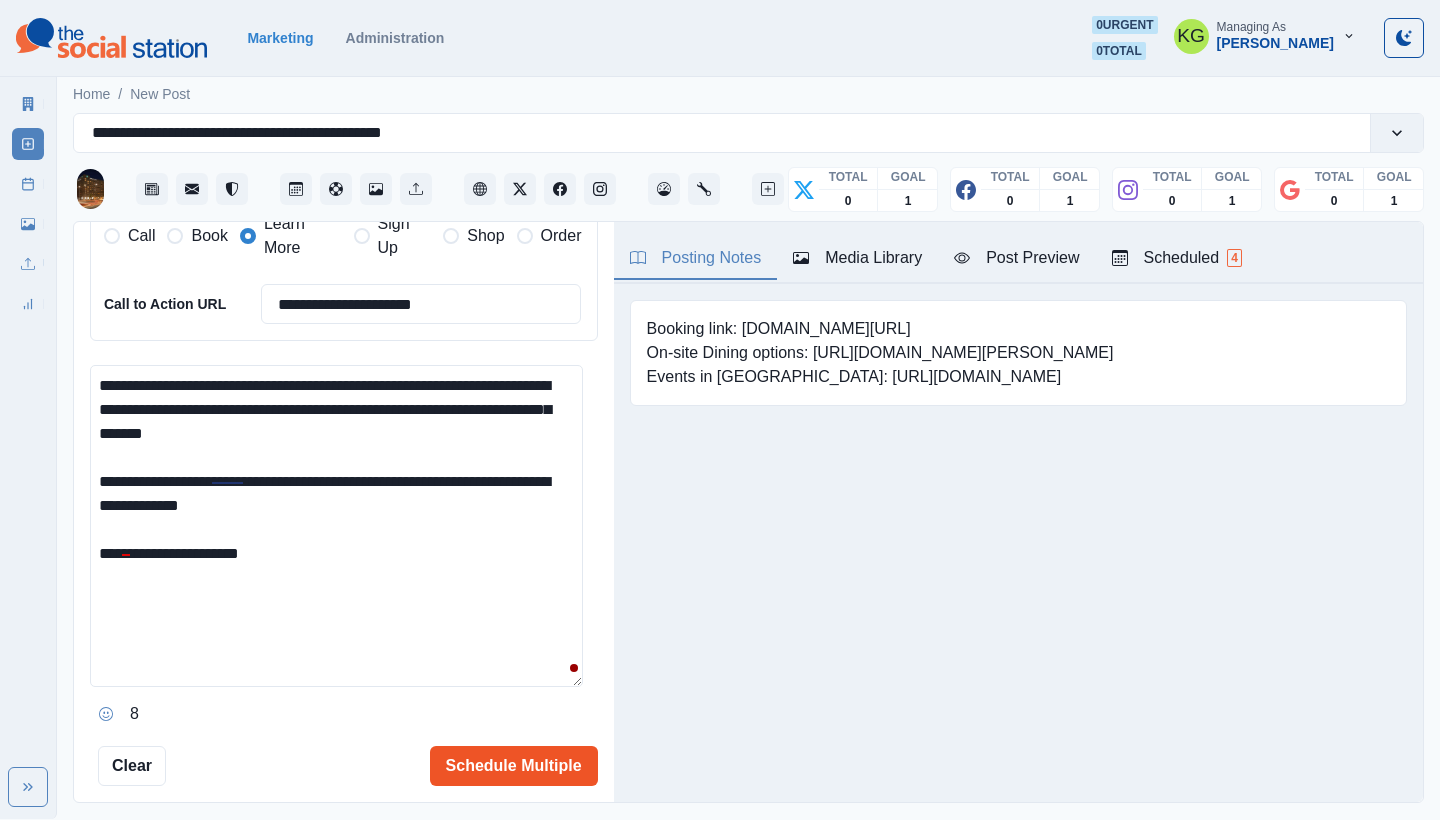 click on "Schedule Multiple" at bounding box center (514, 766) 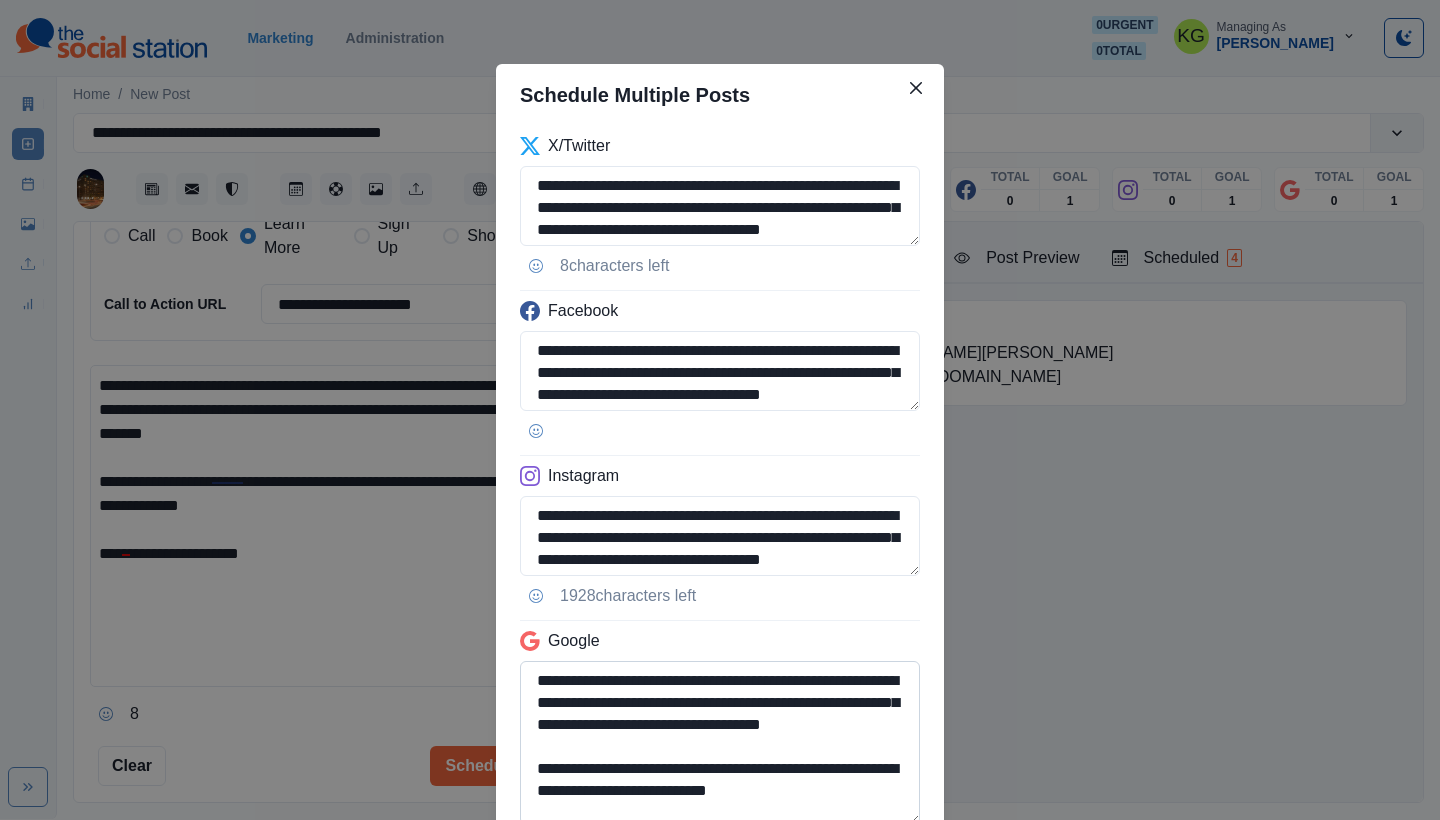 click on "**********" at bounding box center (720, 743) 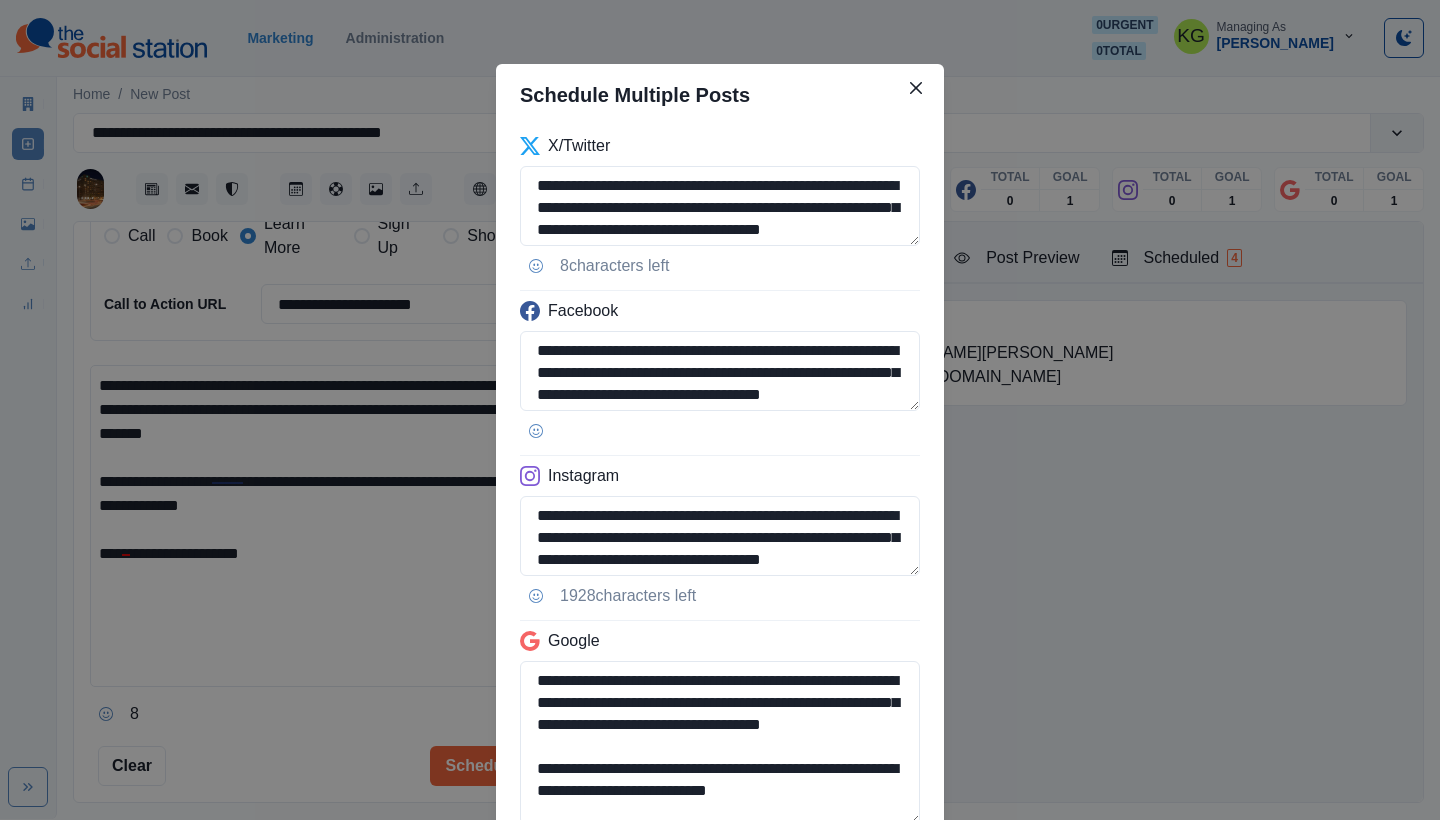 scroll, scrollTop: 171, scrollLeft: 0, axis: vertical 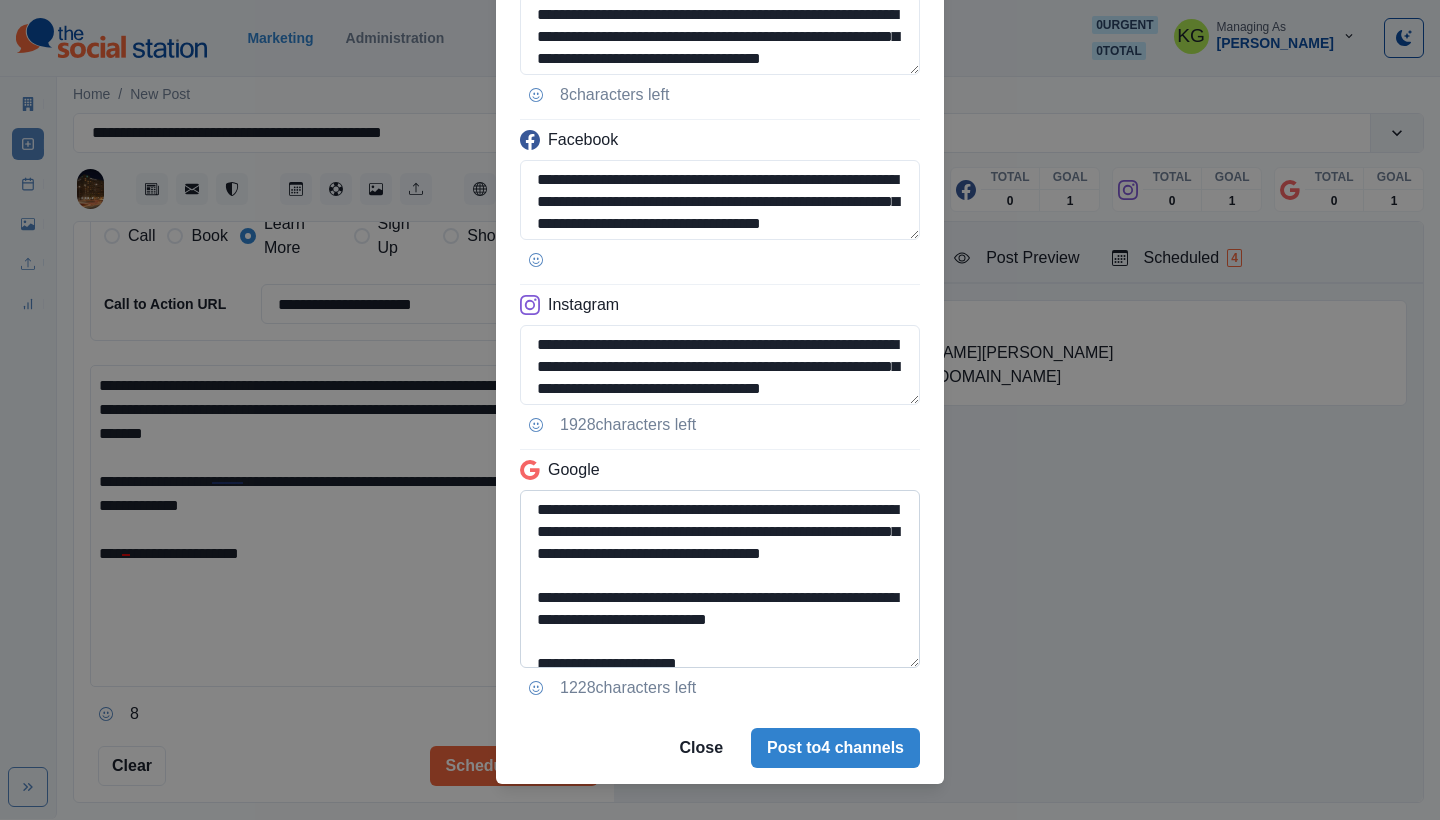 click on "**********" at bounding box center (720, 579) 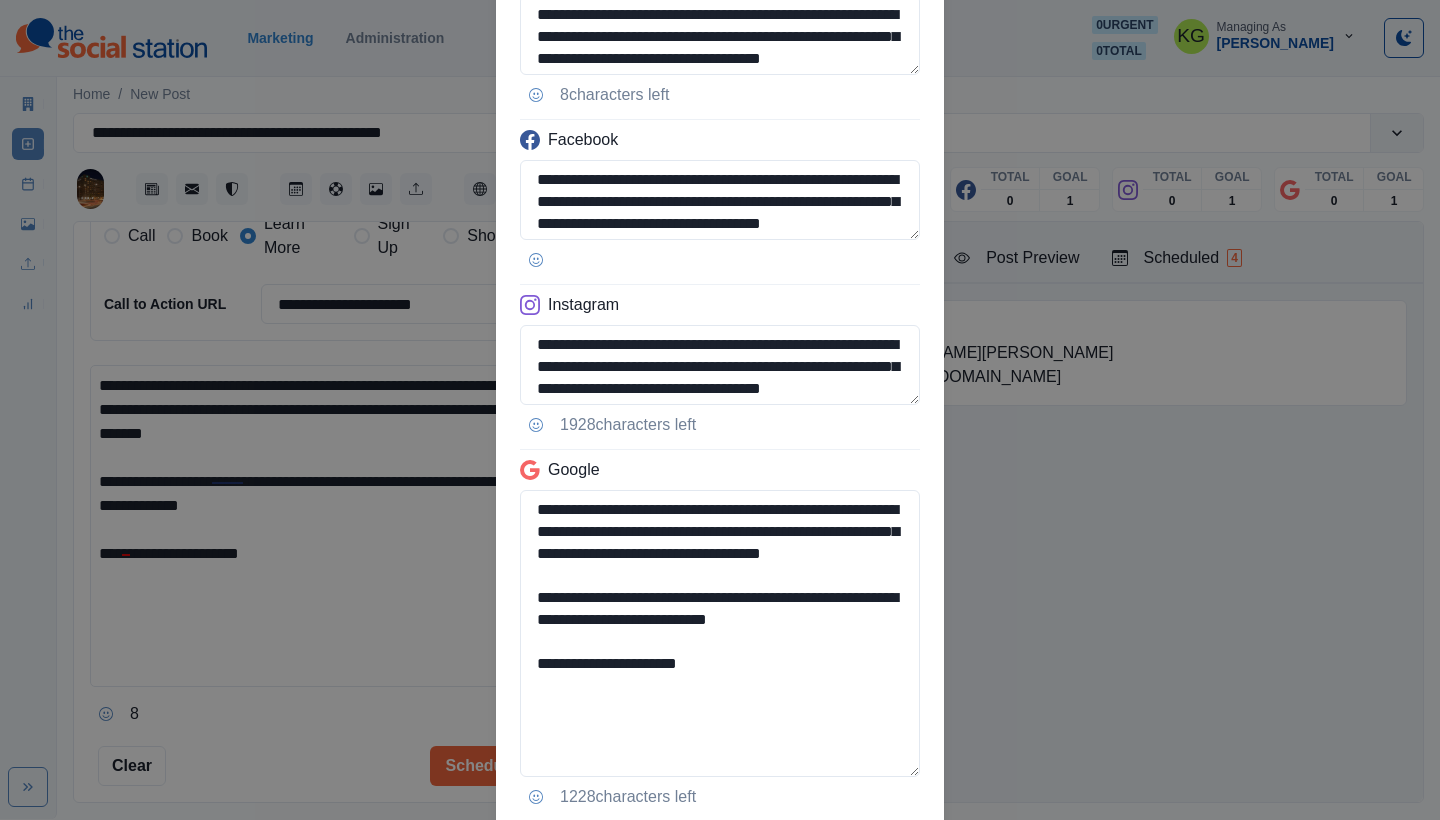 drag, startPoint x: 758, startPoint y: 646, endPoint x: 488, endPoint y: 631, distance: 270.41635 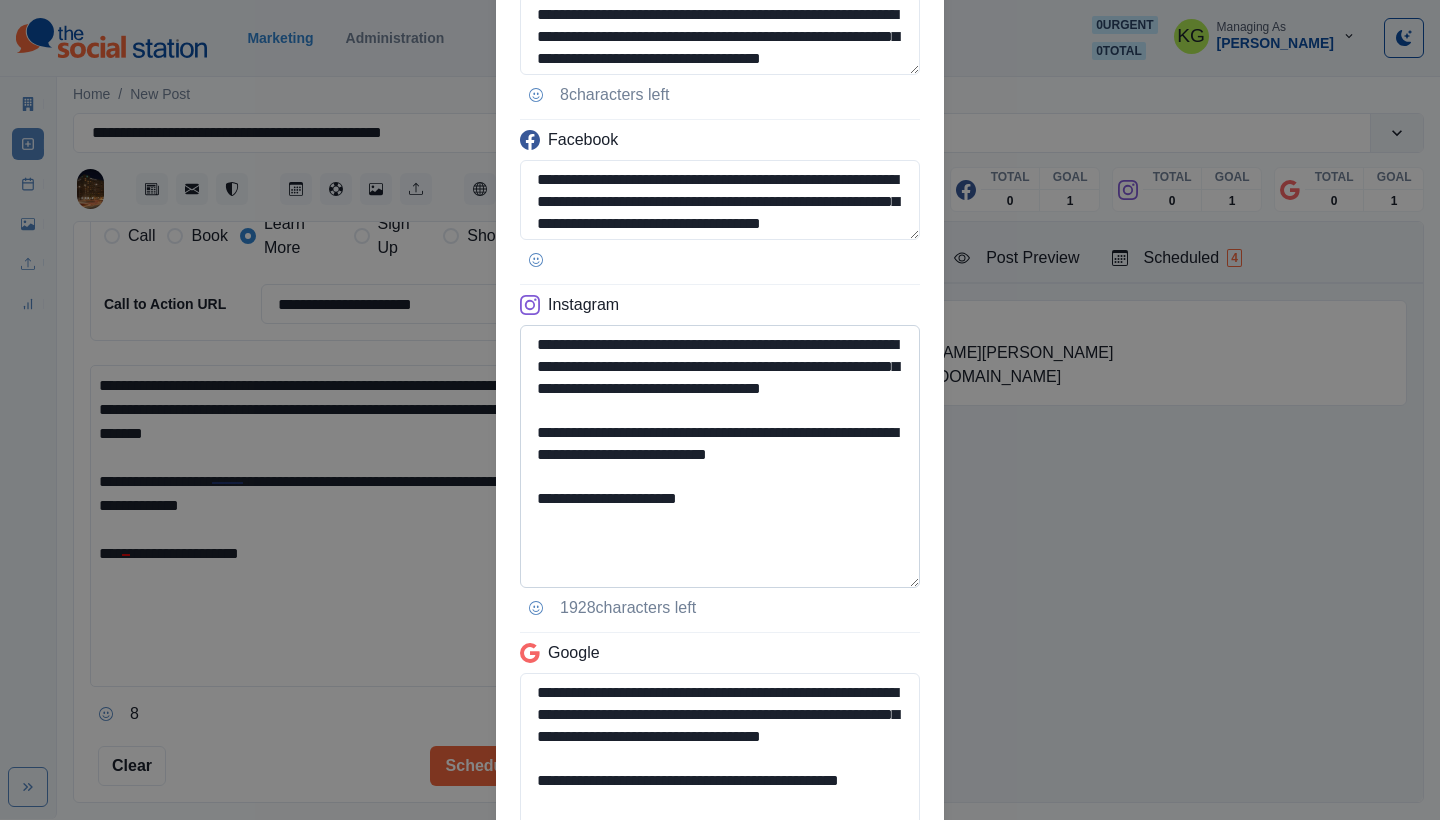 click on "**********" at bounding box center (720, 456) 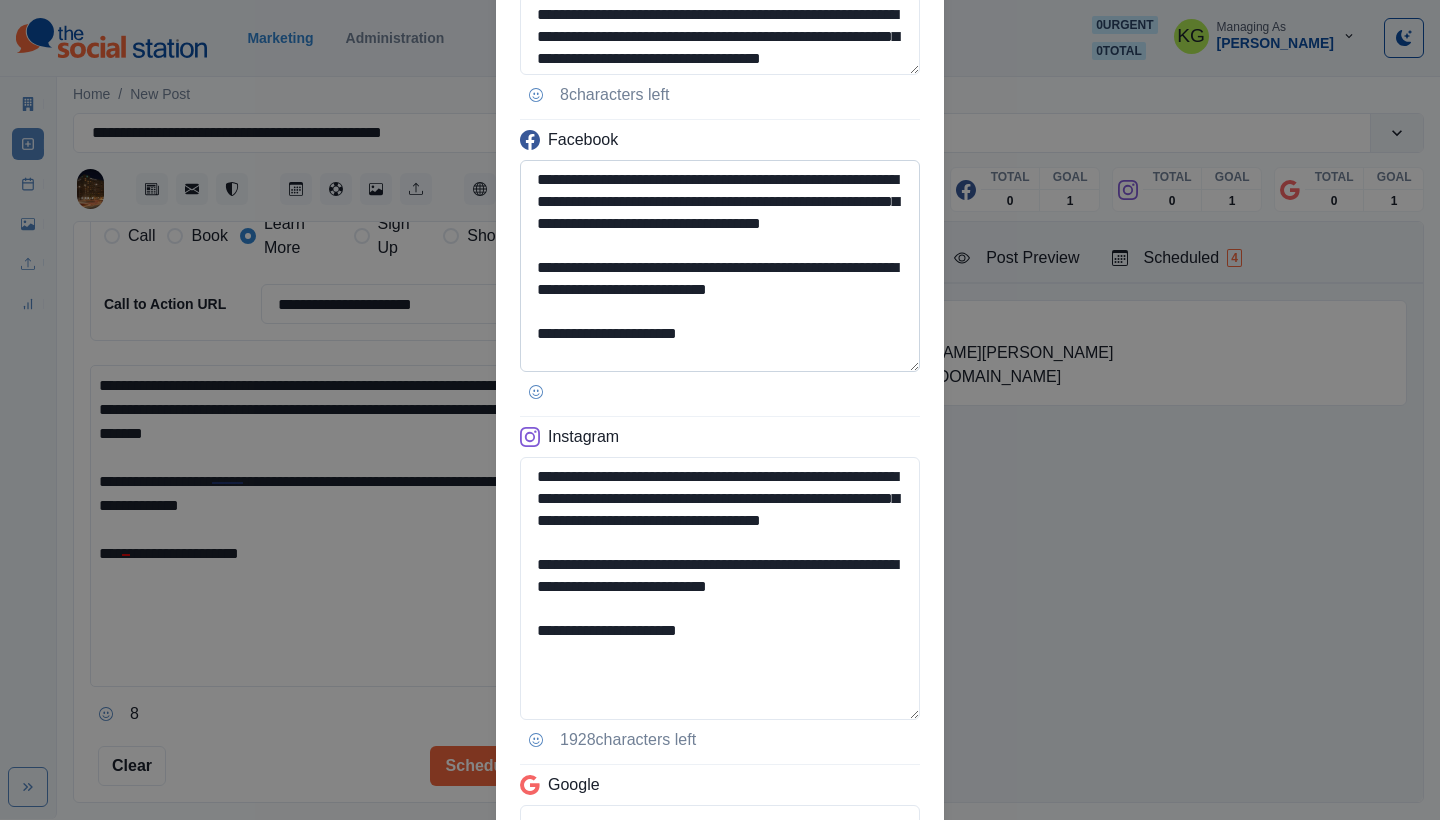 click on "**********" at bounding box center [720, 266] 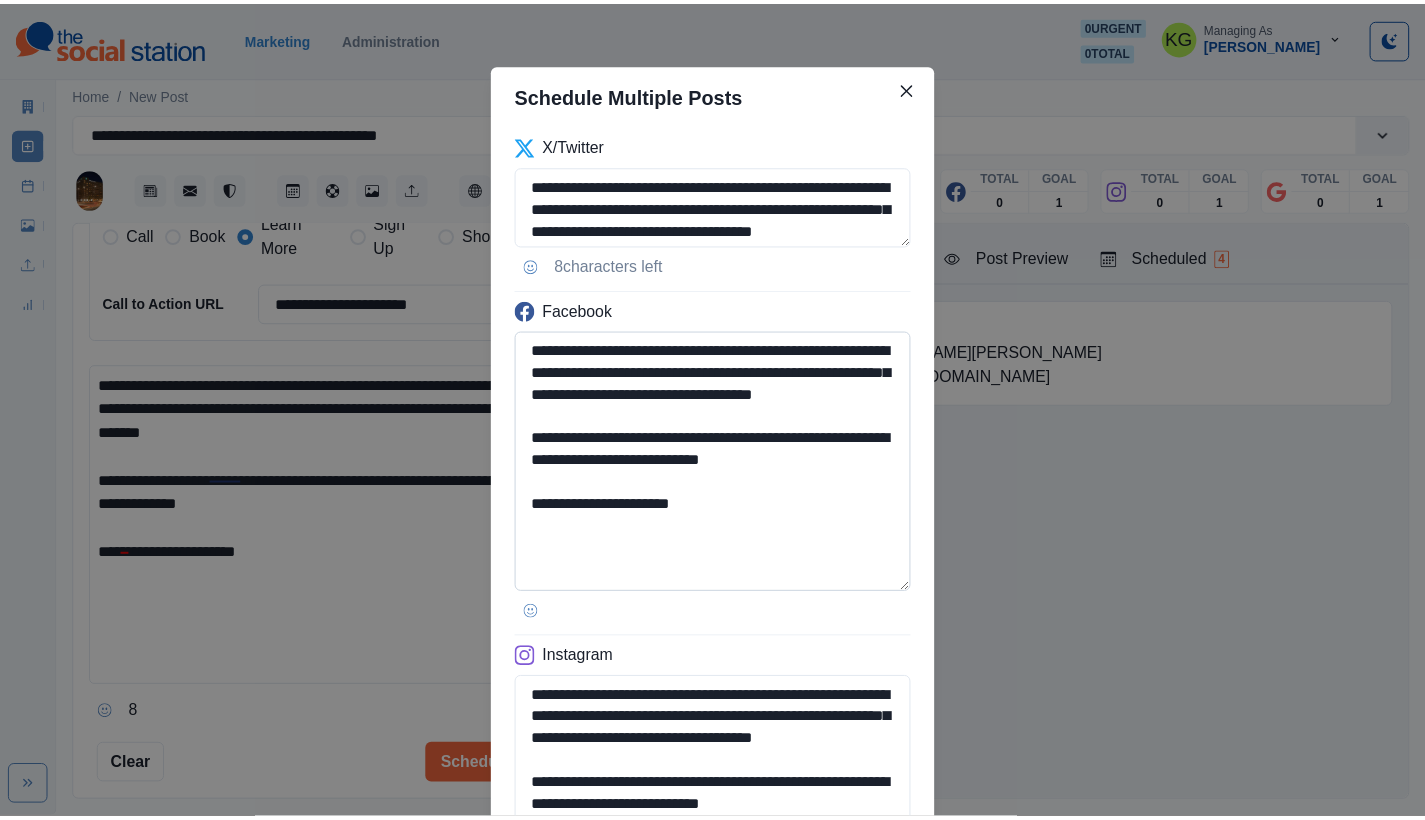 scroll, scrollTop: 673, scrollLeft: 0, axis: vertical 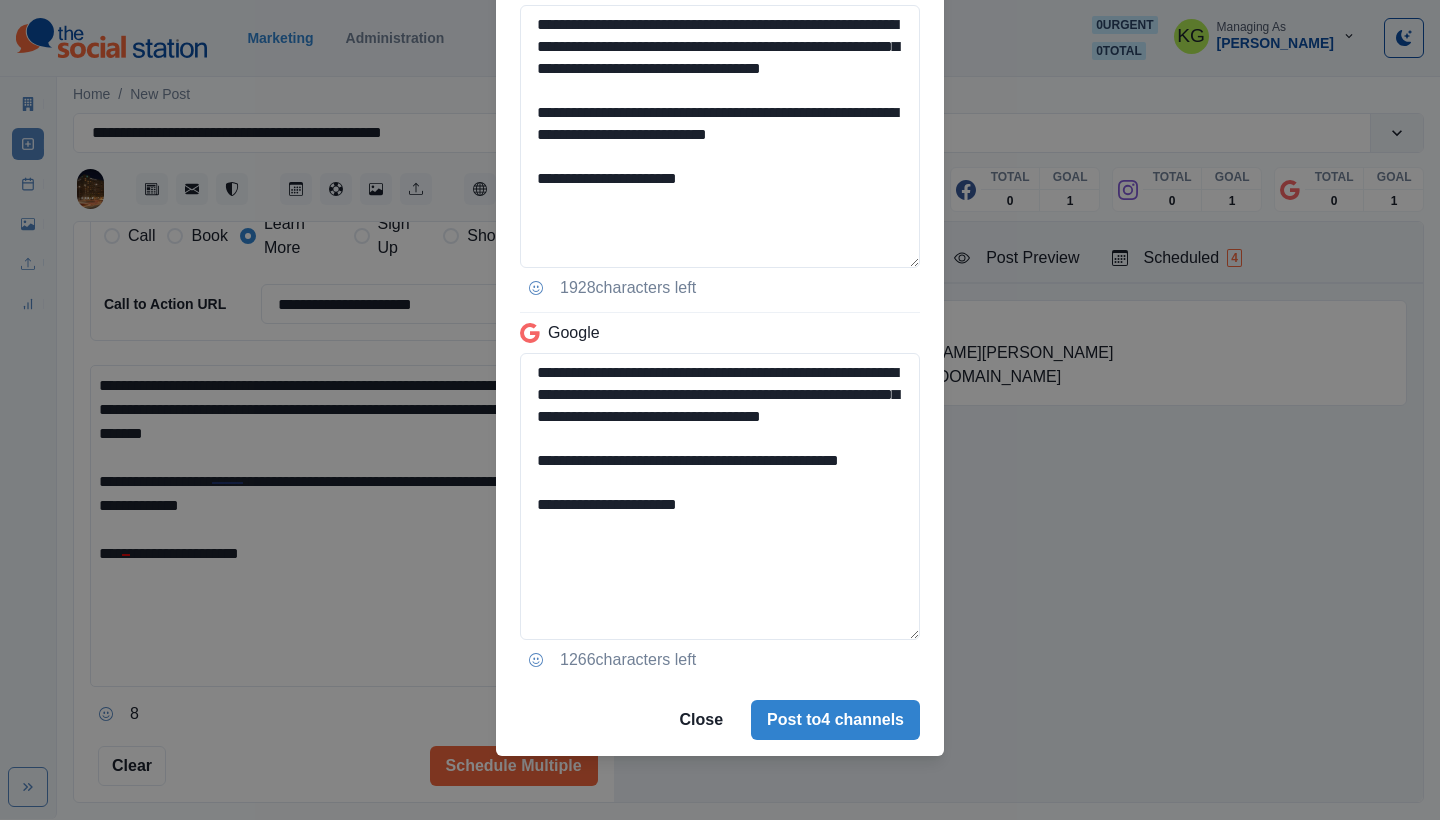 type on "**********" 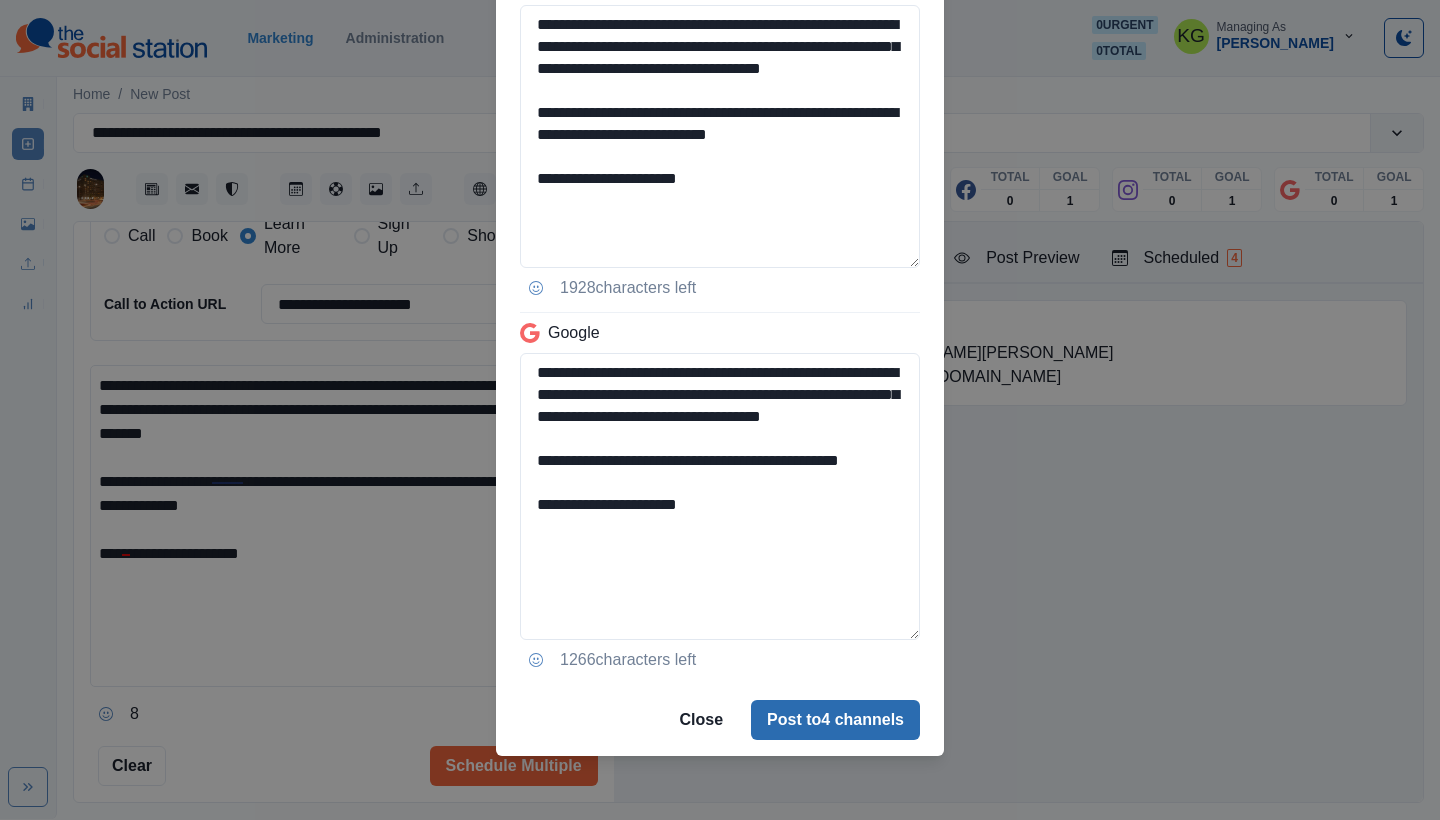 click on "Post to  4   channels" at bounding box center [835, 720] 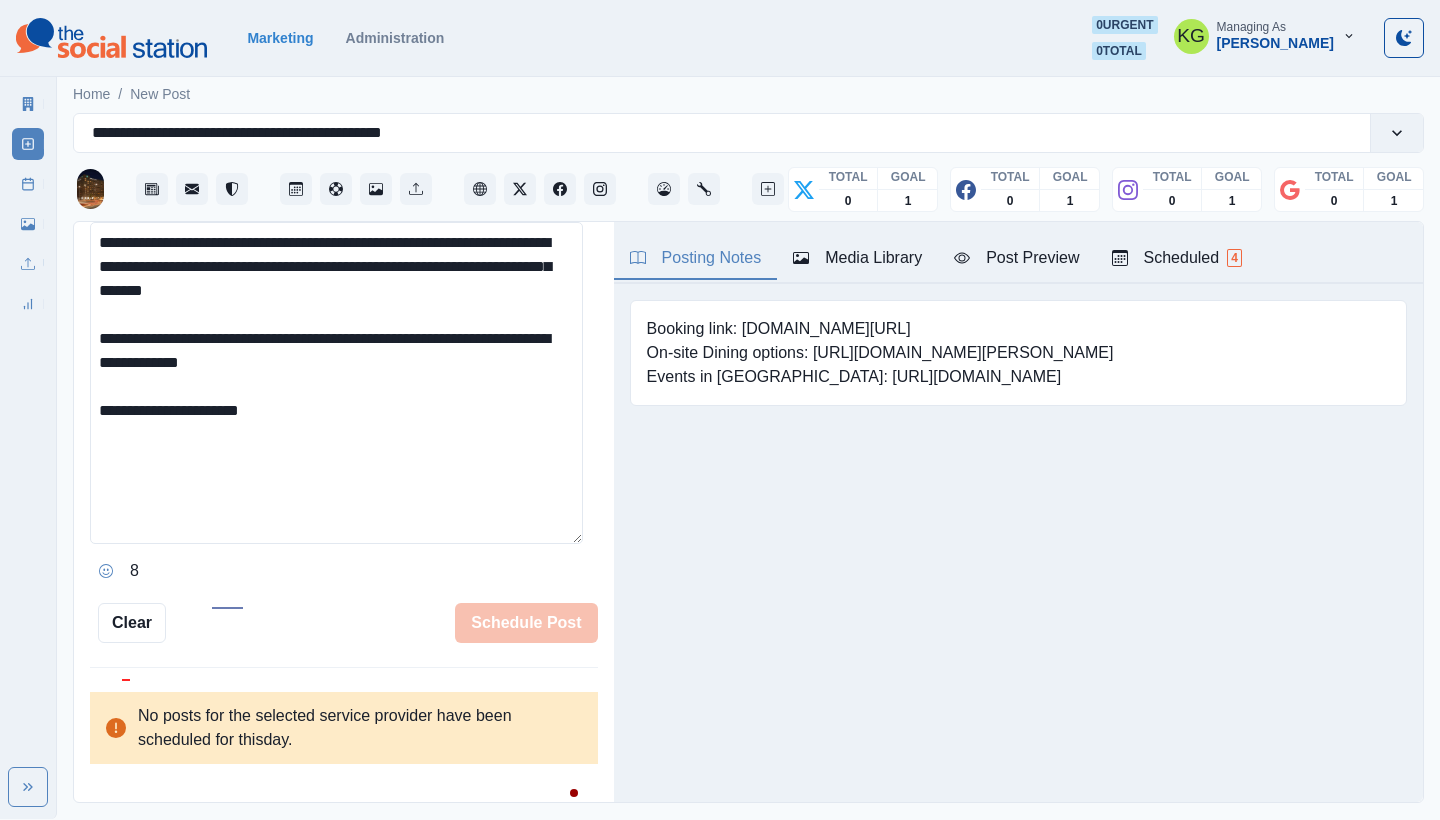 type 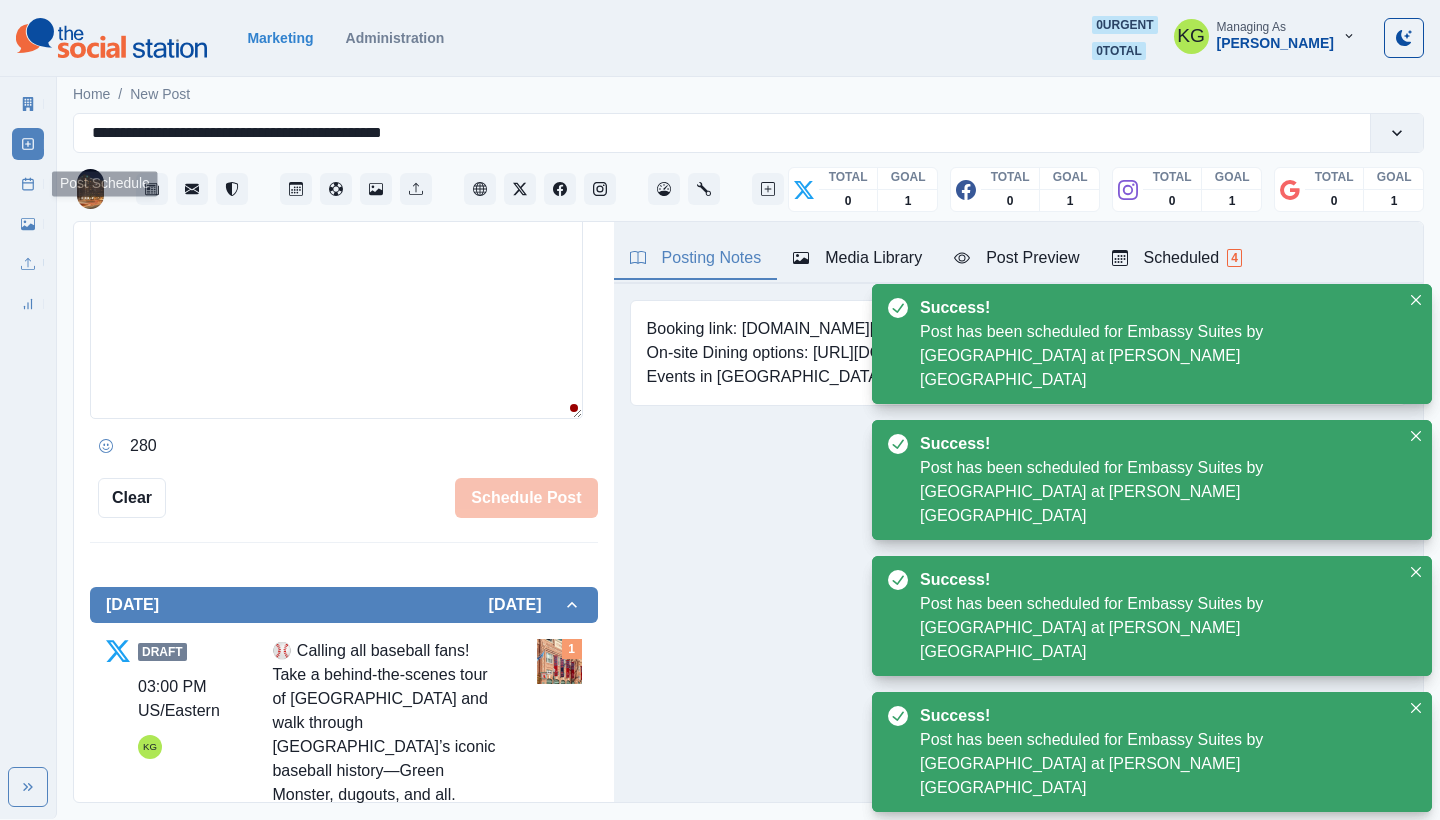 click on "Post Schedule" at bounding box center (28, 184) 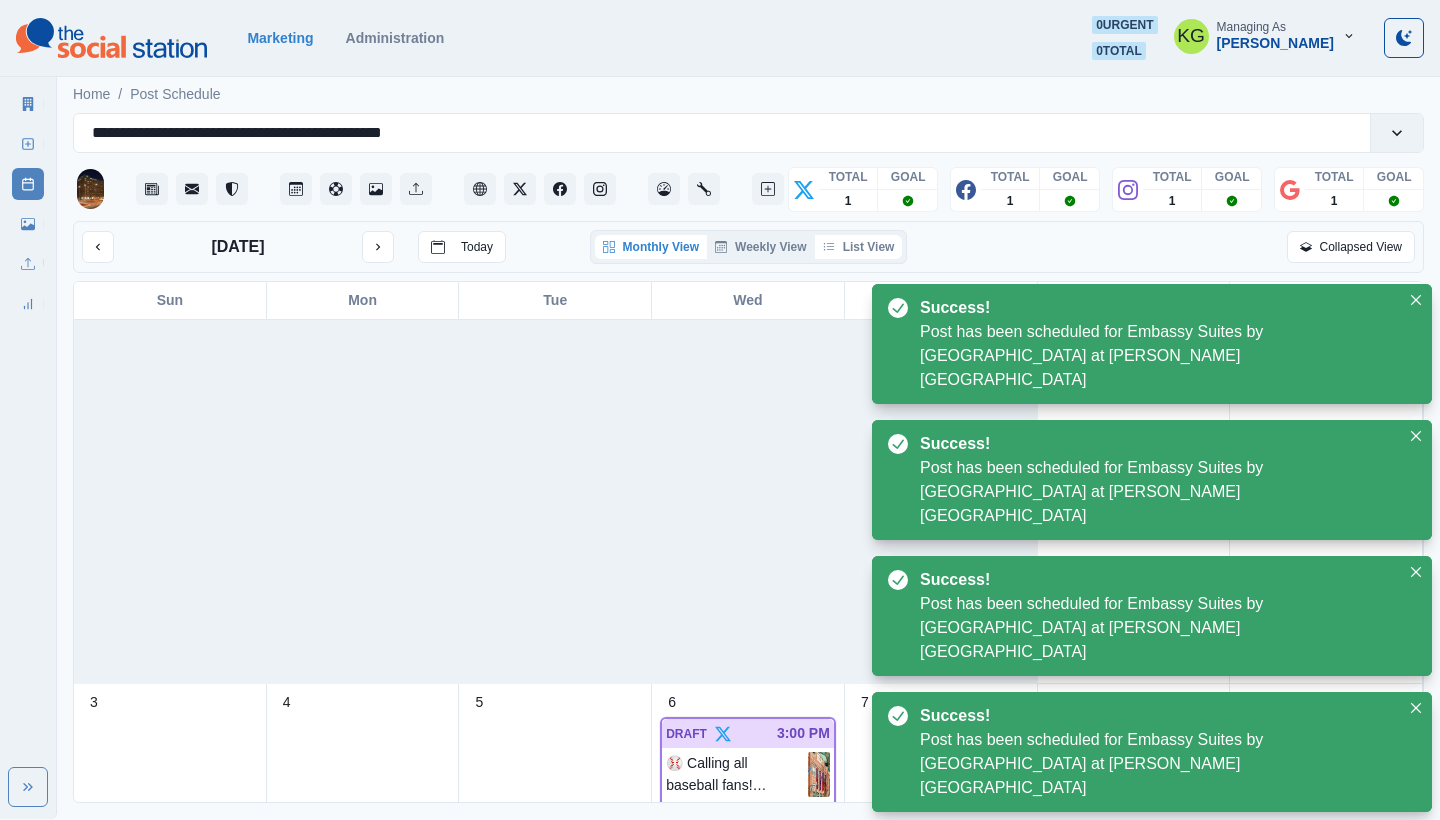 click on "List View" at bounding box center (859, 247) 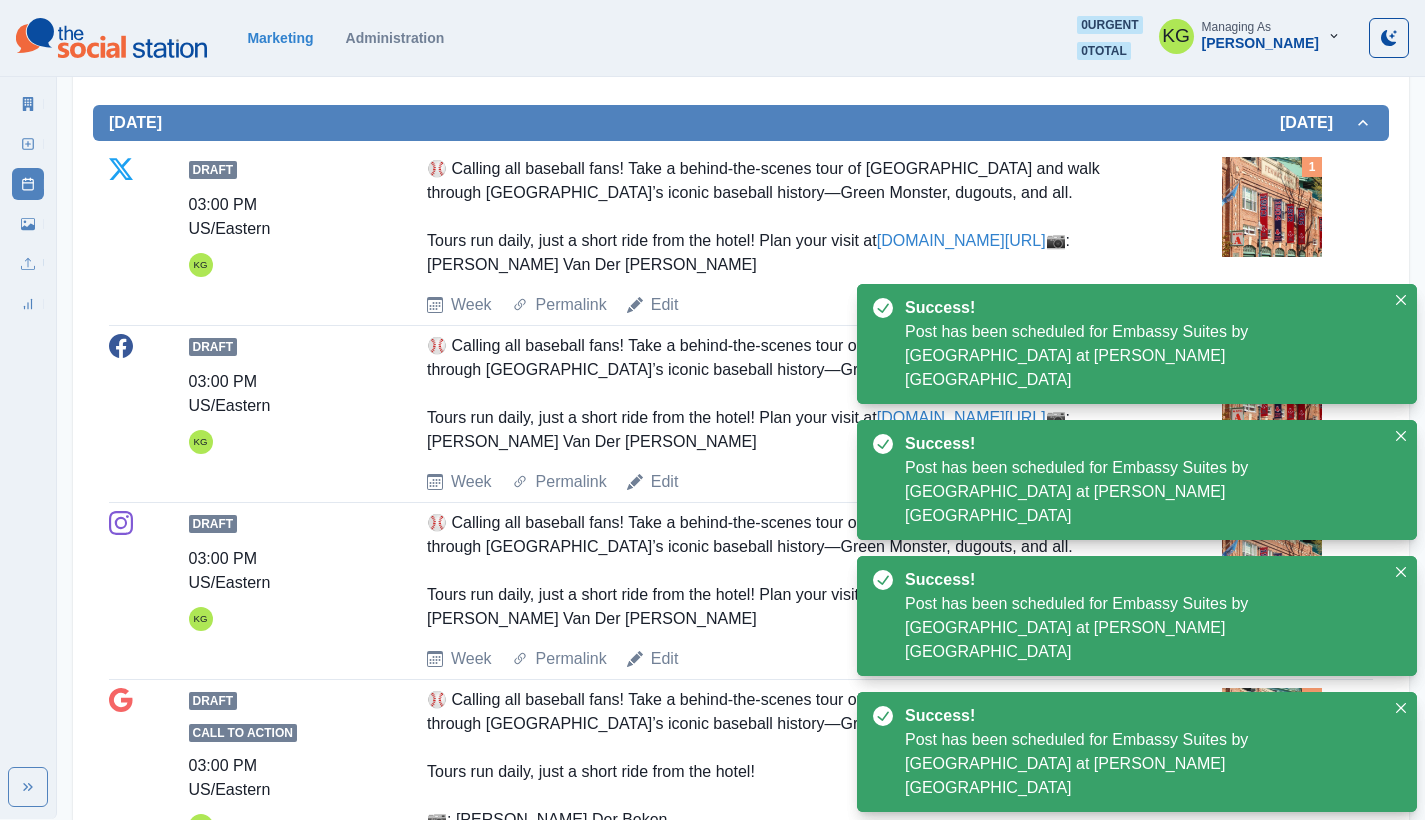 scroll, scrollTop: 0, scrollLeft: 0, axis: both 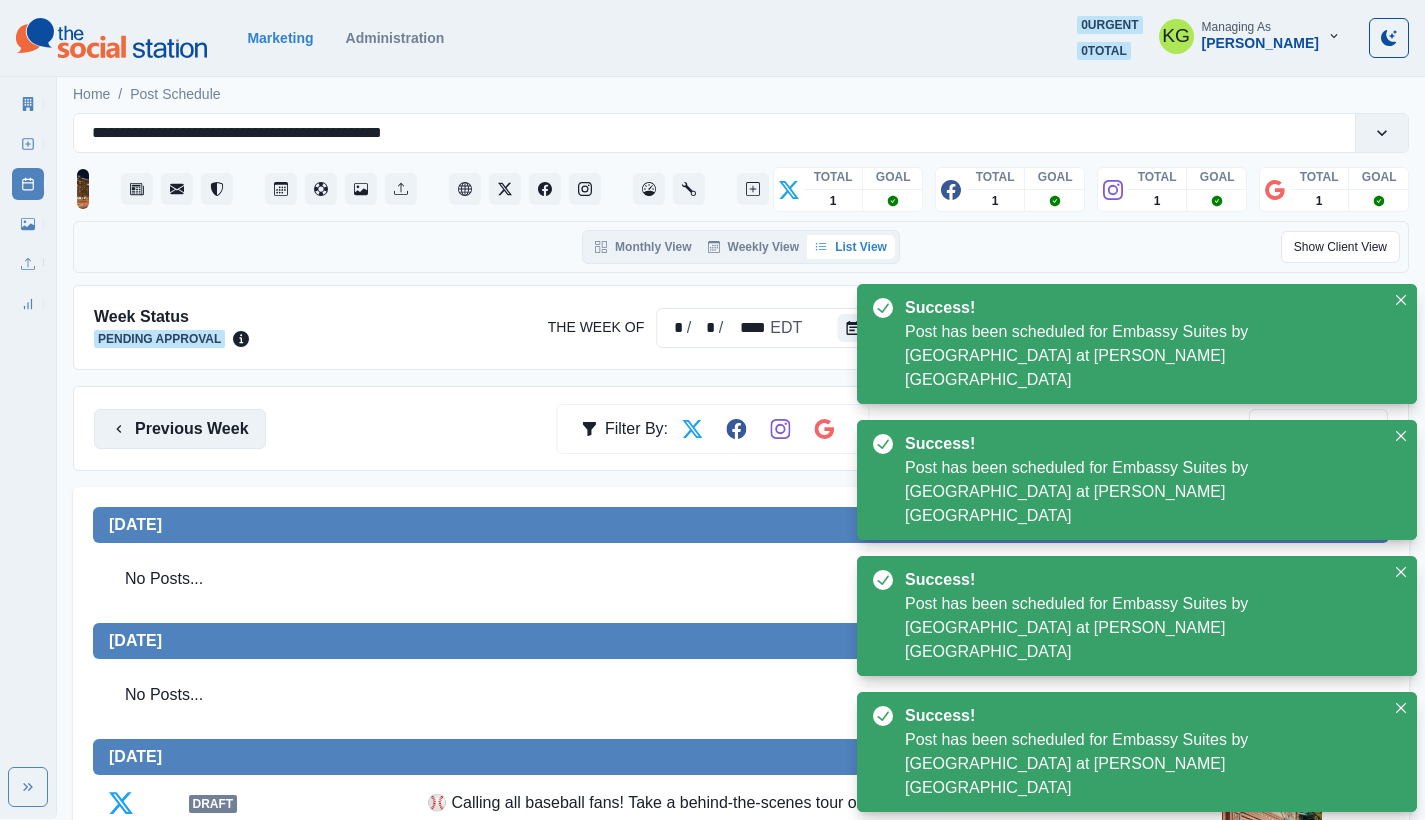 click on "Previous Week" at bounding box center [180, 429] 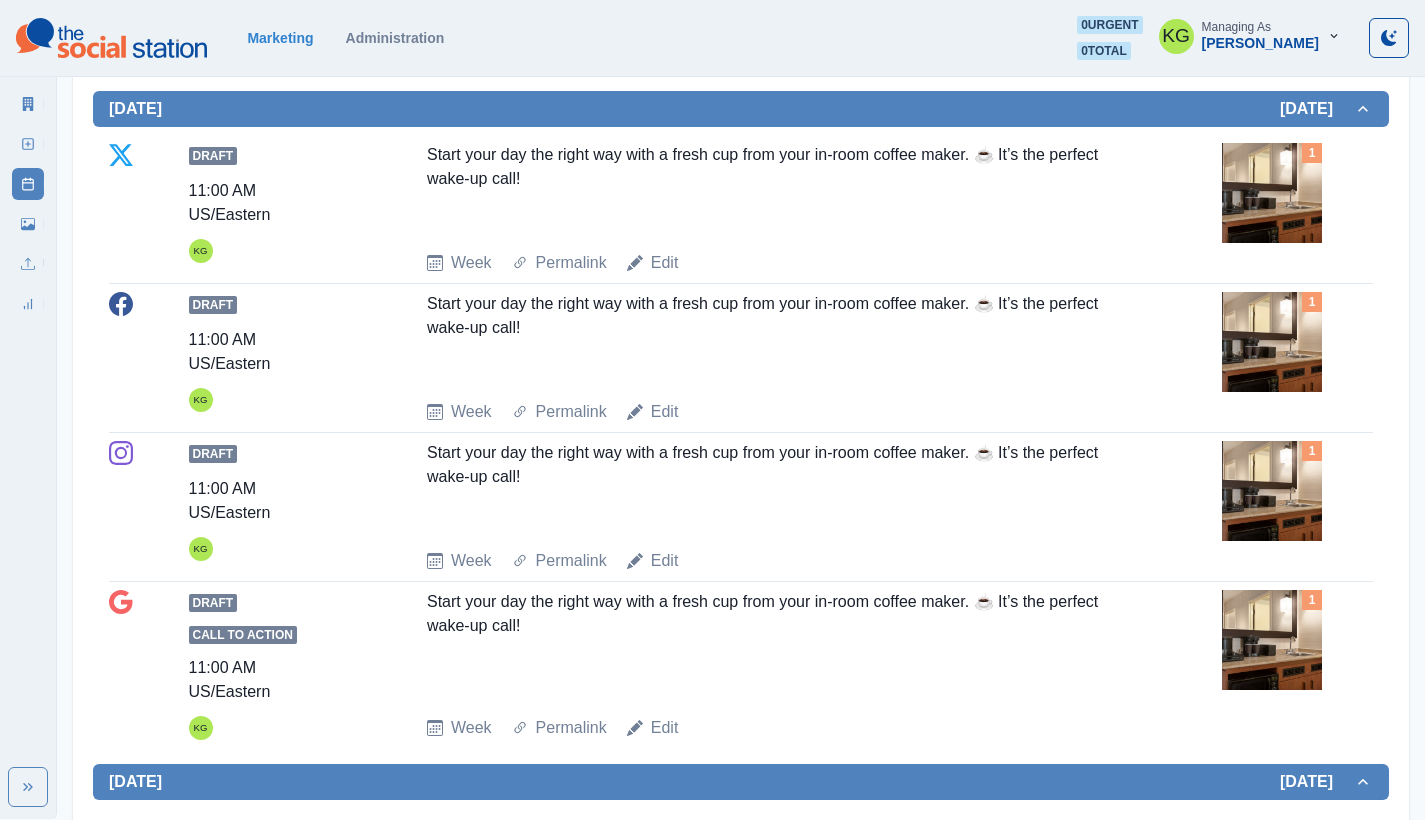 scroll, scrollTop: 0, scrollLeft: 0, axis: both 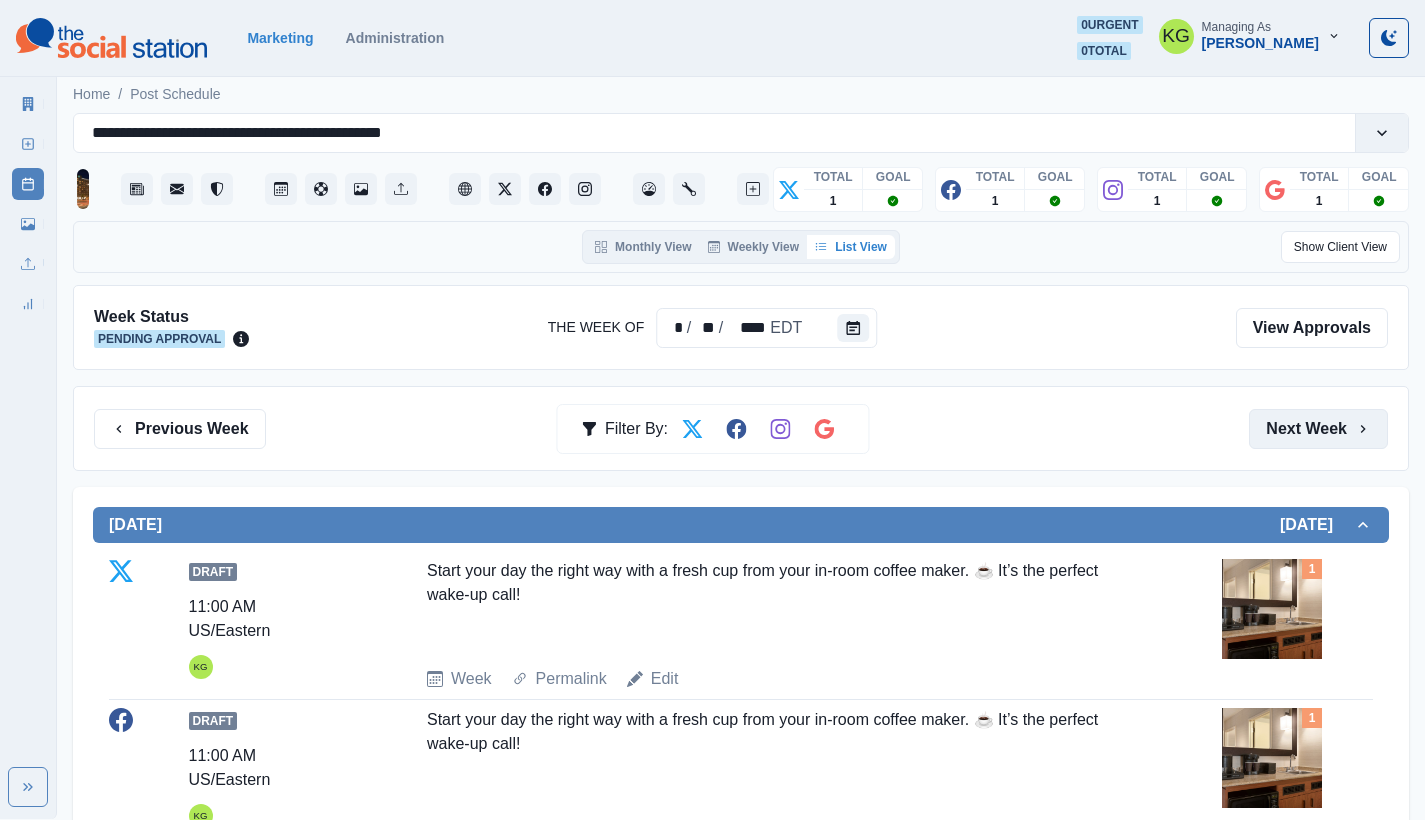 click on "Next Week" at bounding box center [1318, 429] 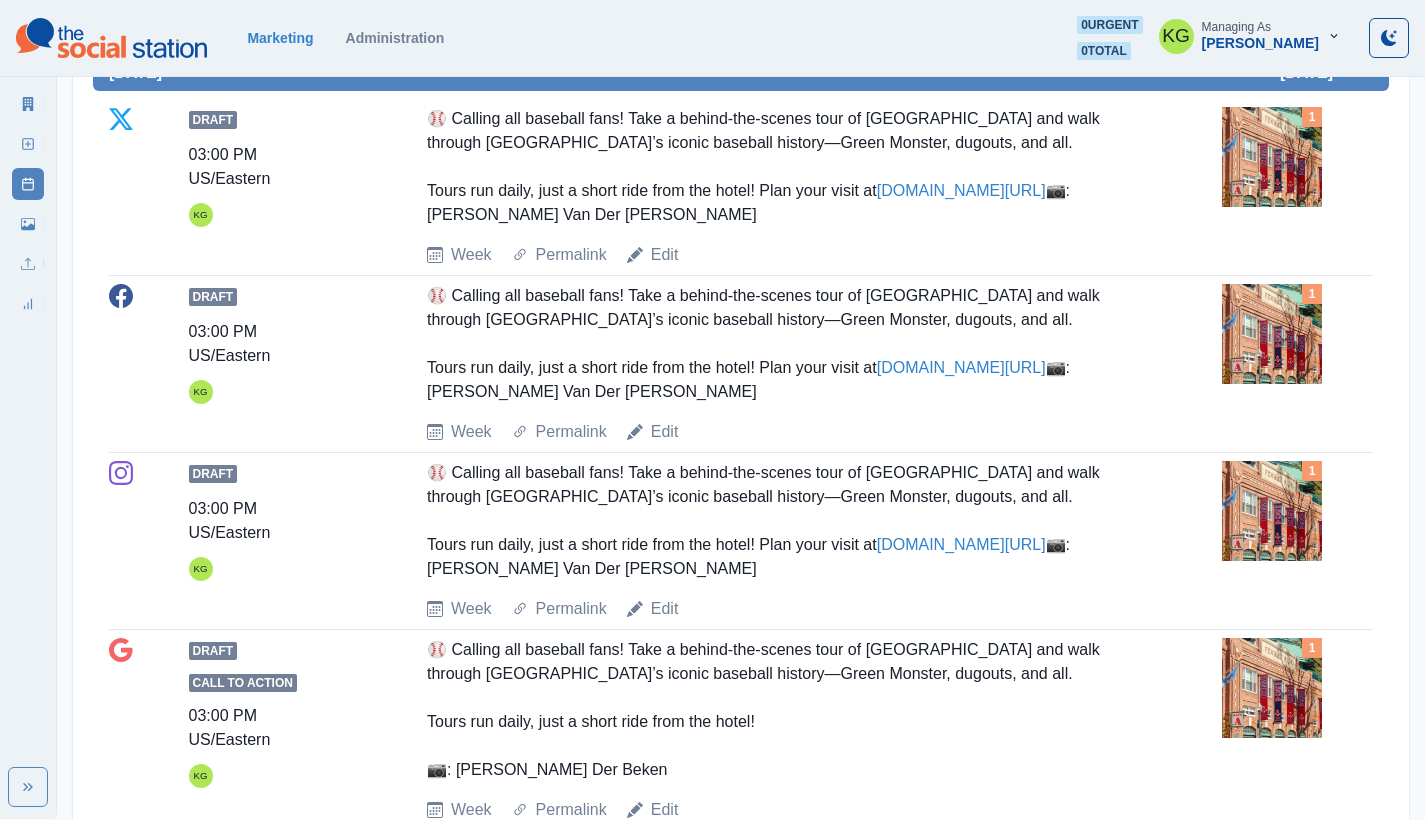 scroll, scrollTop: 712, scrollLeft: 0, axis: vertical 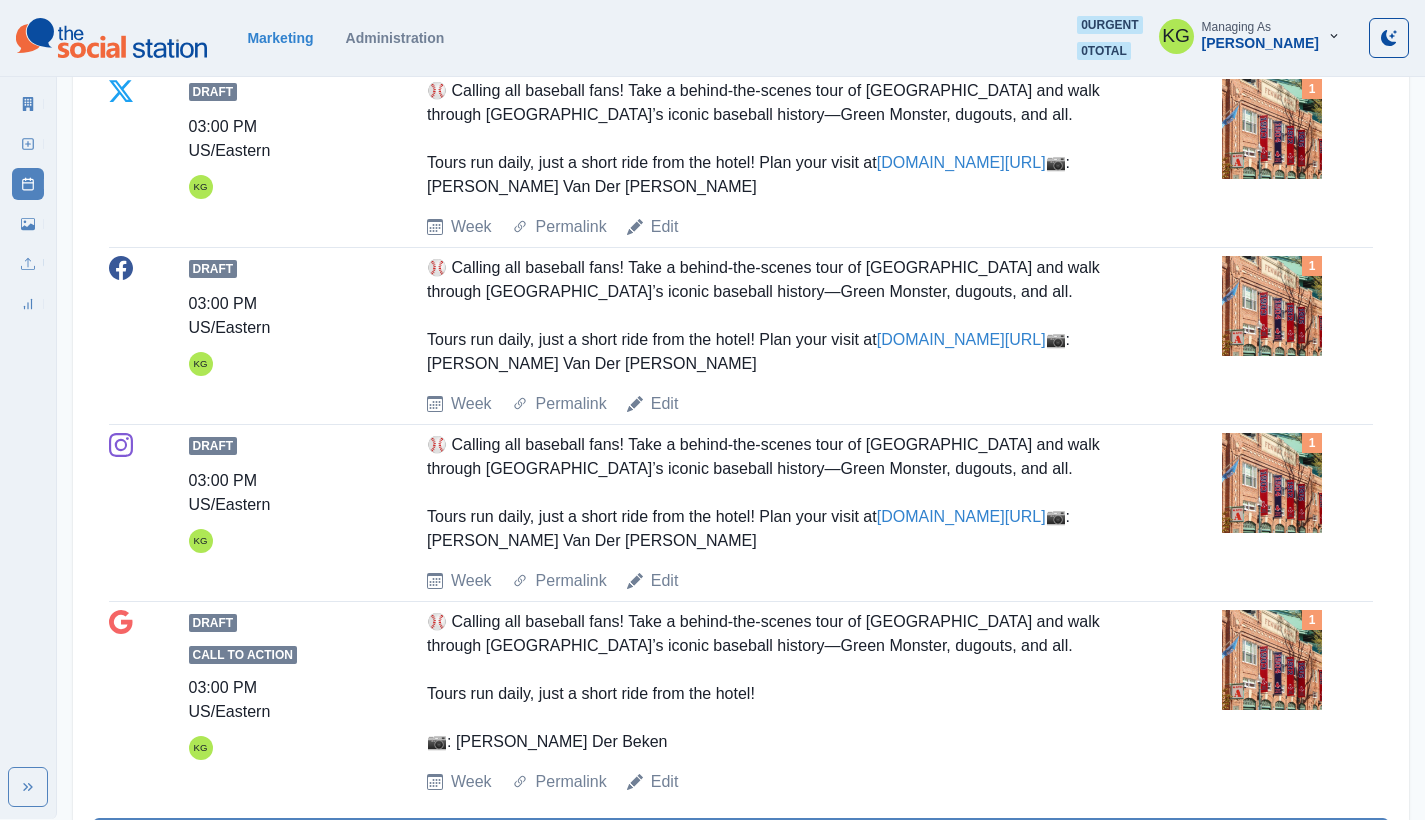 click at bounding box center (1272, 129) 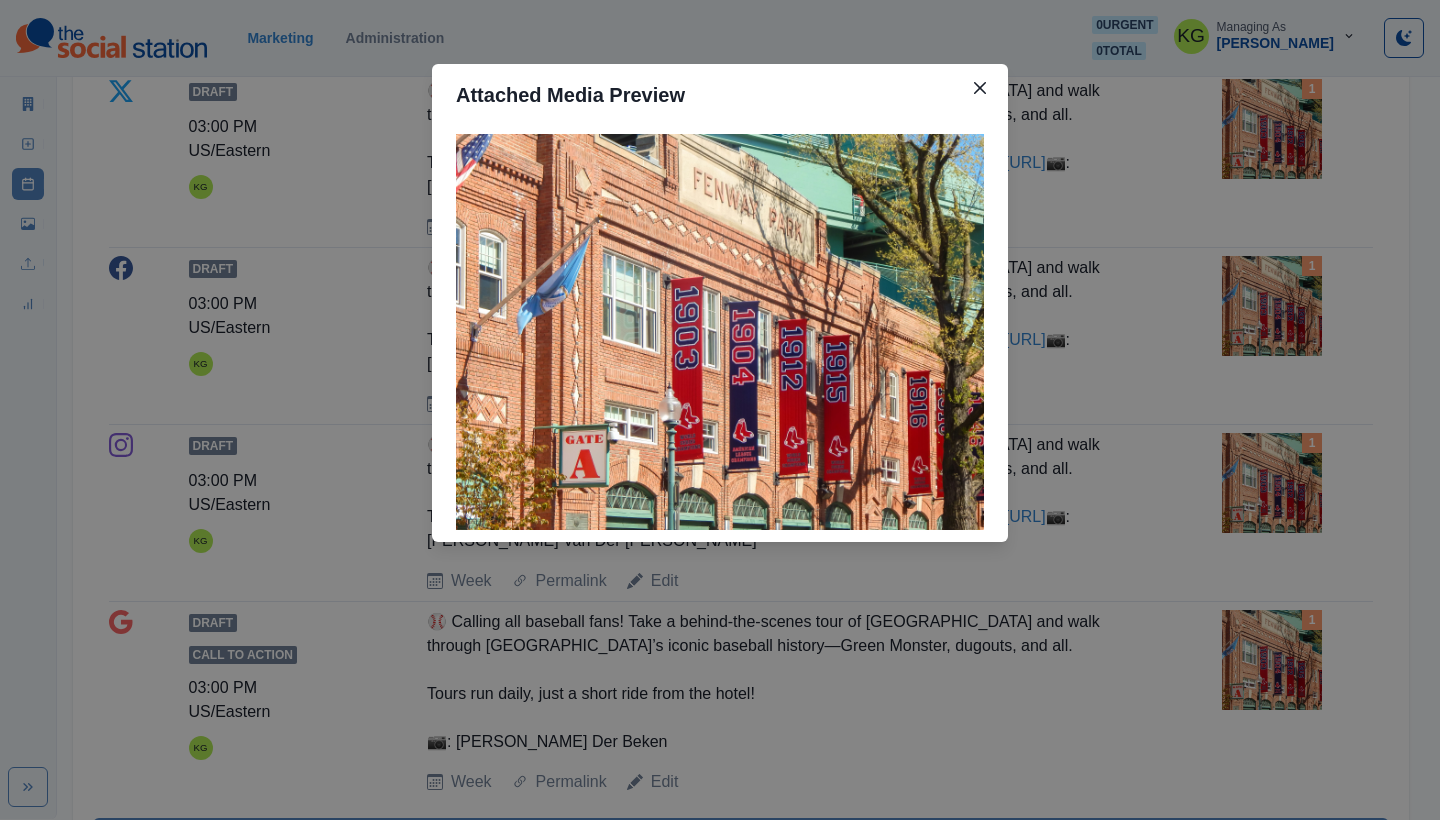 click on "Attached Media Preview" at bounding box center [720, 410] 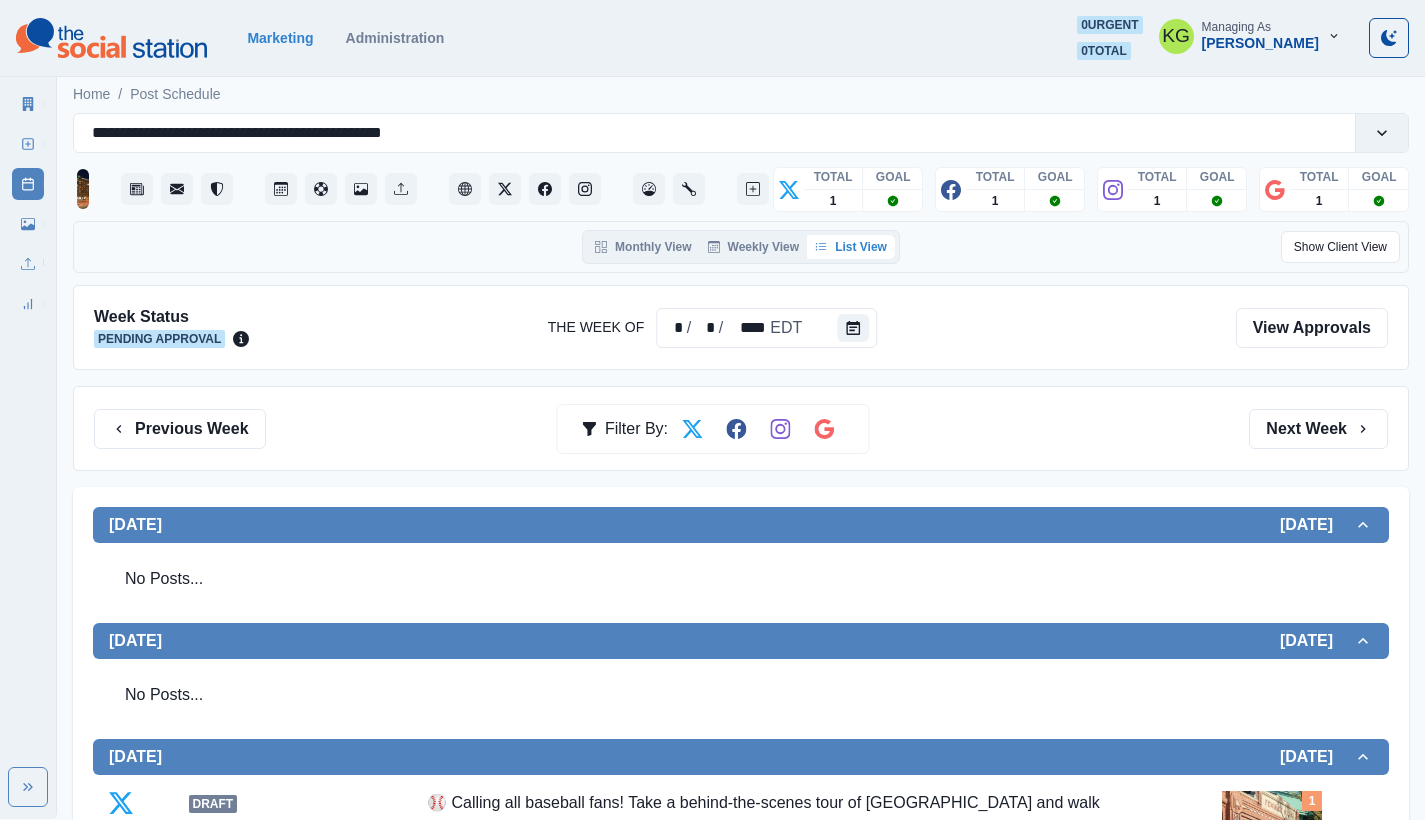 scroll, scrollTop: 0, scrollLeft: 0, axis: both 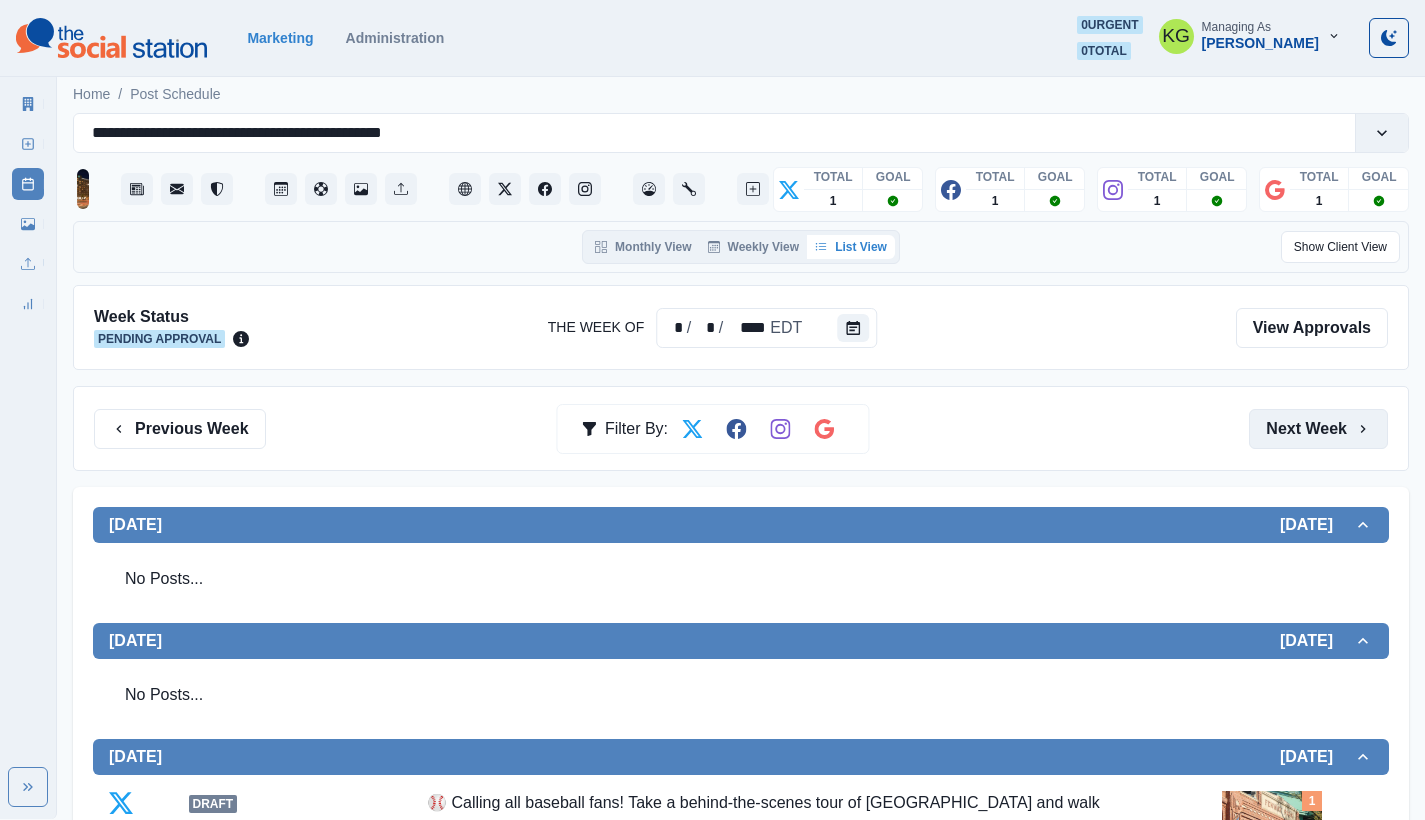 click on "Next Week" at bounding box center [1318, 429] 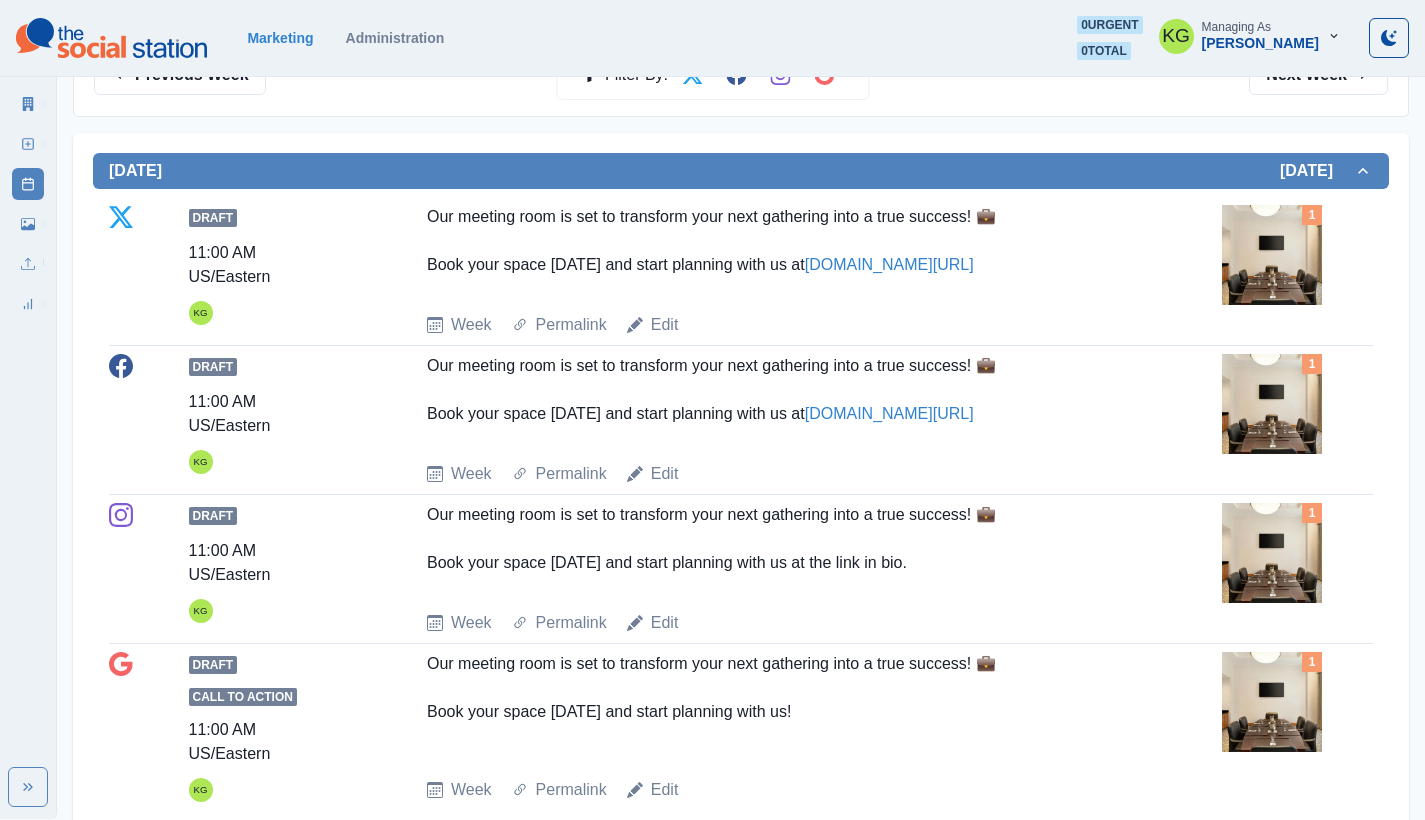 scroll, scrollTop: 0, scrollLeft: 0, axis: both 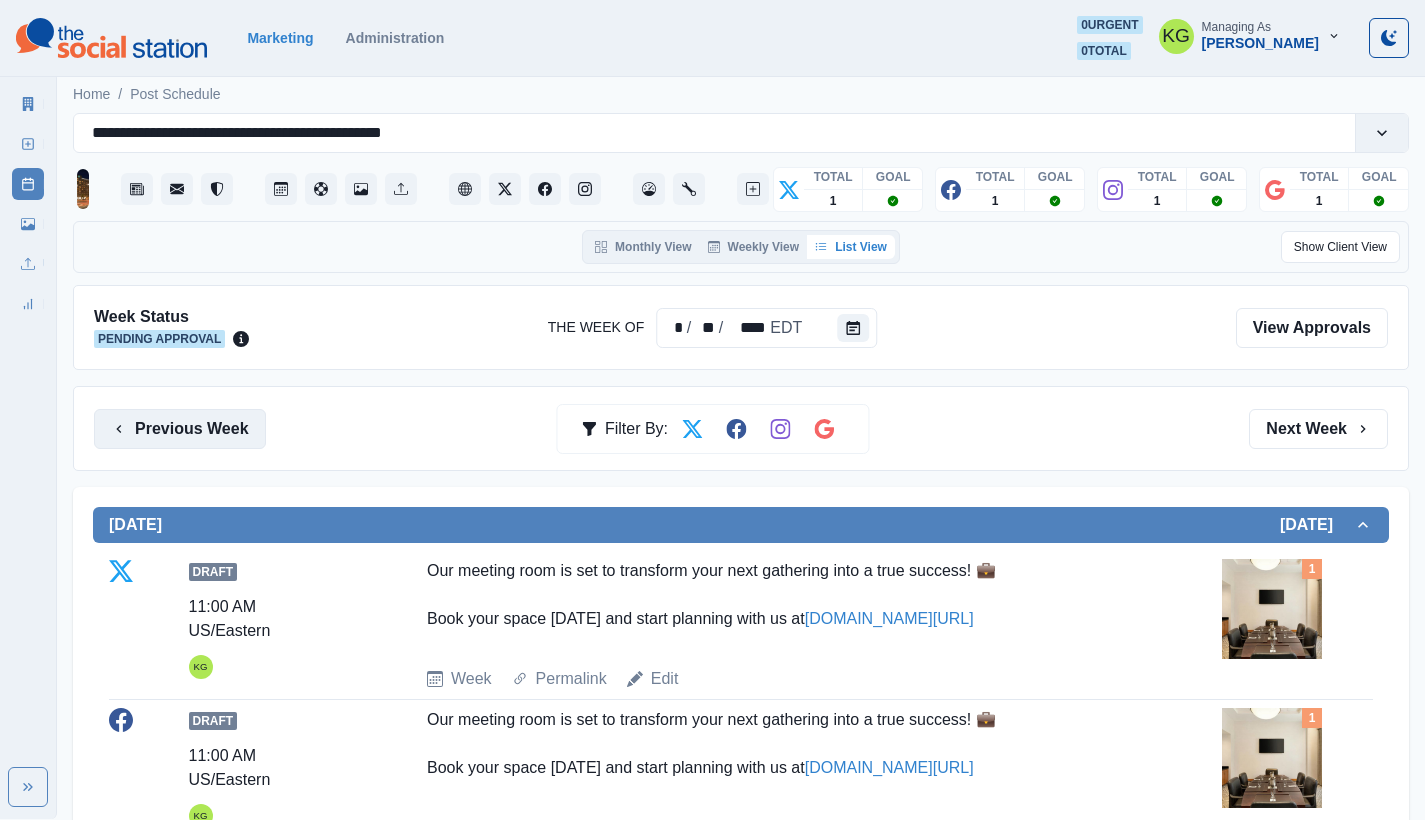 click on "Previous Week" at bounding box center [180, 429] 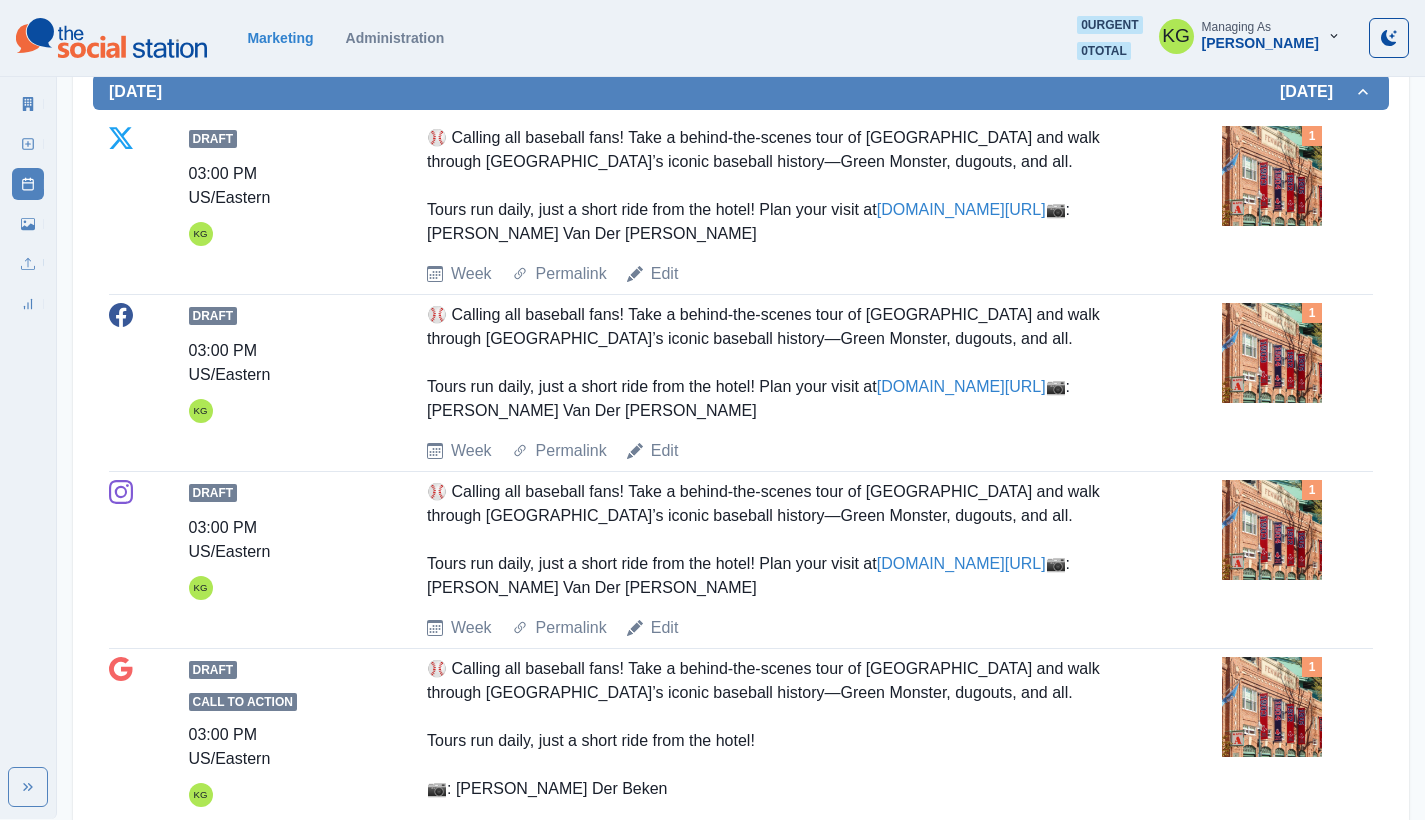 scroll, scrollTop: 0, scrollLeft: 0, axis: both 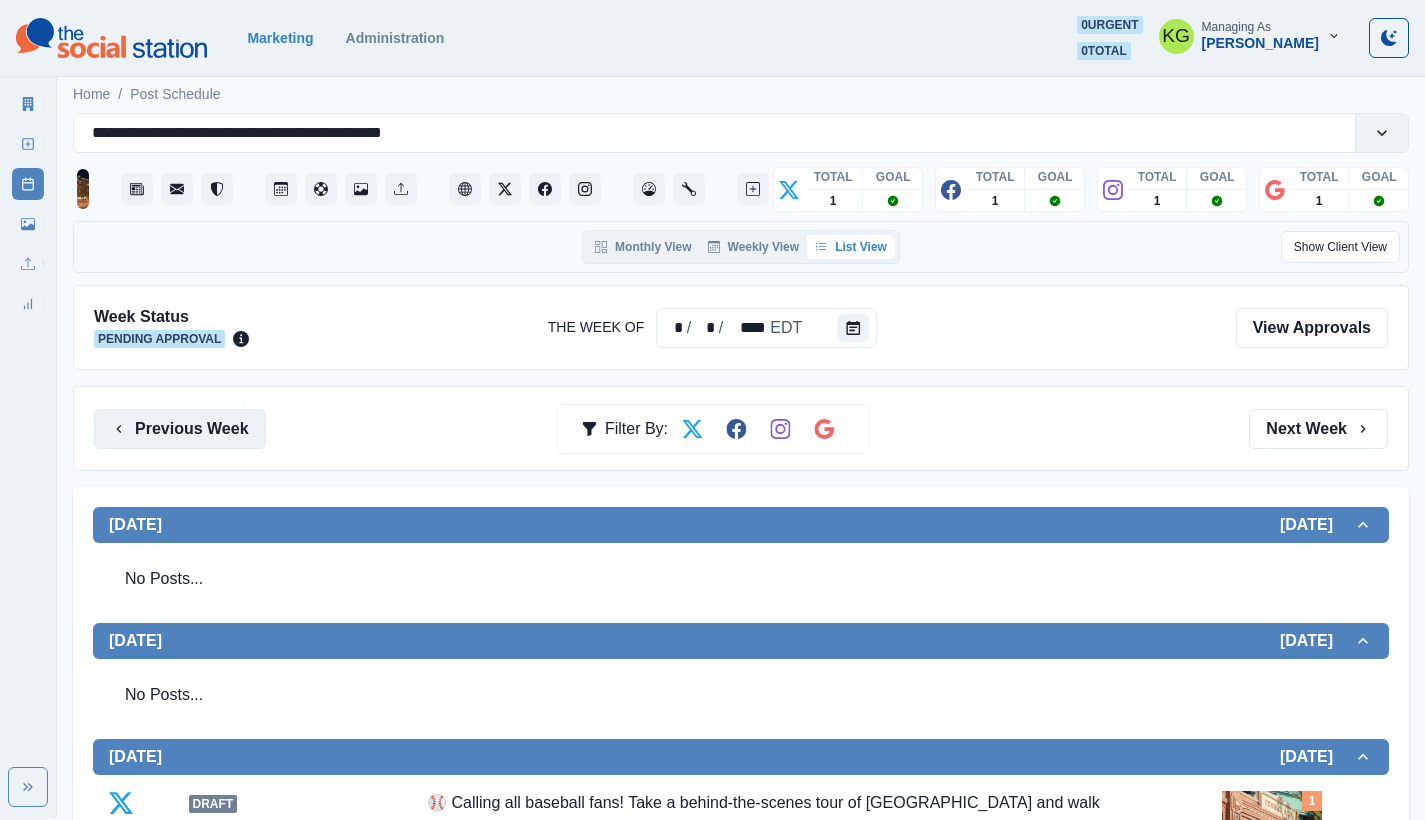 click on "Previous Week" at bounding box center (180, 429) 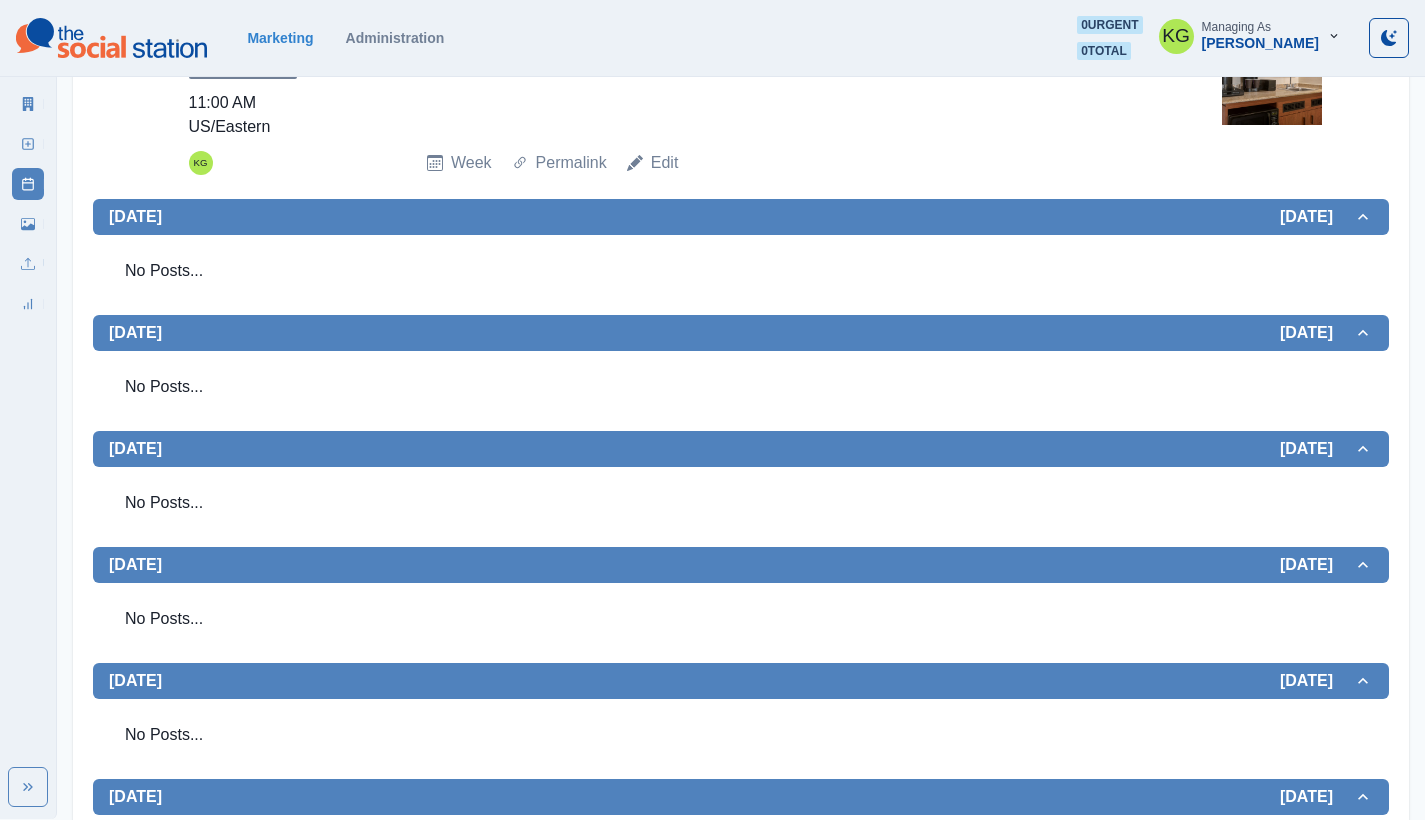 scroll, scrollTop: 0, scrollLeft: 0, axis: both 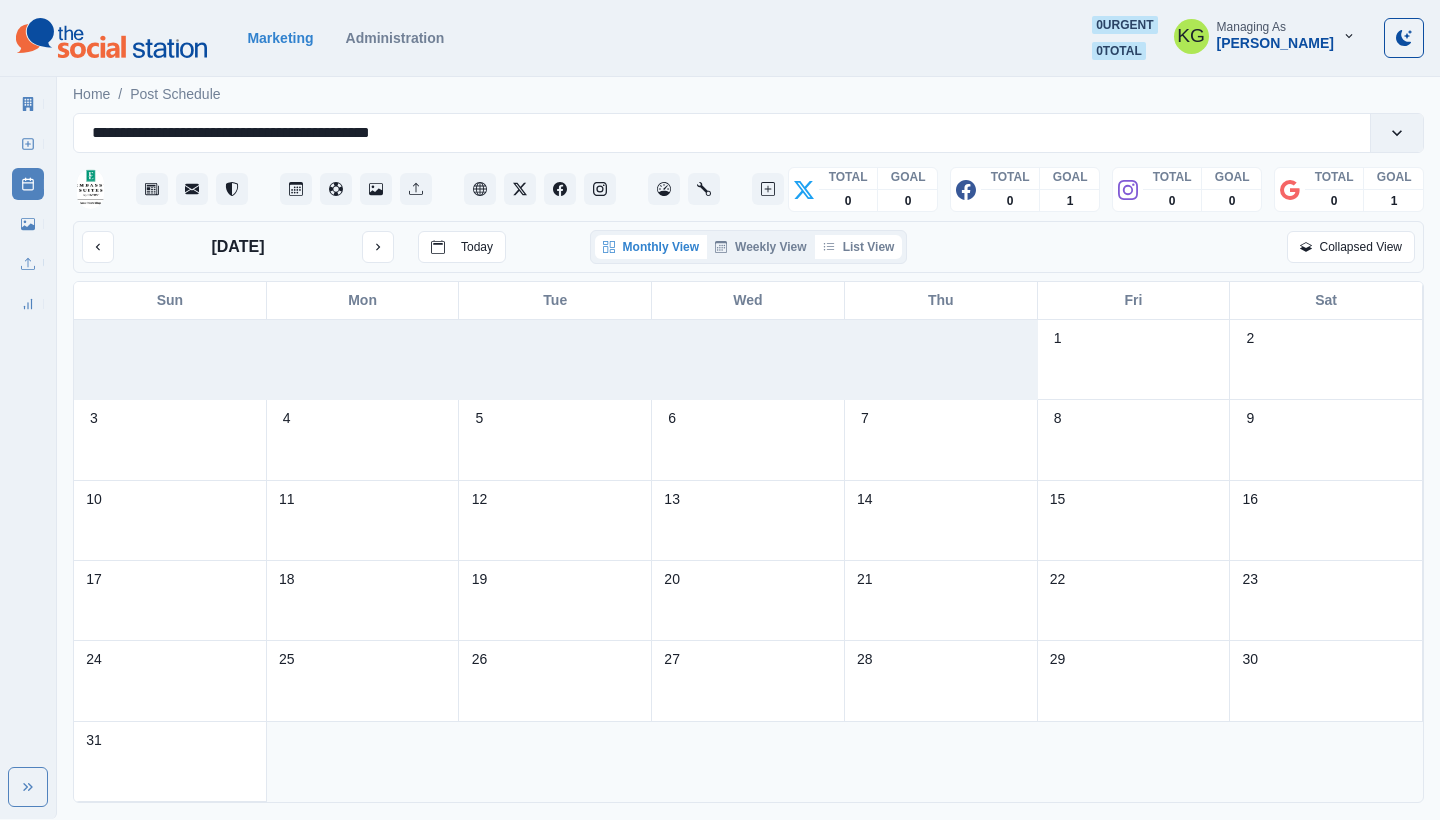 click on "List View" at bounding box center (859, 247) 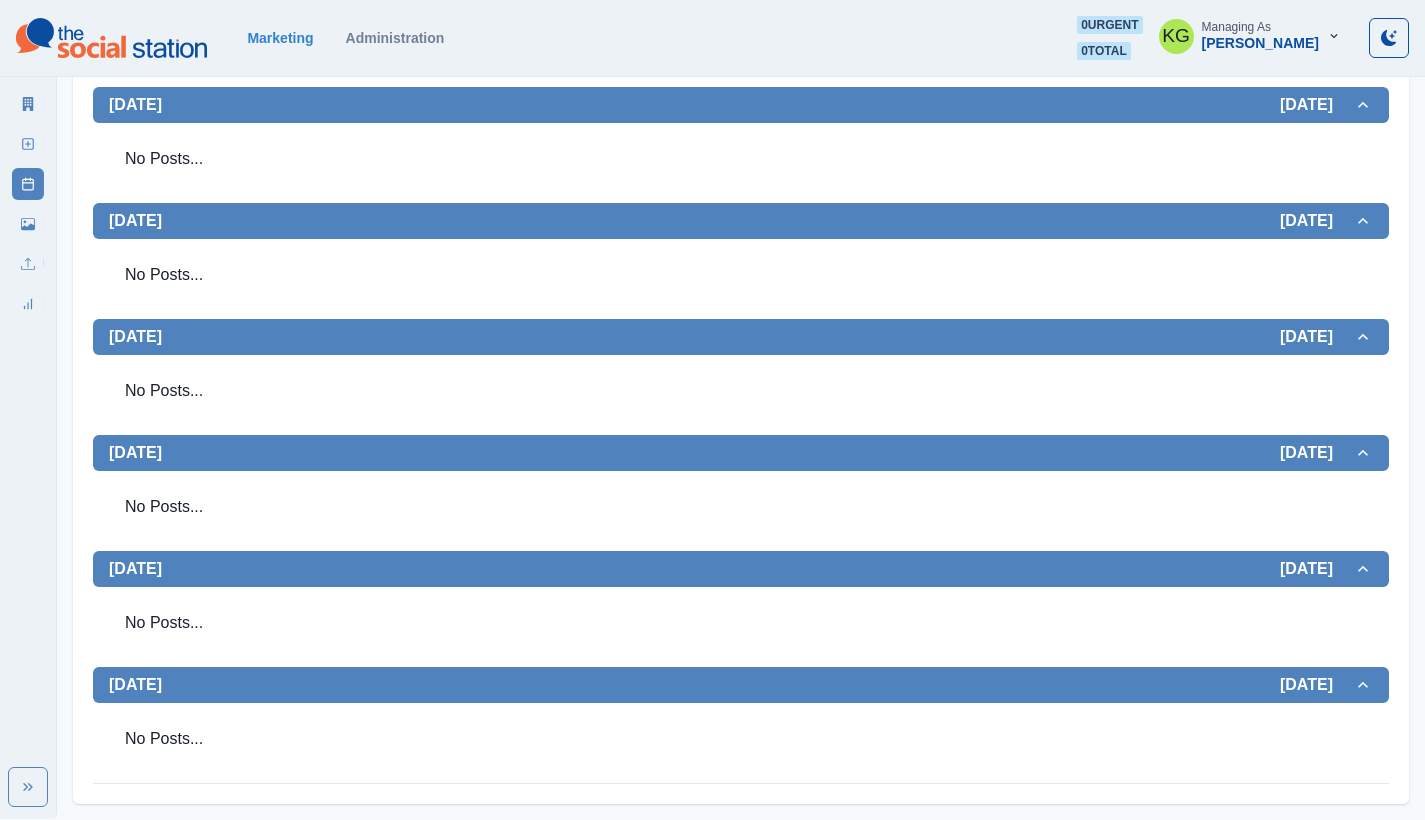 scroll, scrollTop: 0, scrollLeft: 0, axis: both 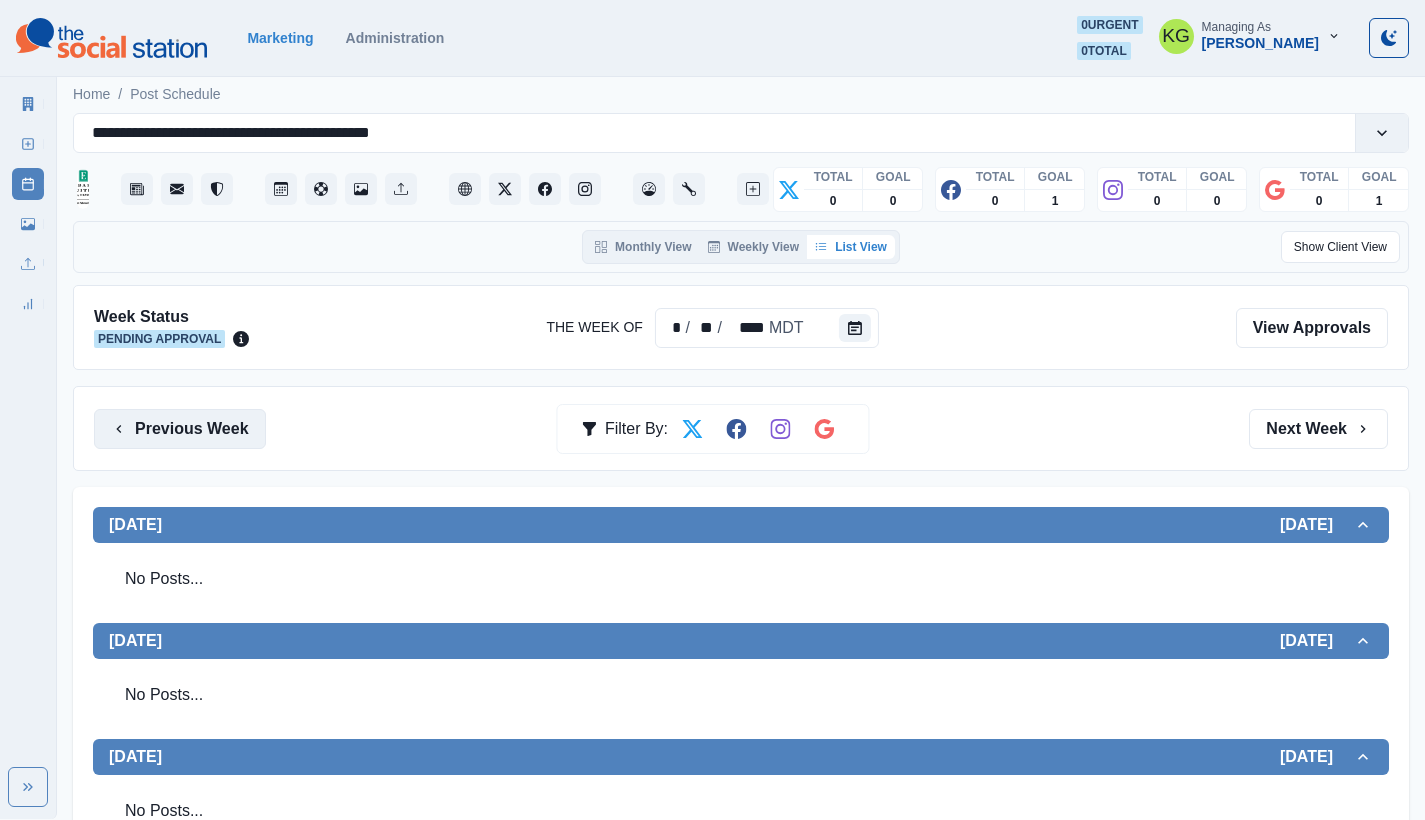click on "Previous Week" at bounding box center (180, 429) 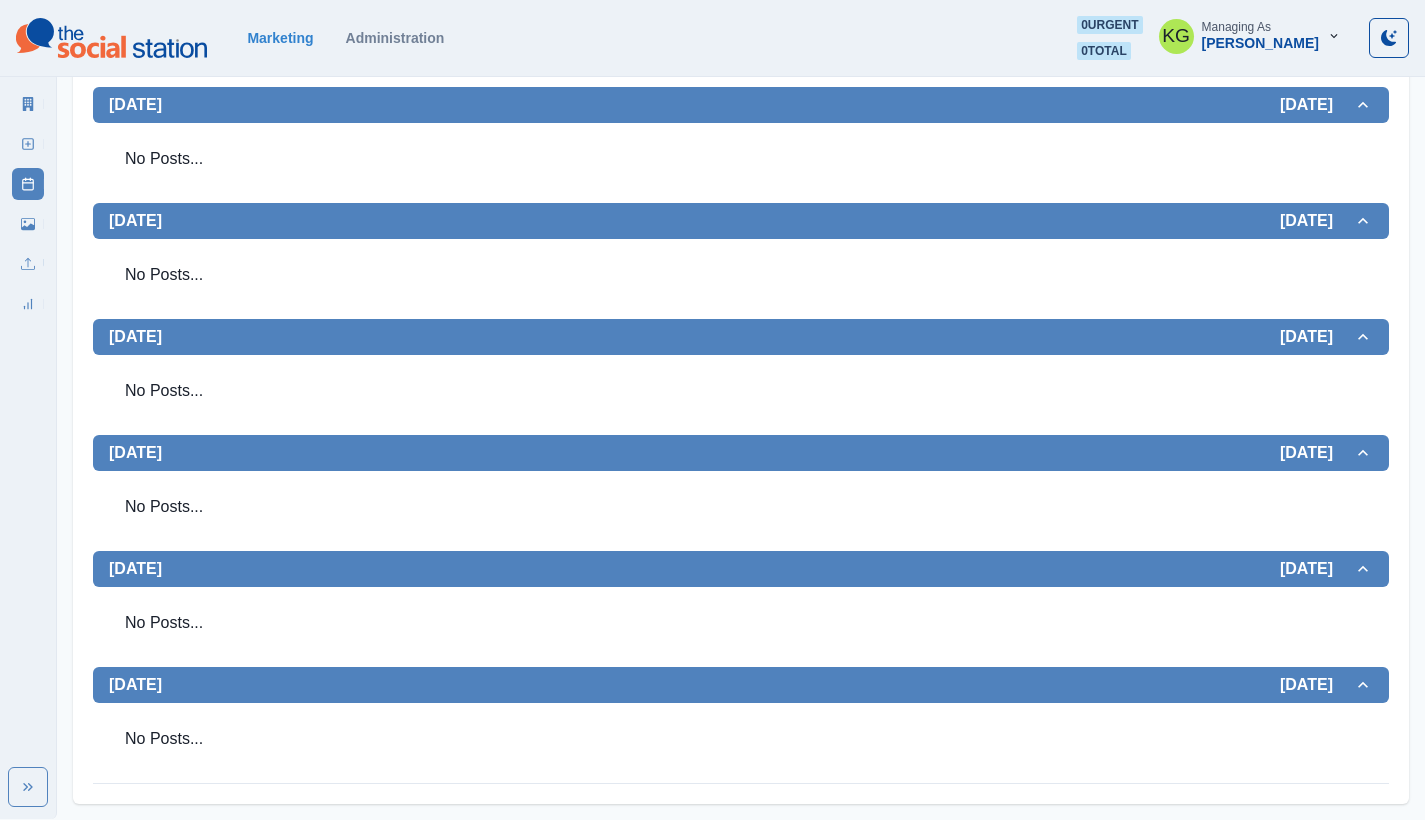 scroll, scrollTop: 0, scrollLeft: 0, axis: both 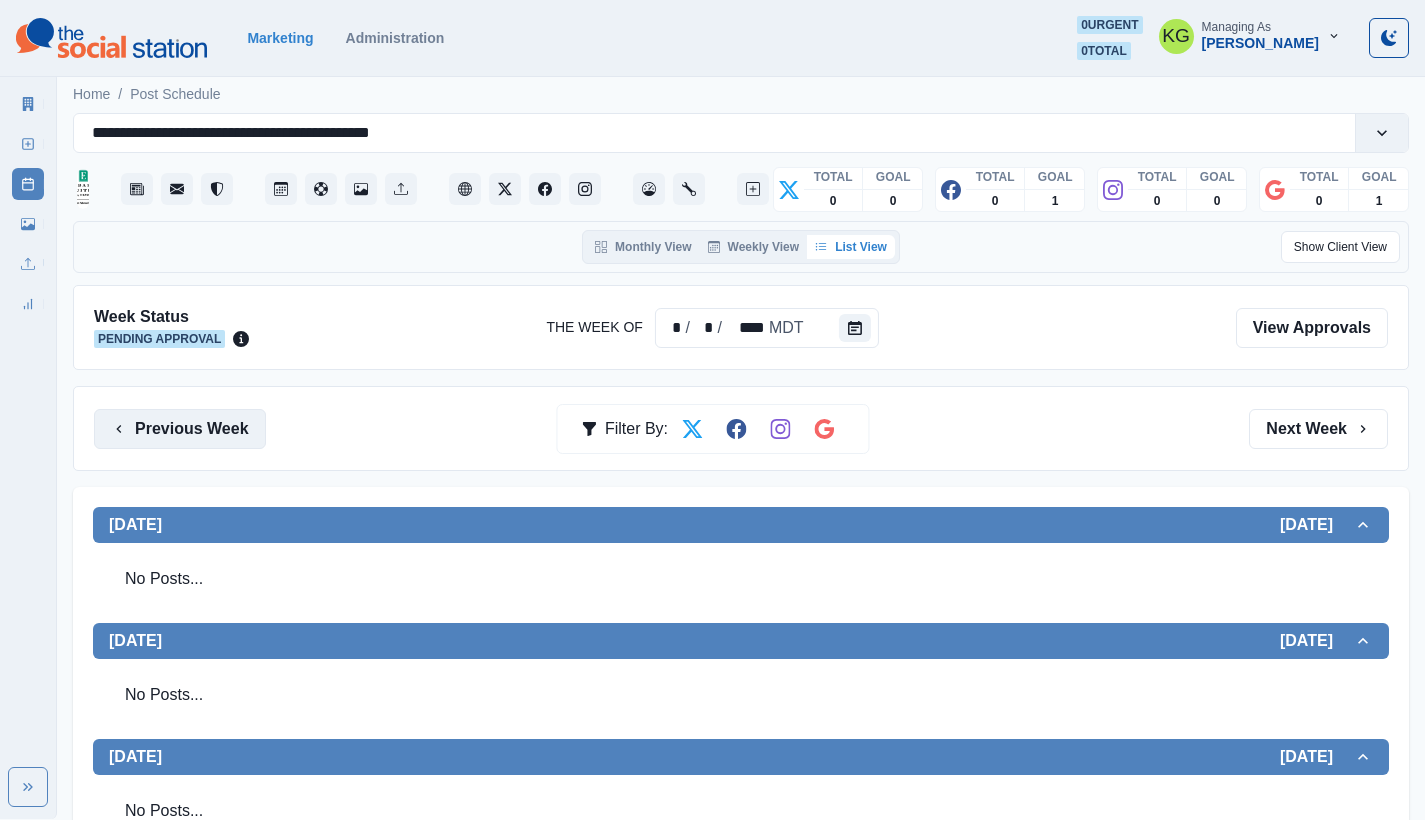 click on "Previous Week" at bounding box center (180, 429) 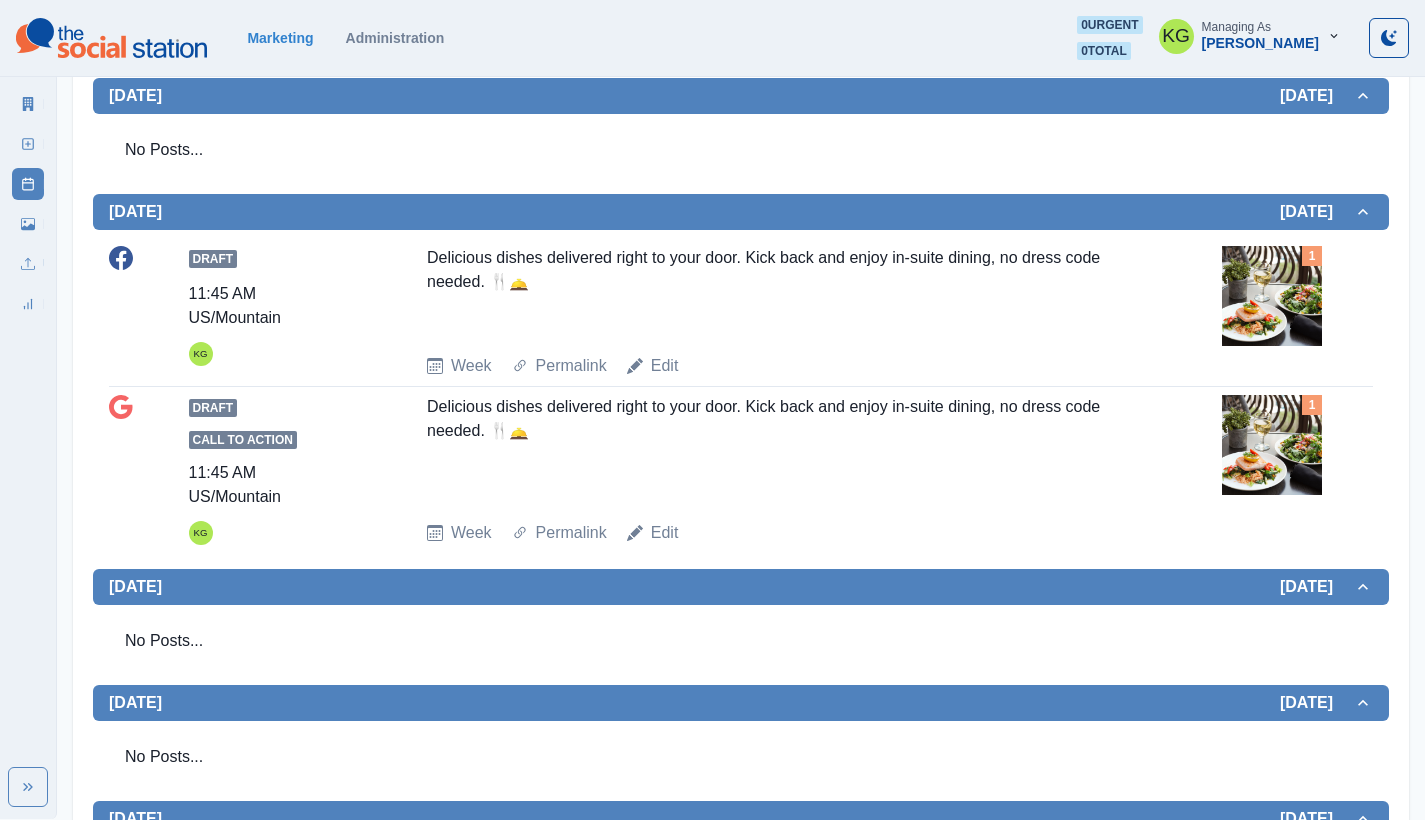 scroll, scrollTop: 0, scrollLeft: 0, axis: both 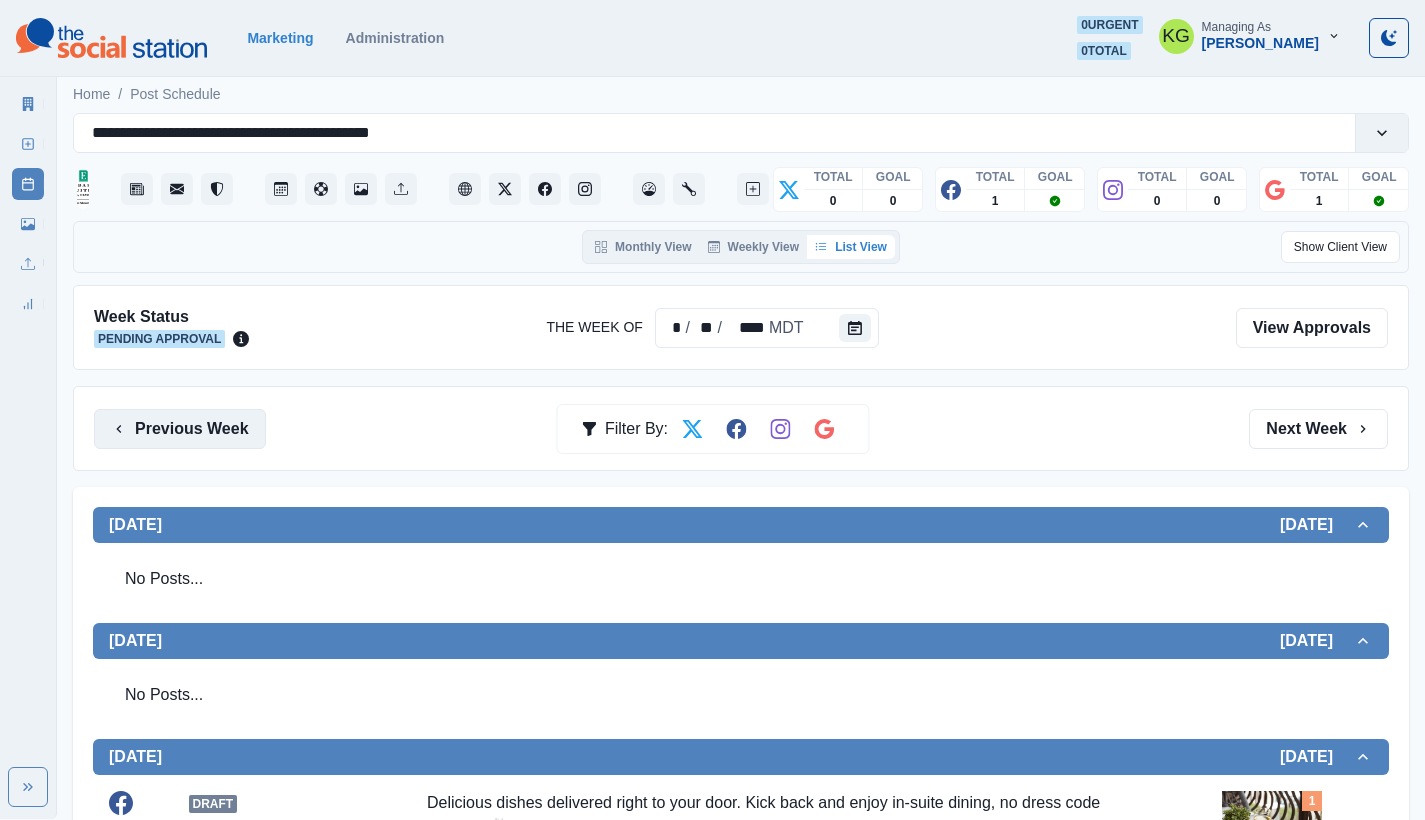 click on "Previous Week" at bounding box center [180, 429] 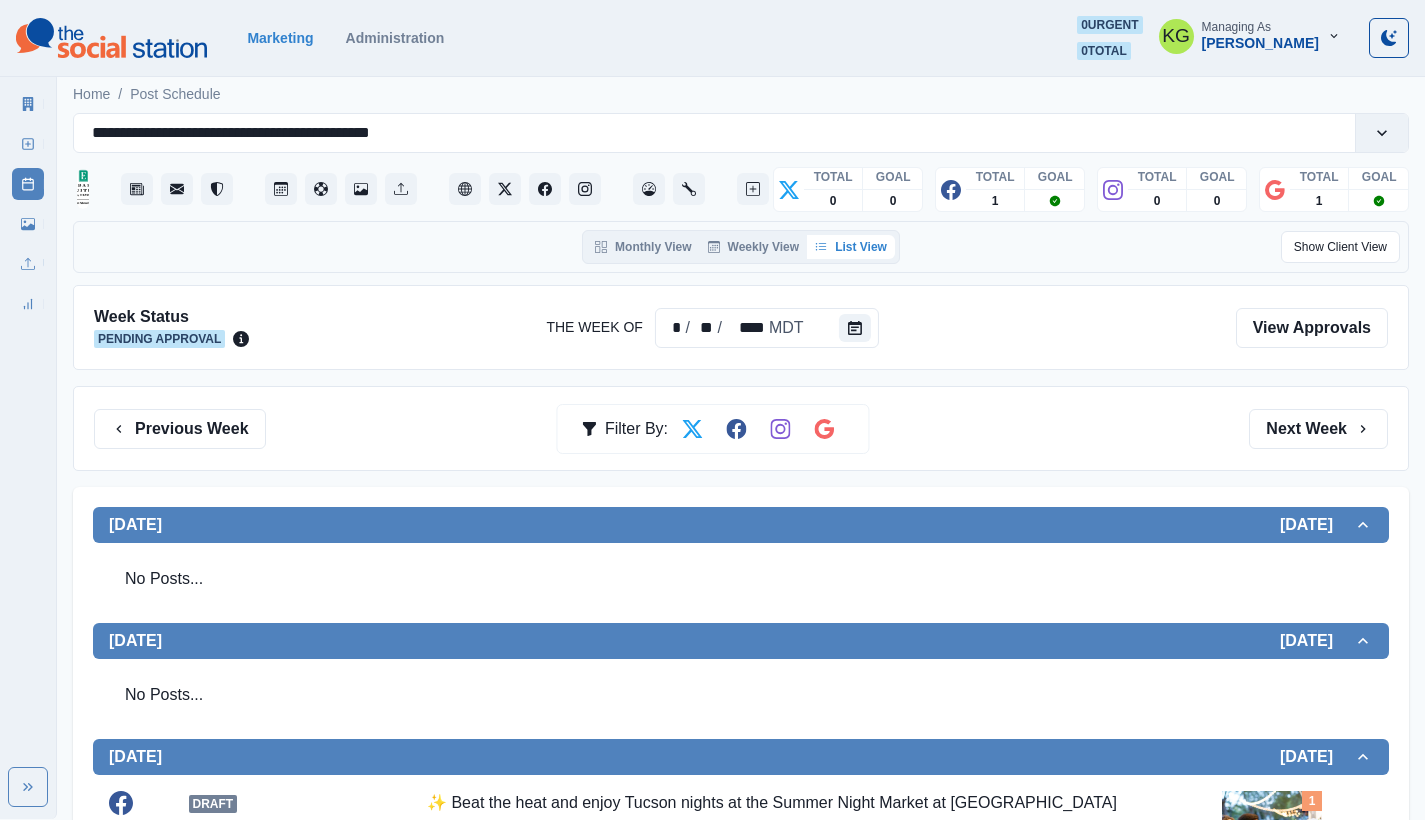 scroll, scrollTop: 682, scrollLeft: 0, axis: vertical 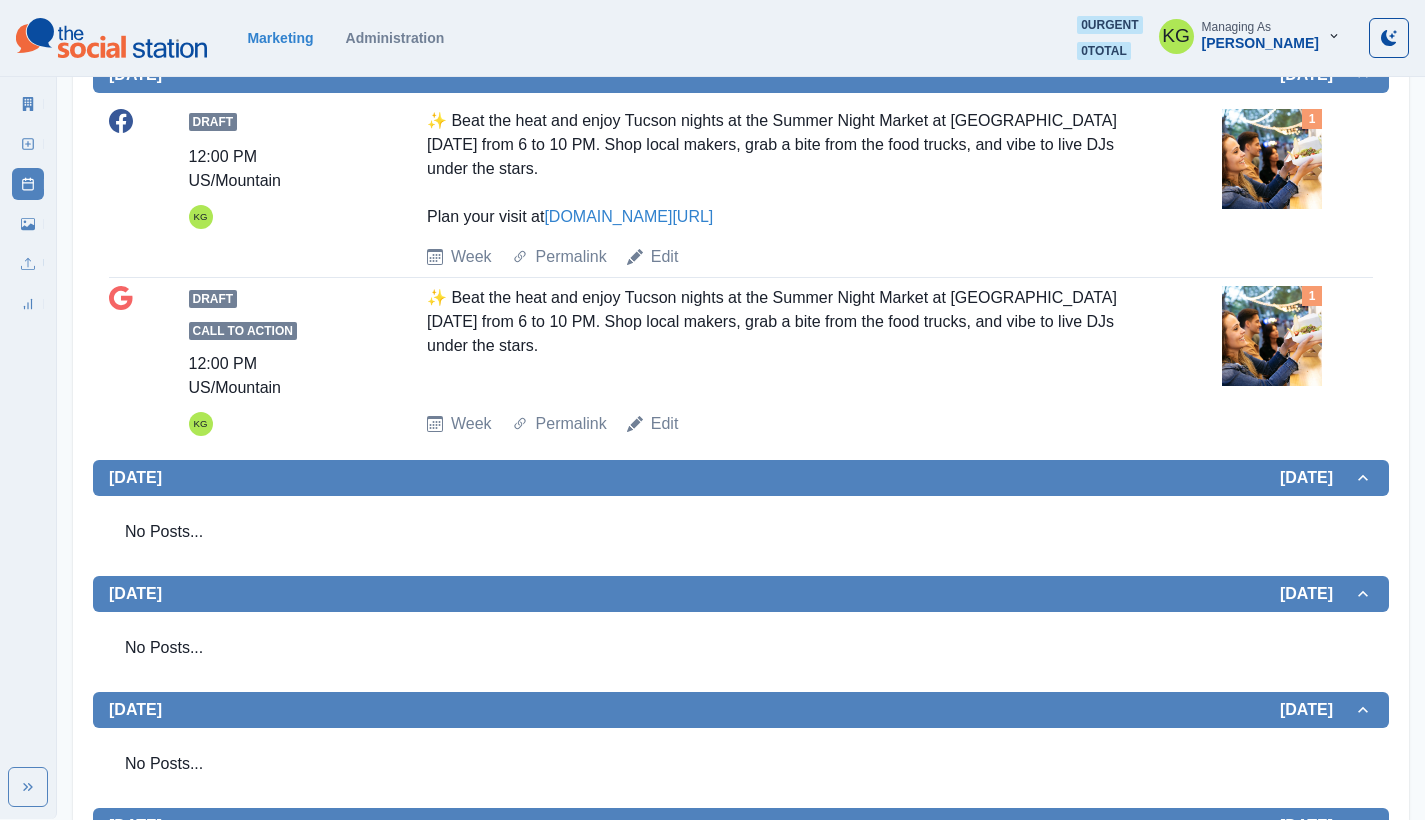 click at bounding box center [1272, 159] 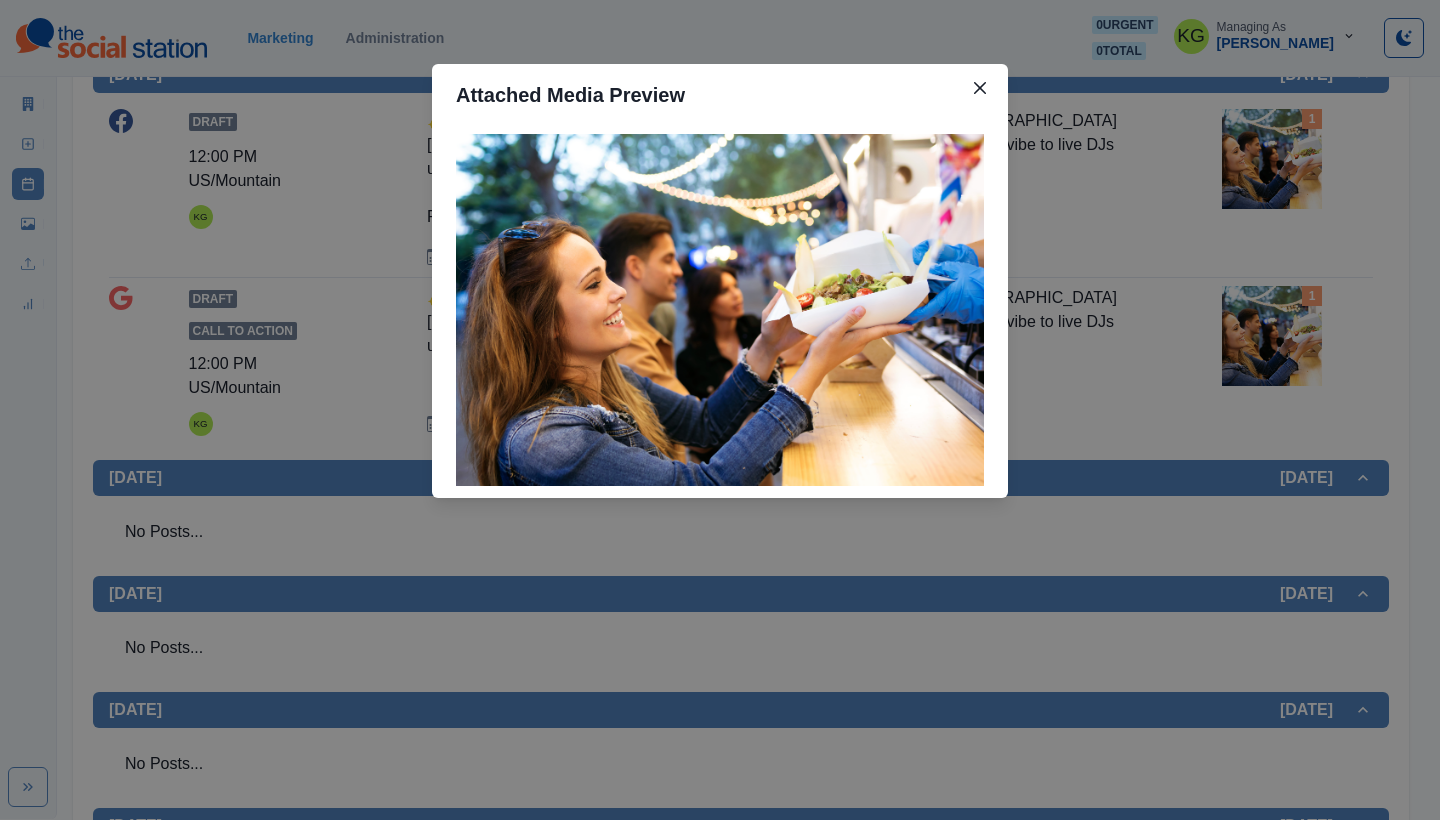 click on "Attached Media Preview" at bounding box center (720, 410) 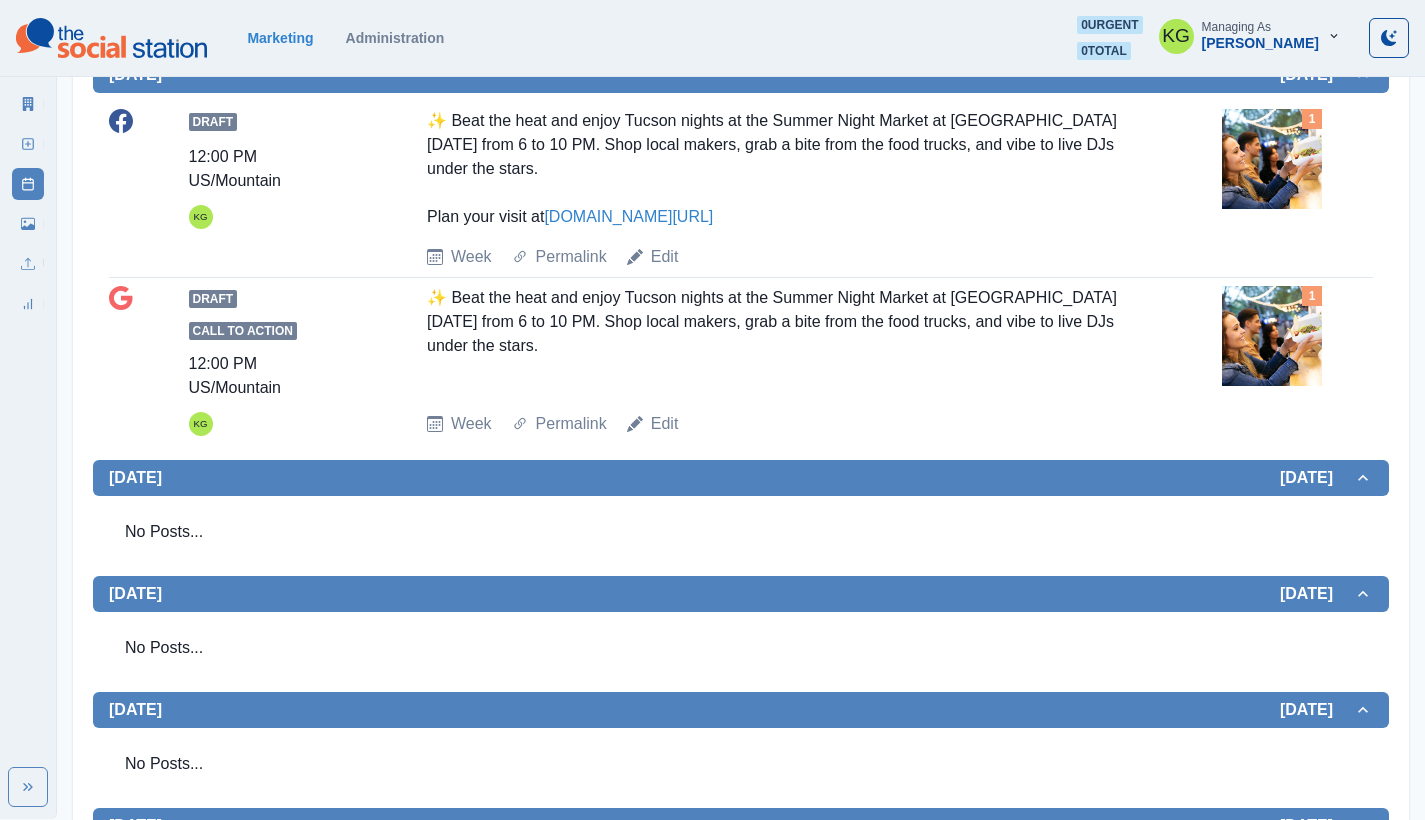 scroll, scrollTop: 0, scrollLeft: 0, axis: both 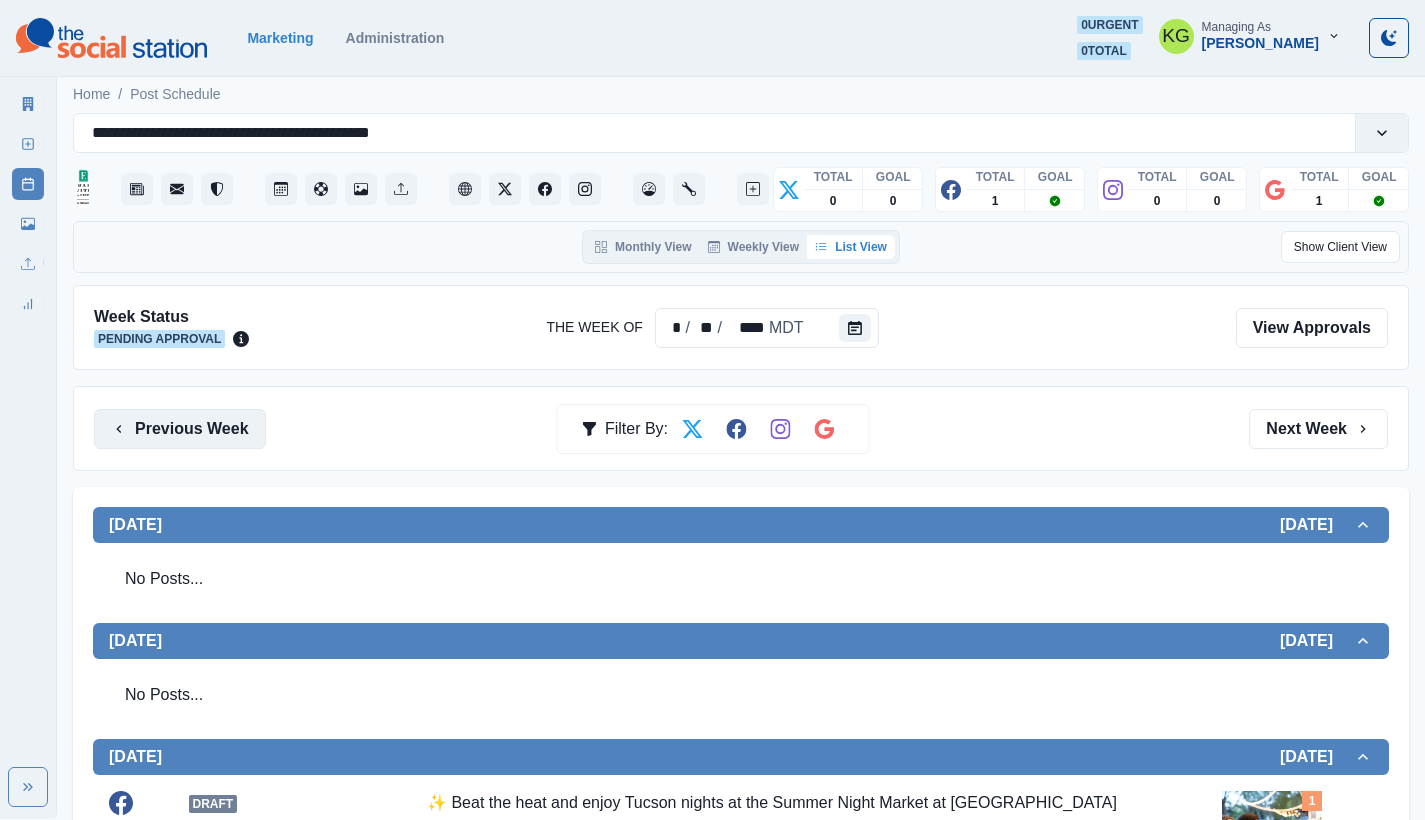 click on "Previous Week" at bounding box center [180, 429] 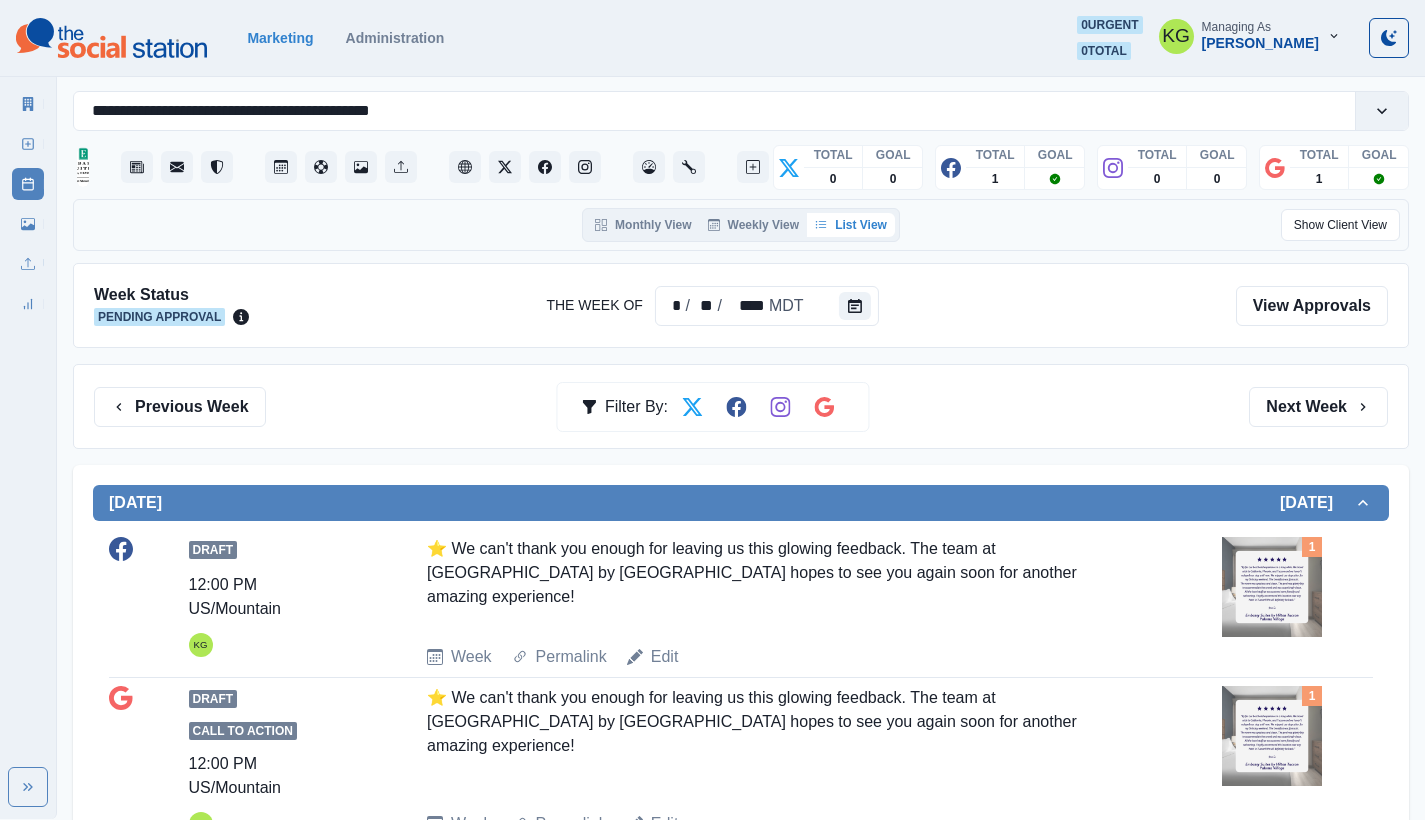 scroll, scrollTop: 0, scrollLeft: 0, axis: both 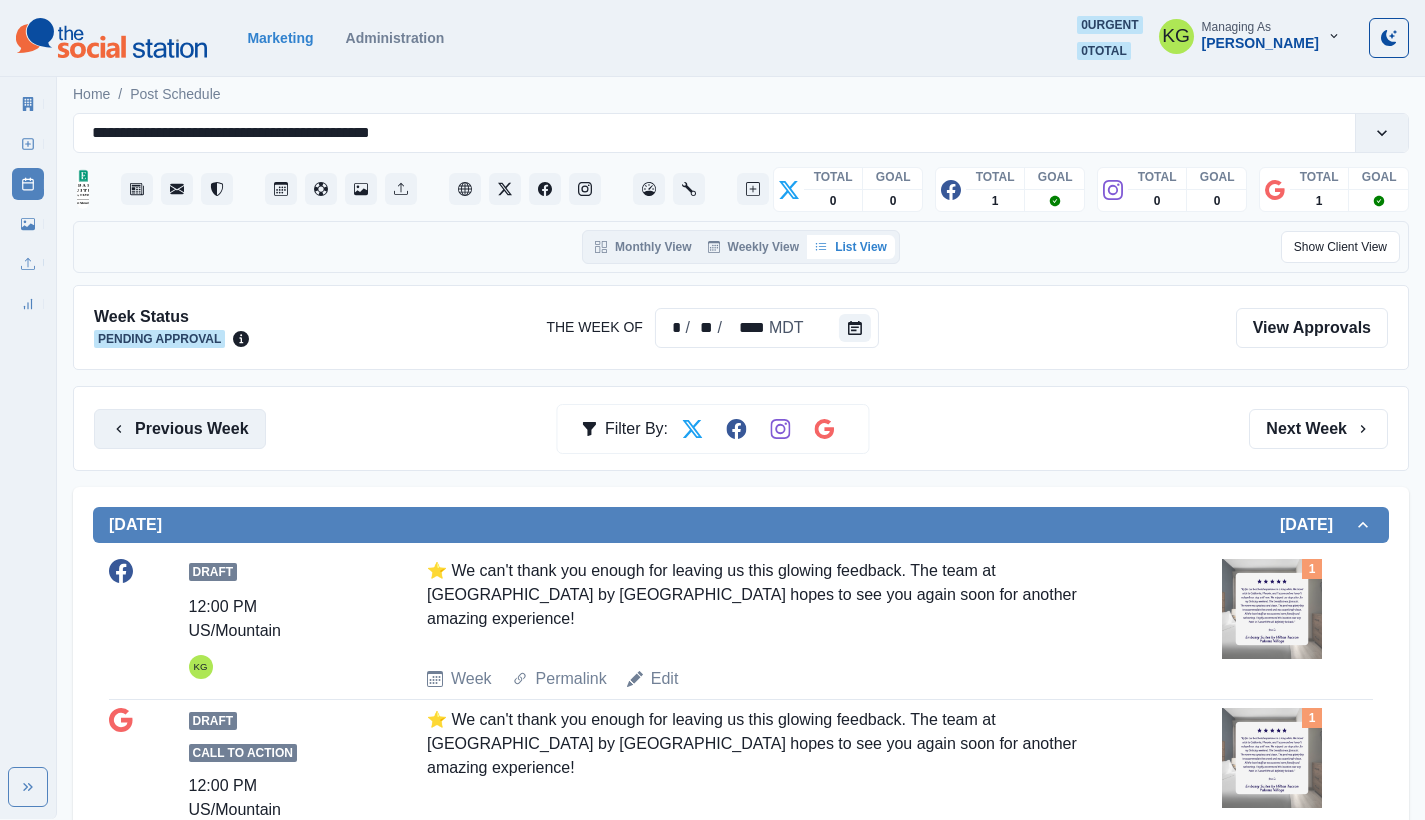 click on "Previous Week" at bounding box center [180, 429] 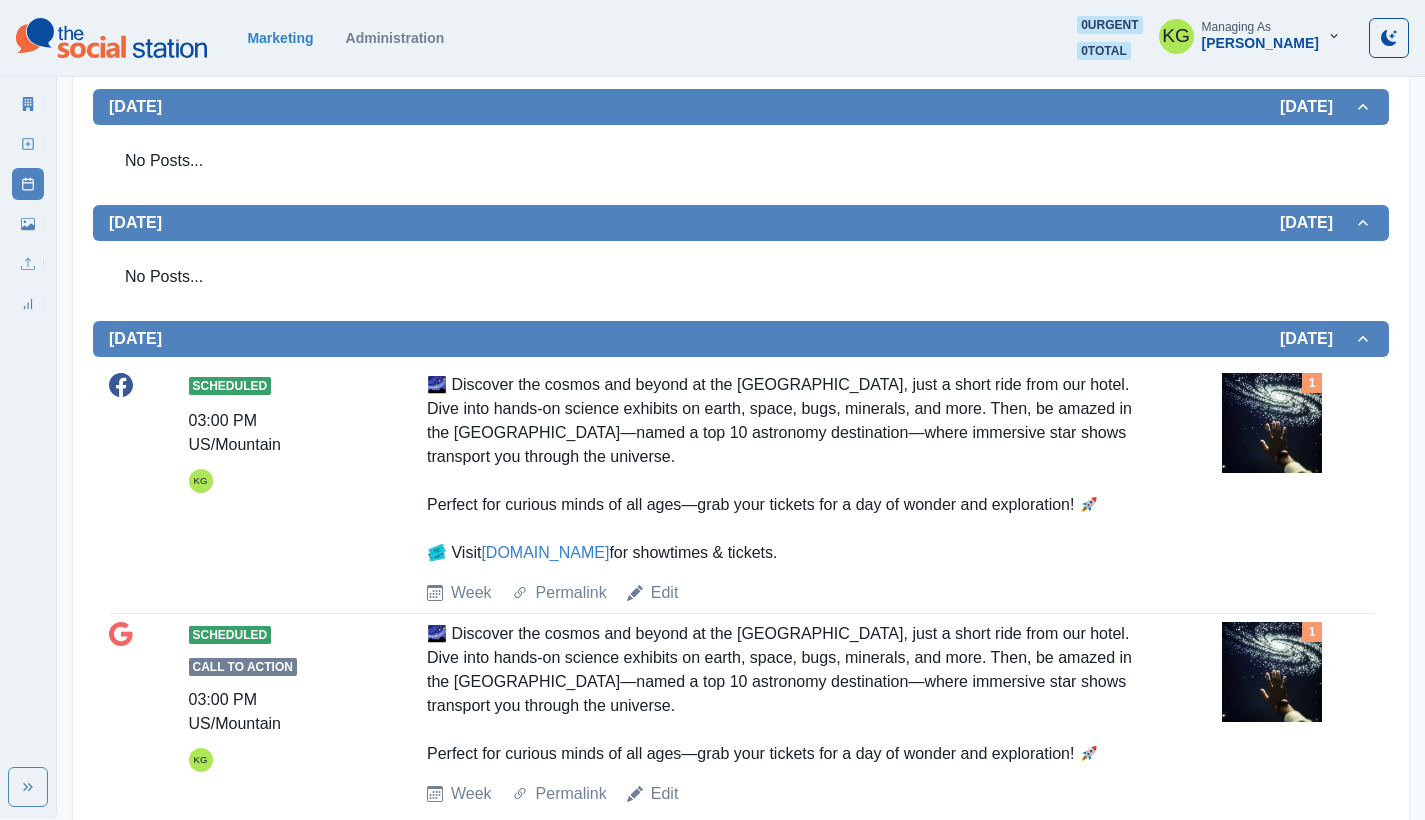 scroll, scrollTop: 0, scrollLeft: 0, axis: both 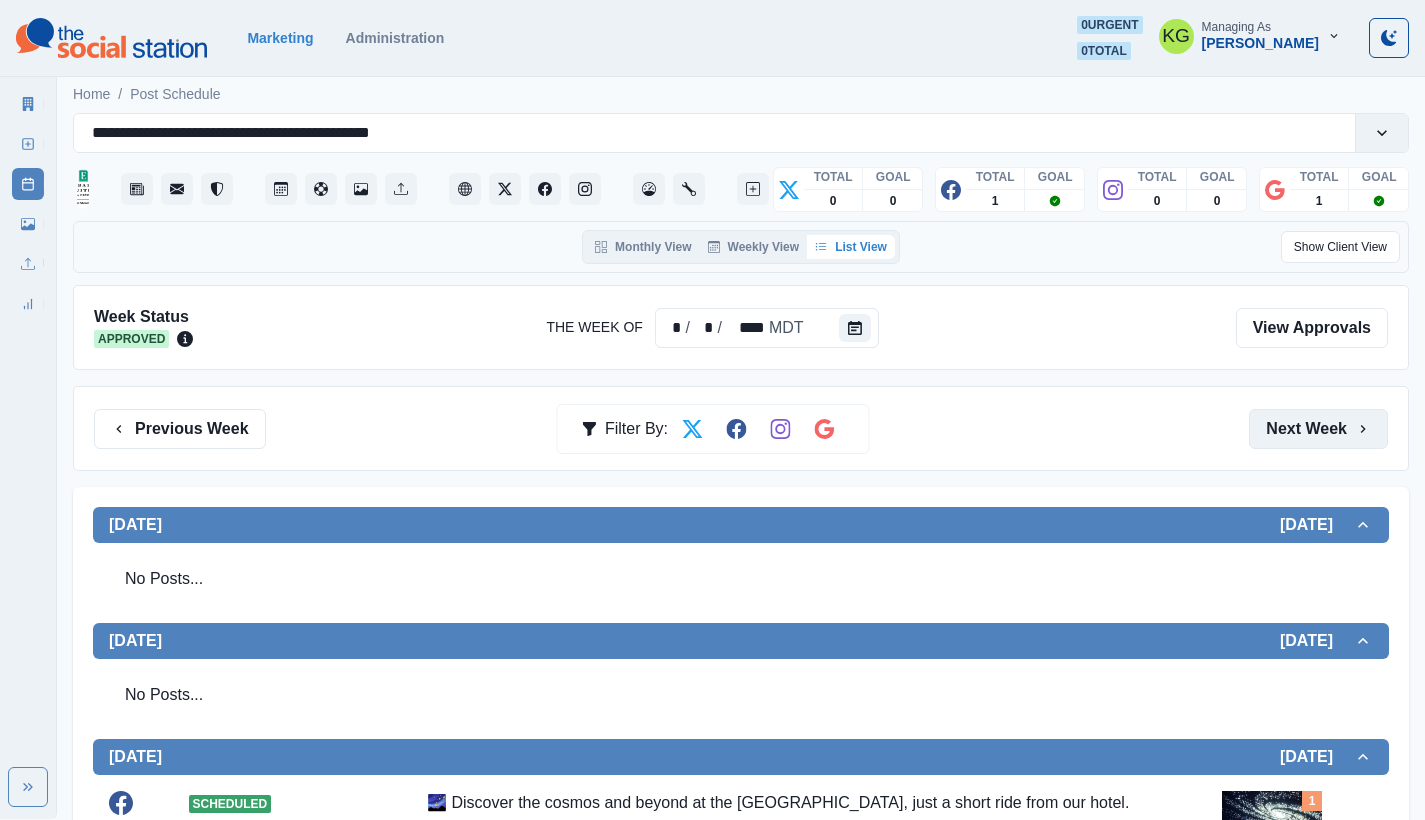 click on "Next Week" at bounding box center [1318, 429] 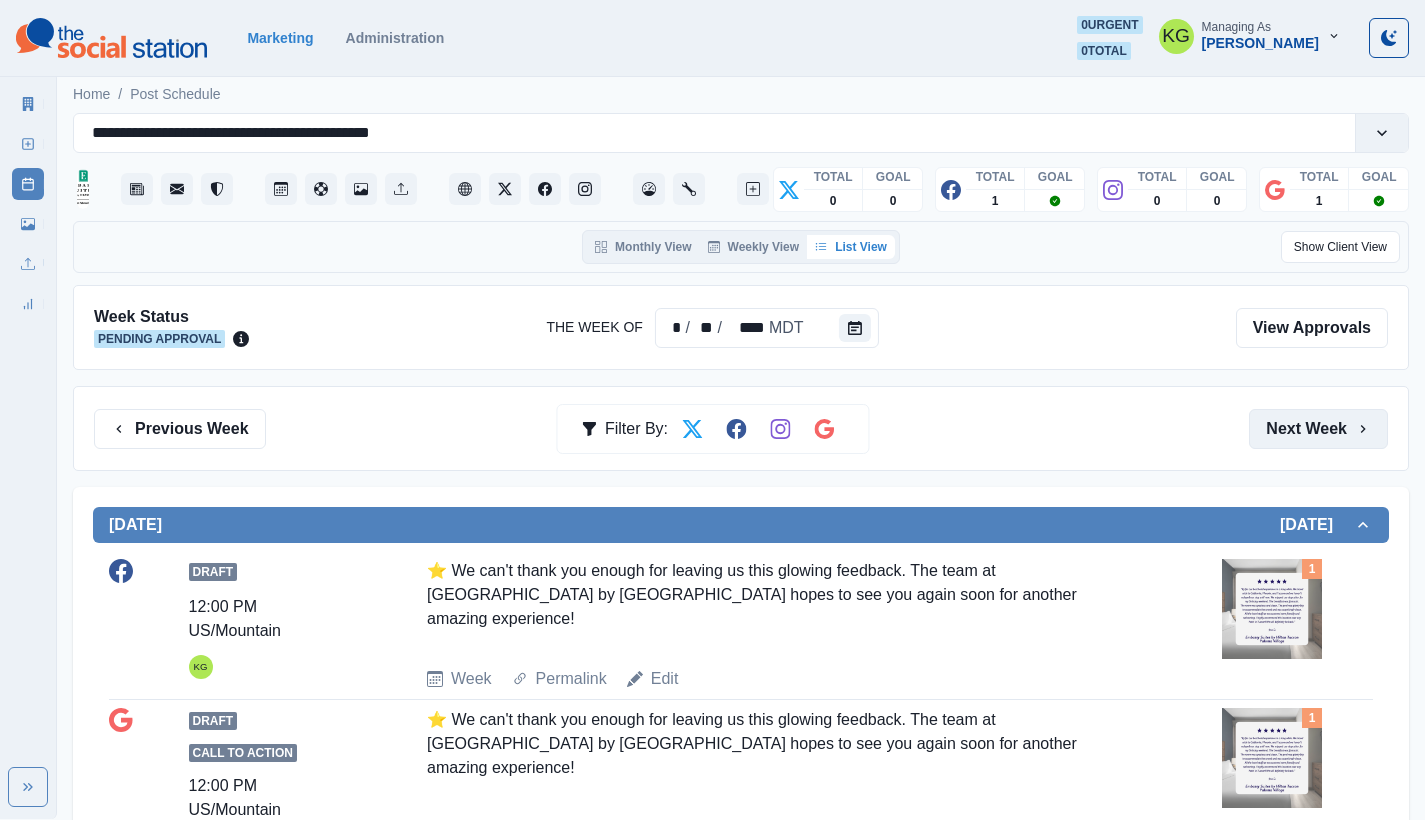 click on "Next Week" at bounding box center [1318, 429] 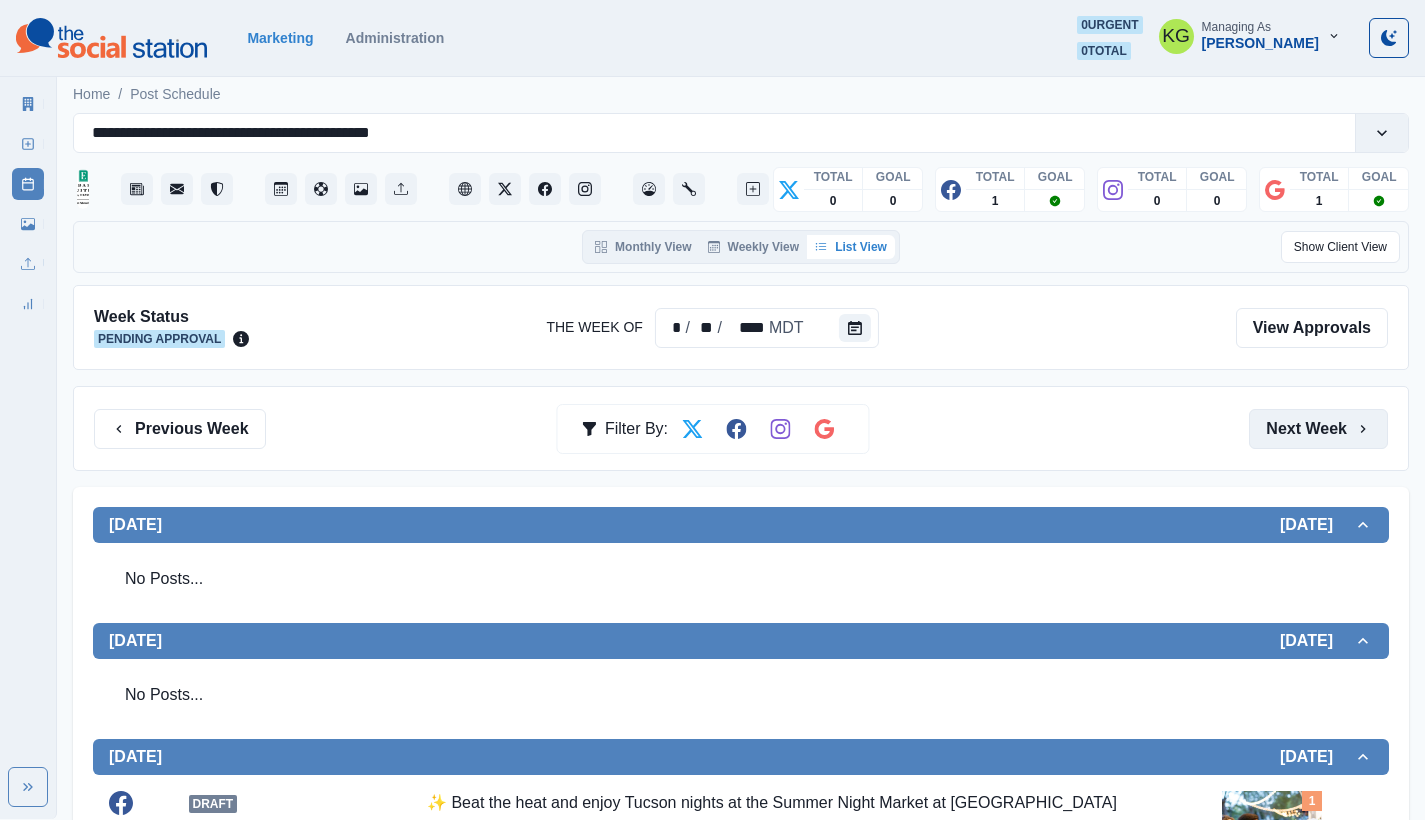 click on "Next Week" at bounding box center (1318, 429) 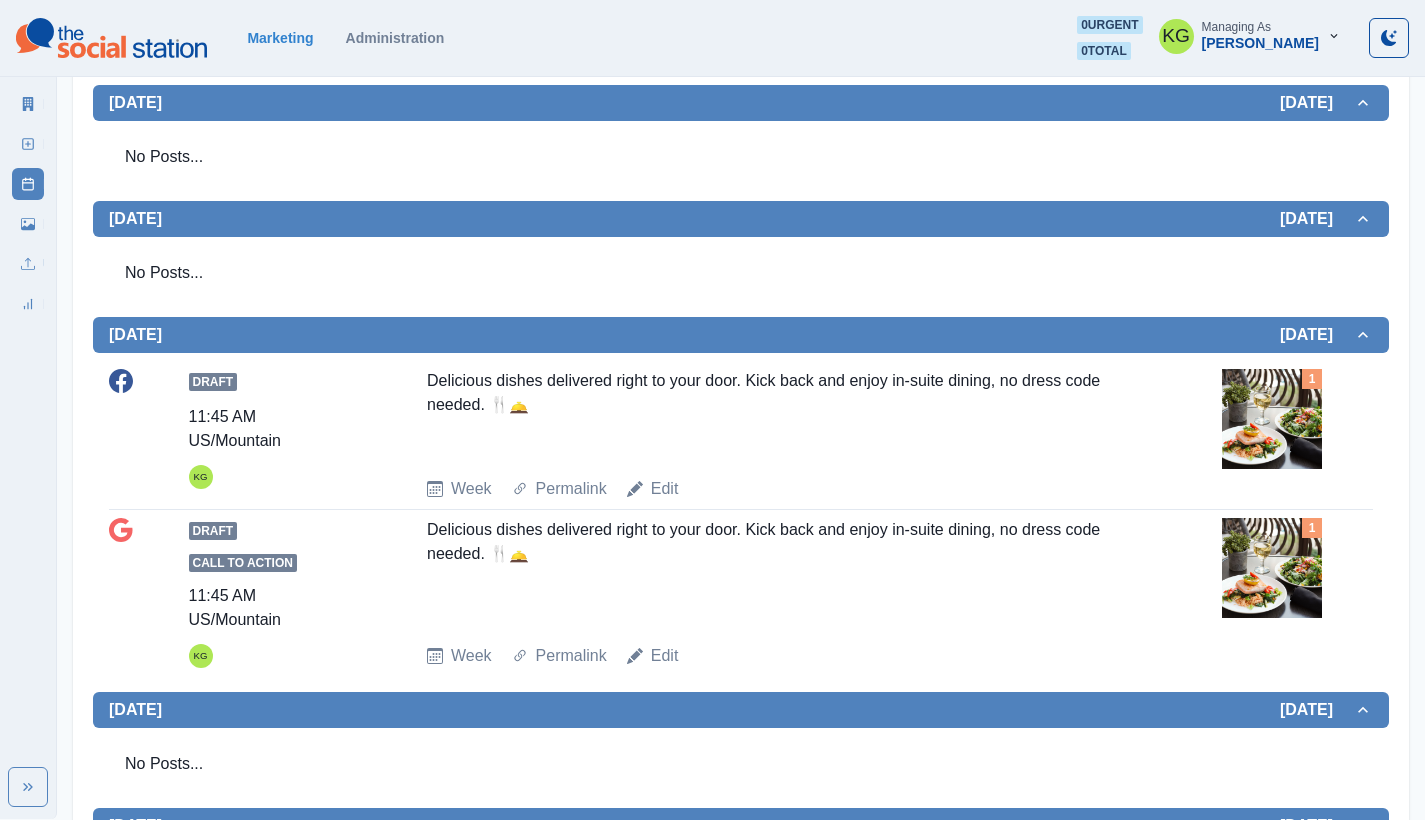 scroll, scrollTop: 0, scrollLeft: 0, axis: both 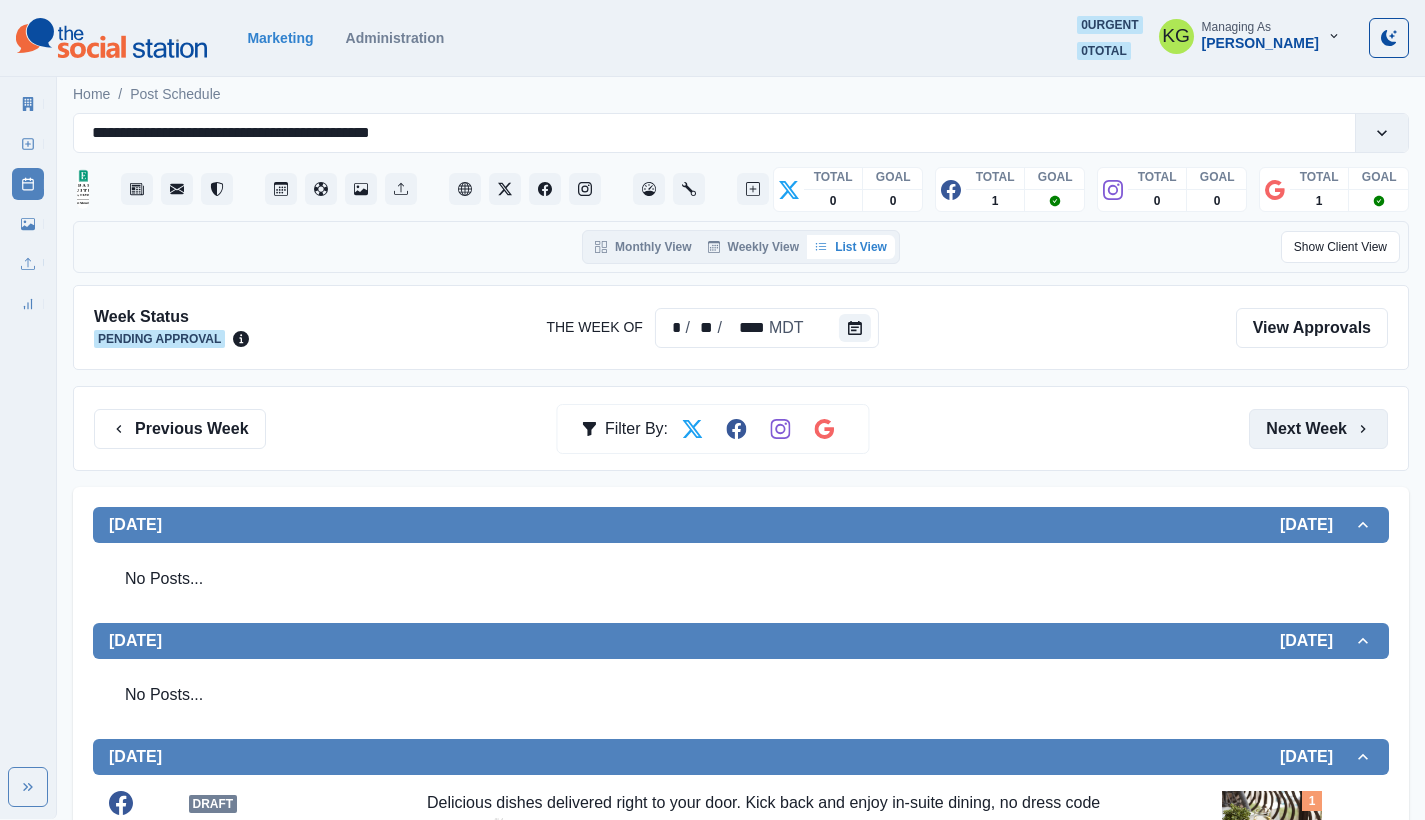 click on "Next Week" at bounding box center (1318, 429) 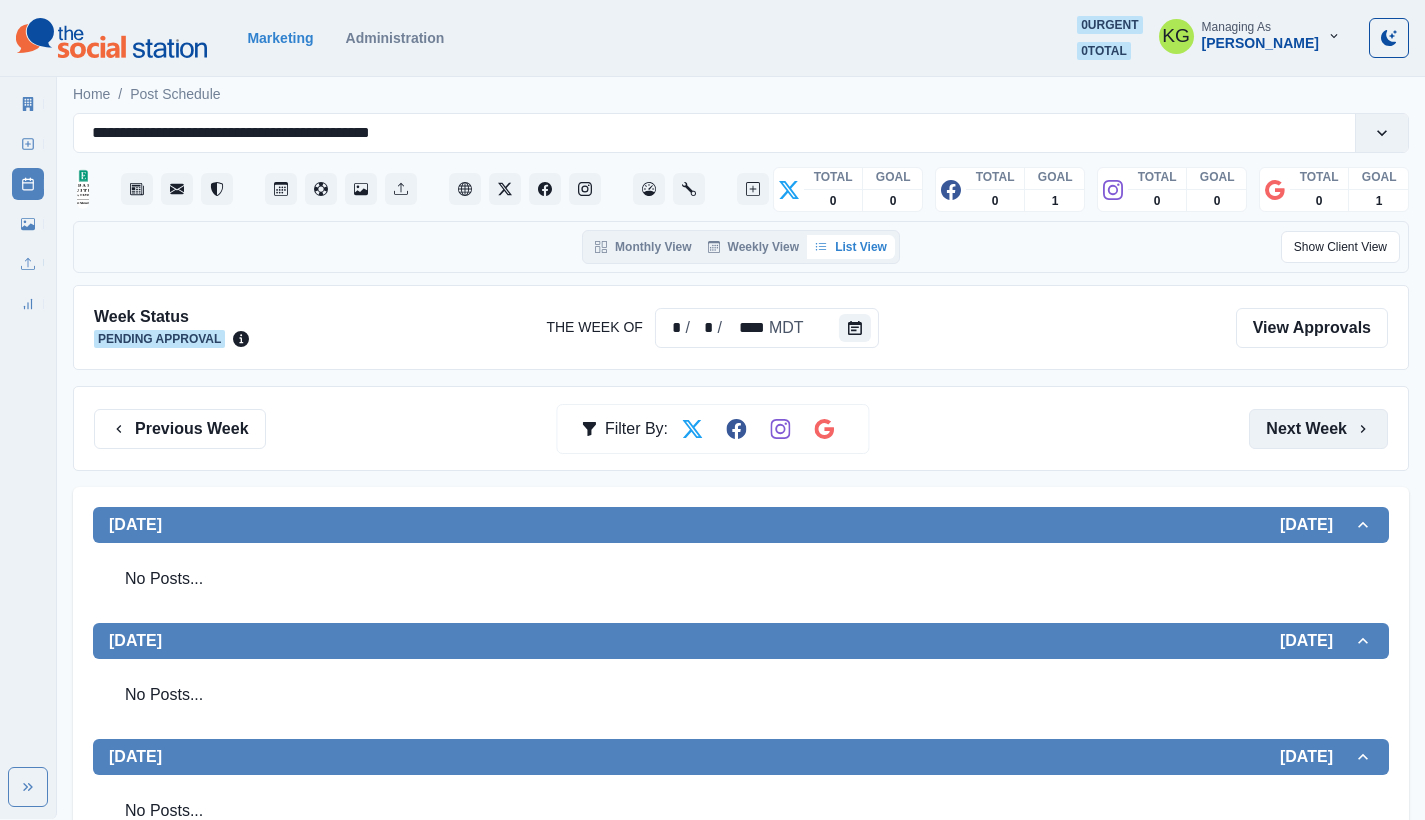 click on "Next Week" at bounding box center [1318, 429] 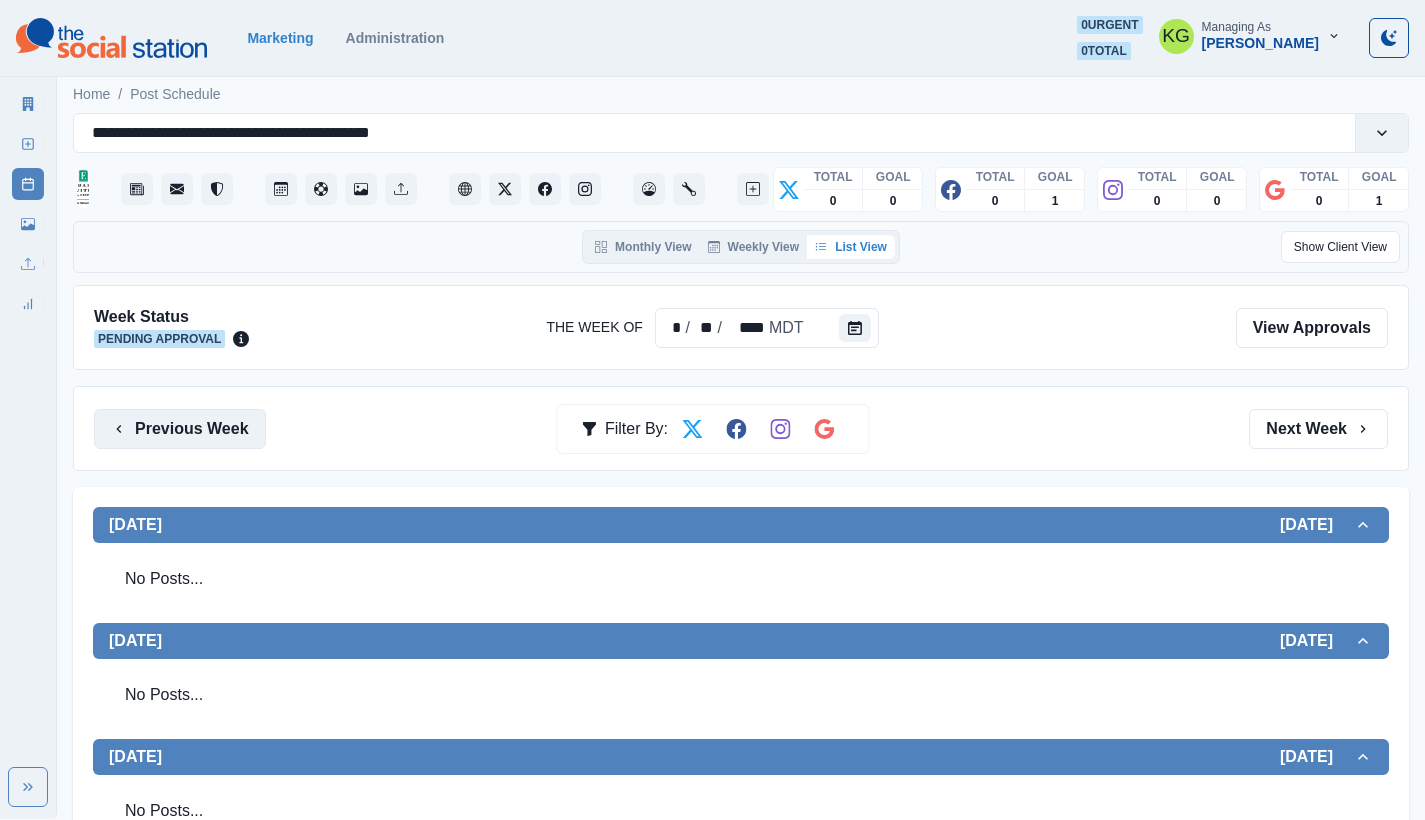 click on "Previous Week" at bounding box center (180, 429) 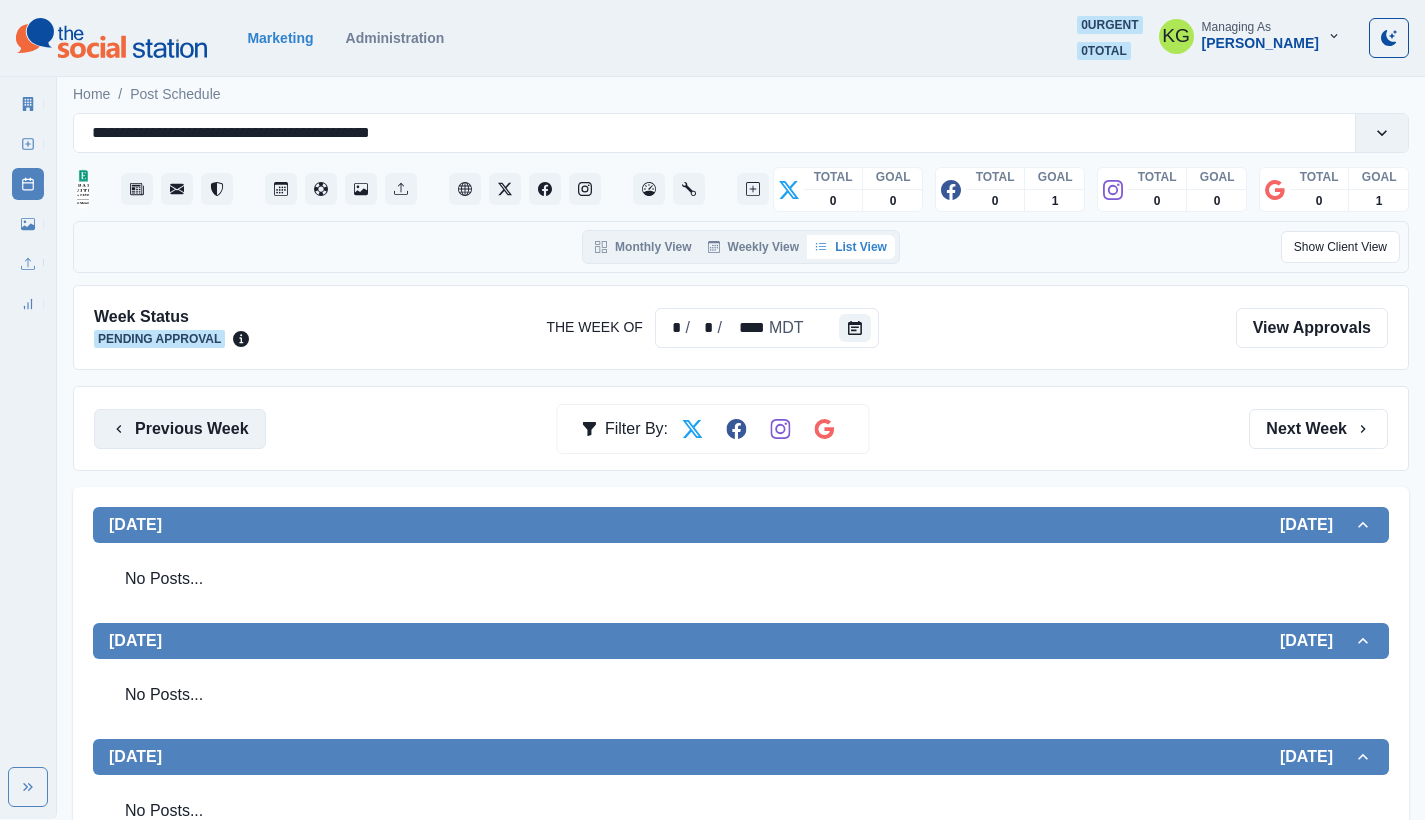 scroll, scrollTop: 0, scrollLeft: 0, axis: both 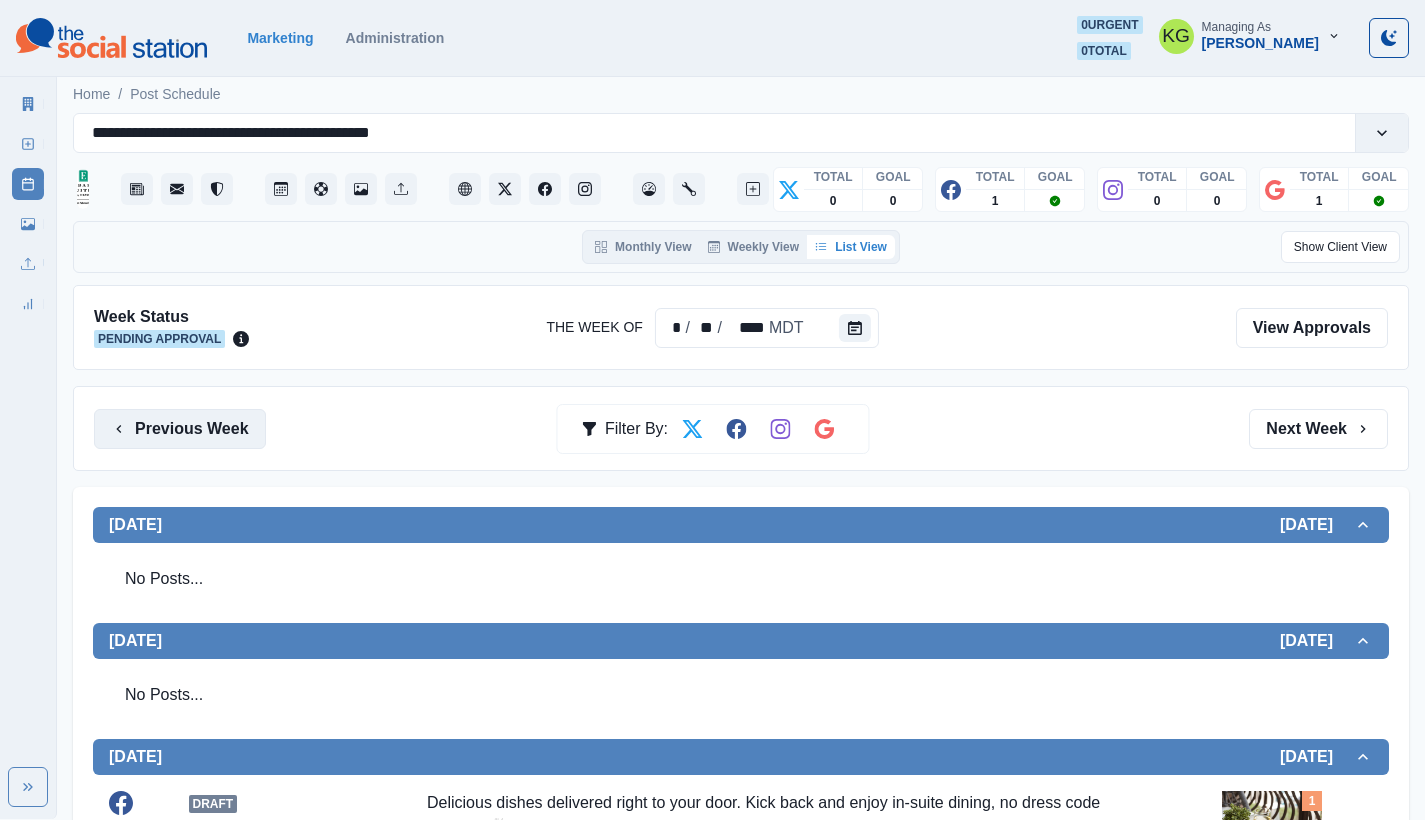 click on "Previous Week" at bounding box center (180, 429) 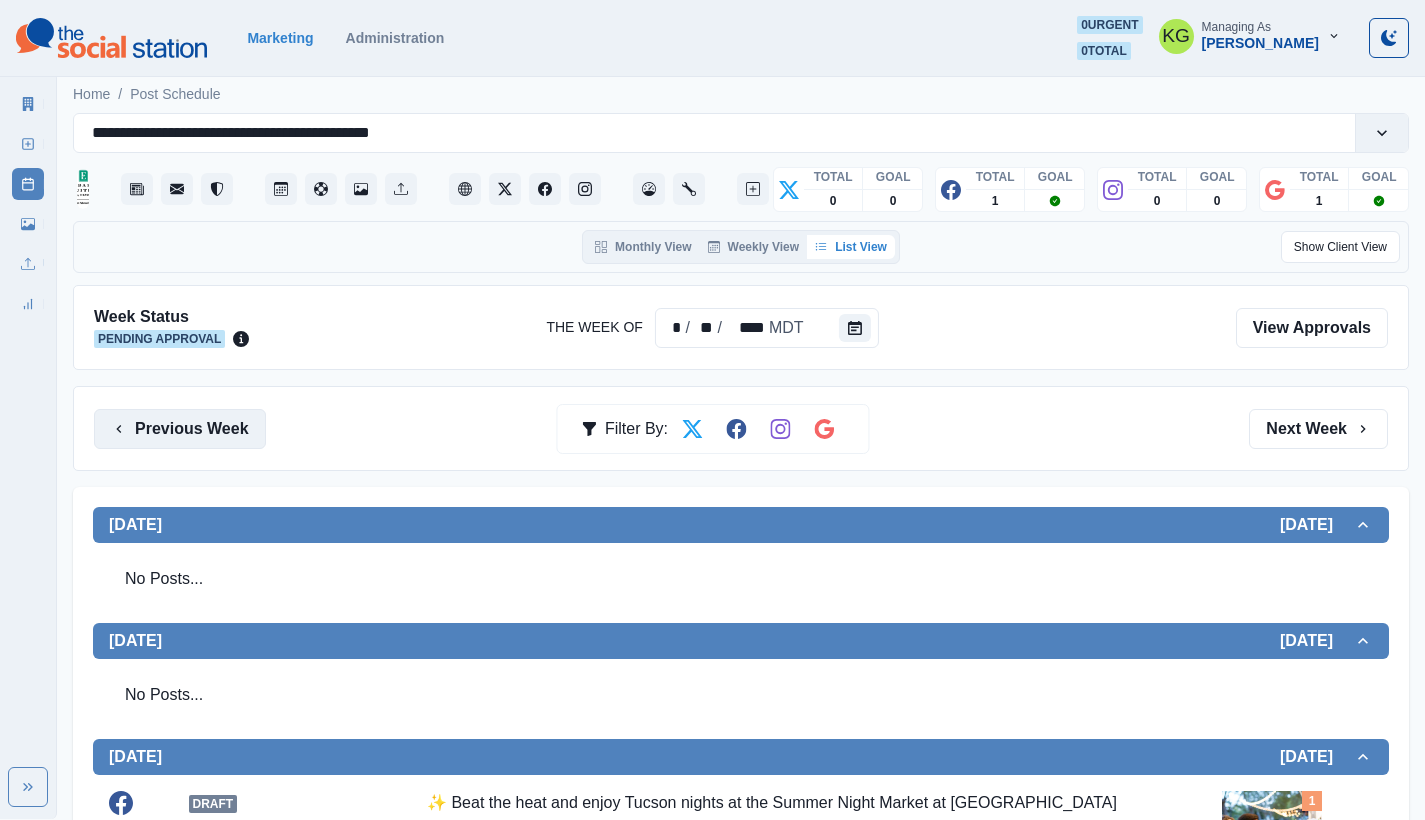 scroll, scrollTop: 0, scrollLeft: 0, axis: both 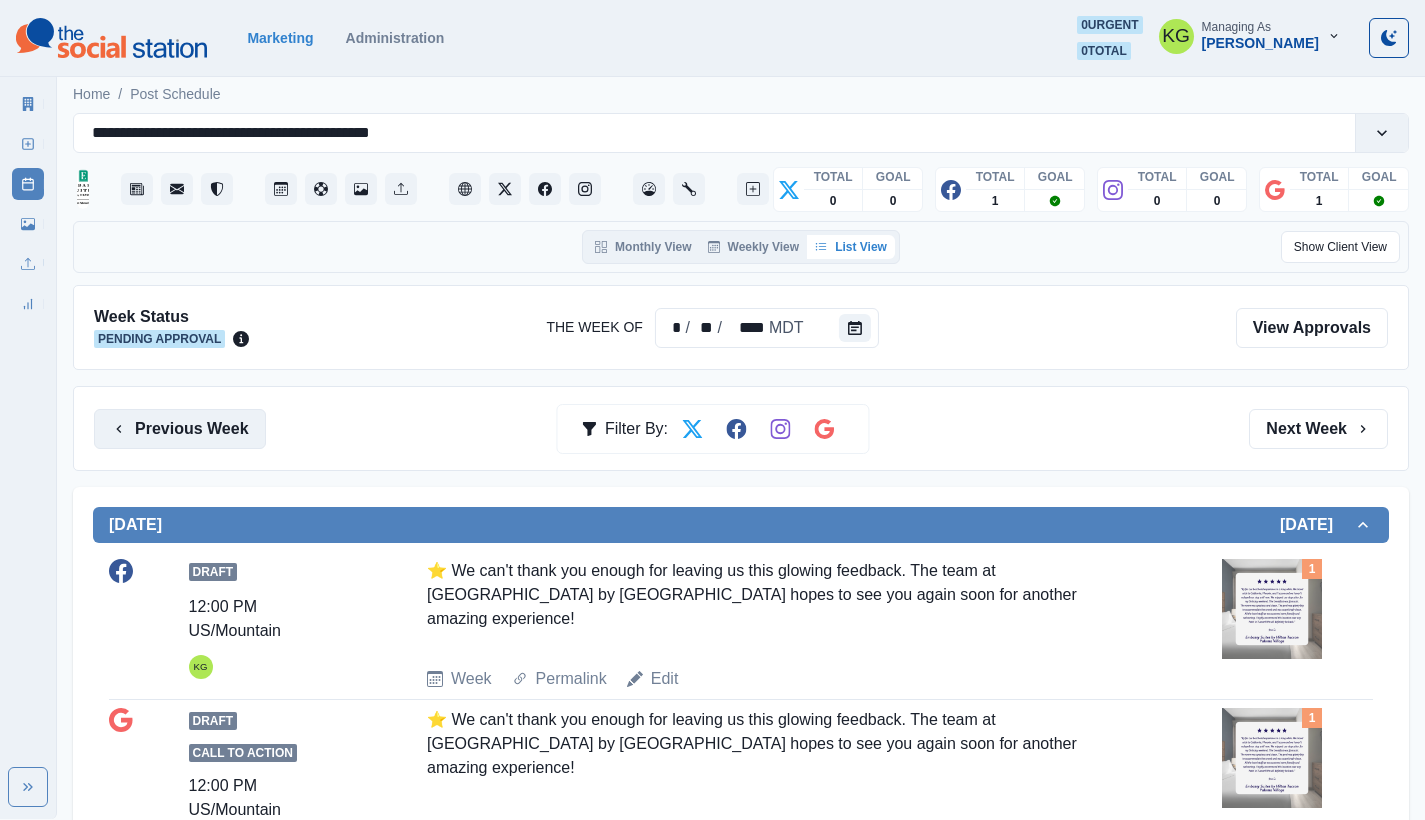 click on "Previous Week" at bounding box center (180, 429) 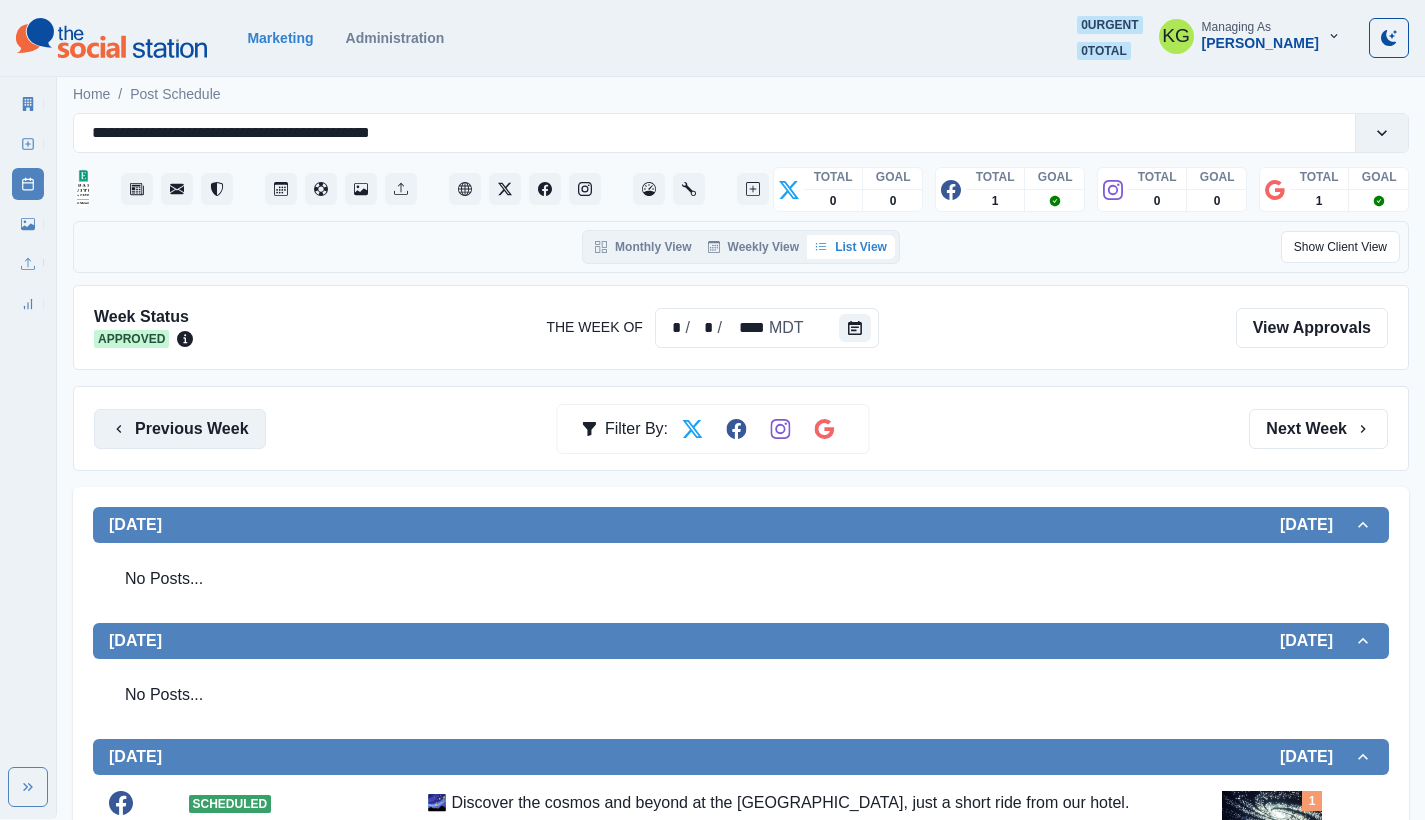 scroll, scrollTop: -1, scrollLeft: 0, axis: vertical 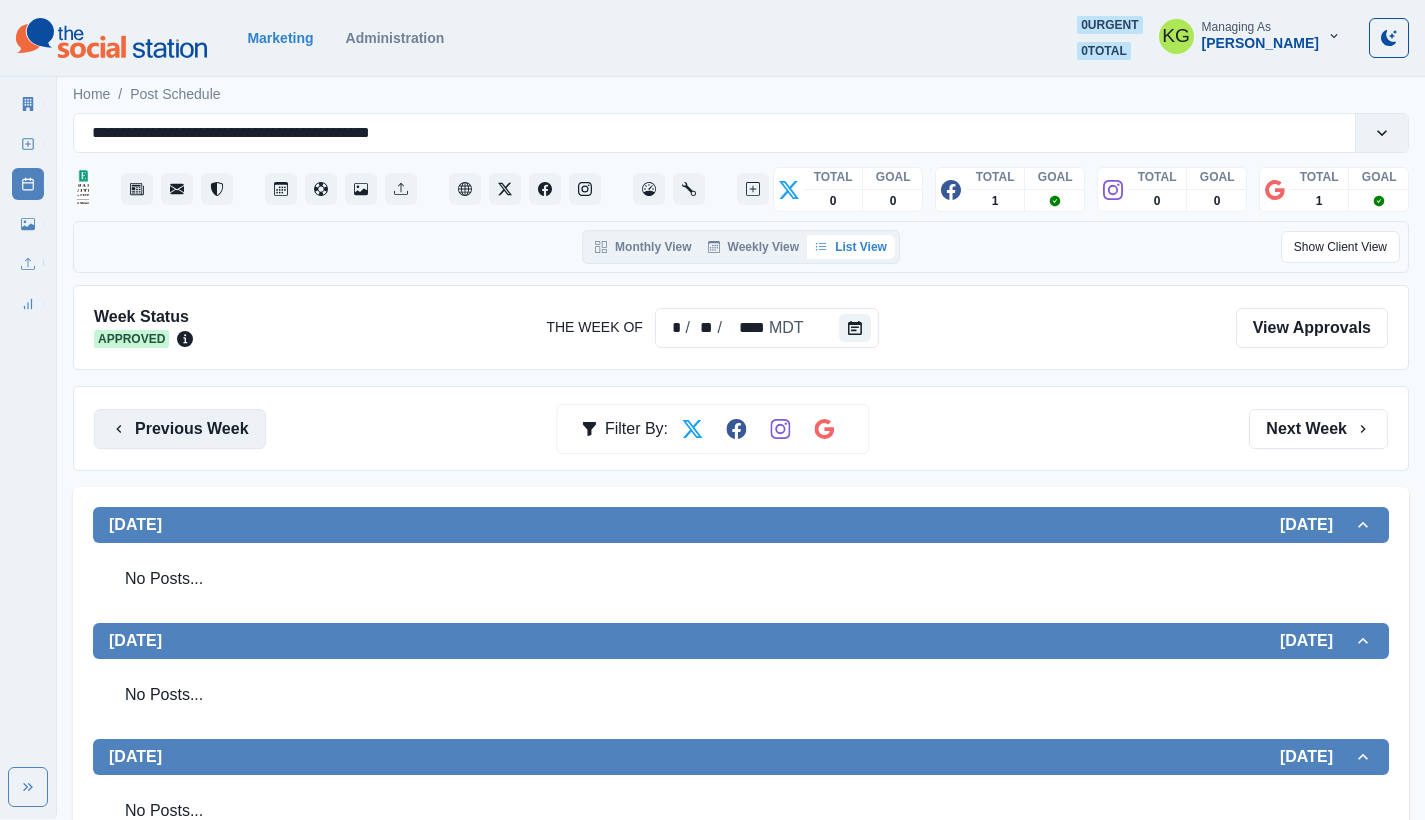 click on "Previous Week" at bounding box center (180, 429) 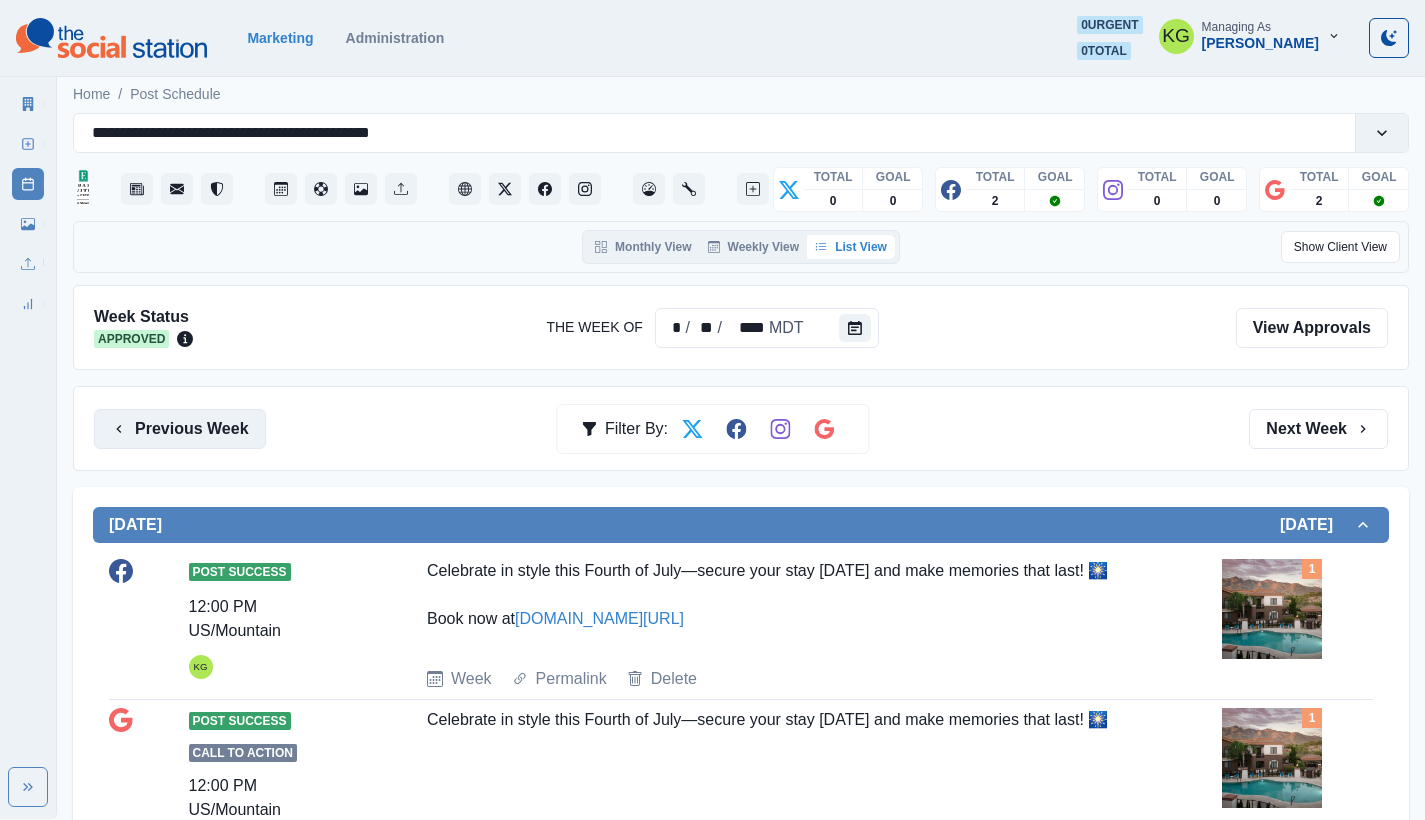scroll, scrollTop: -2, scrollLeft: 0, axis: vertical 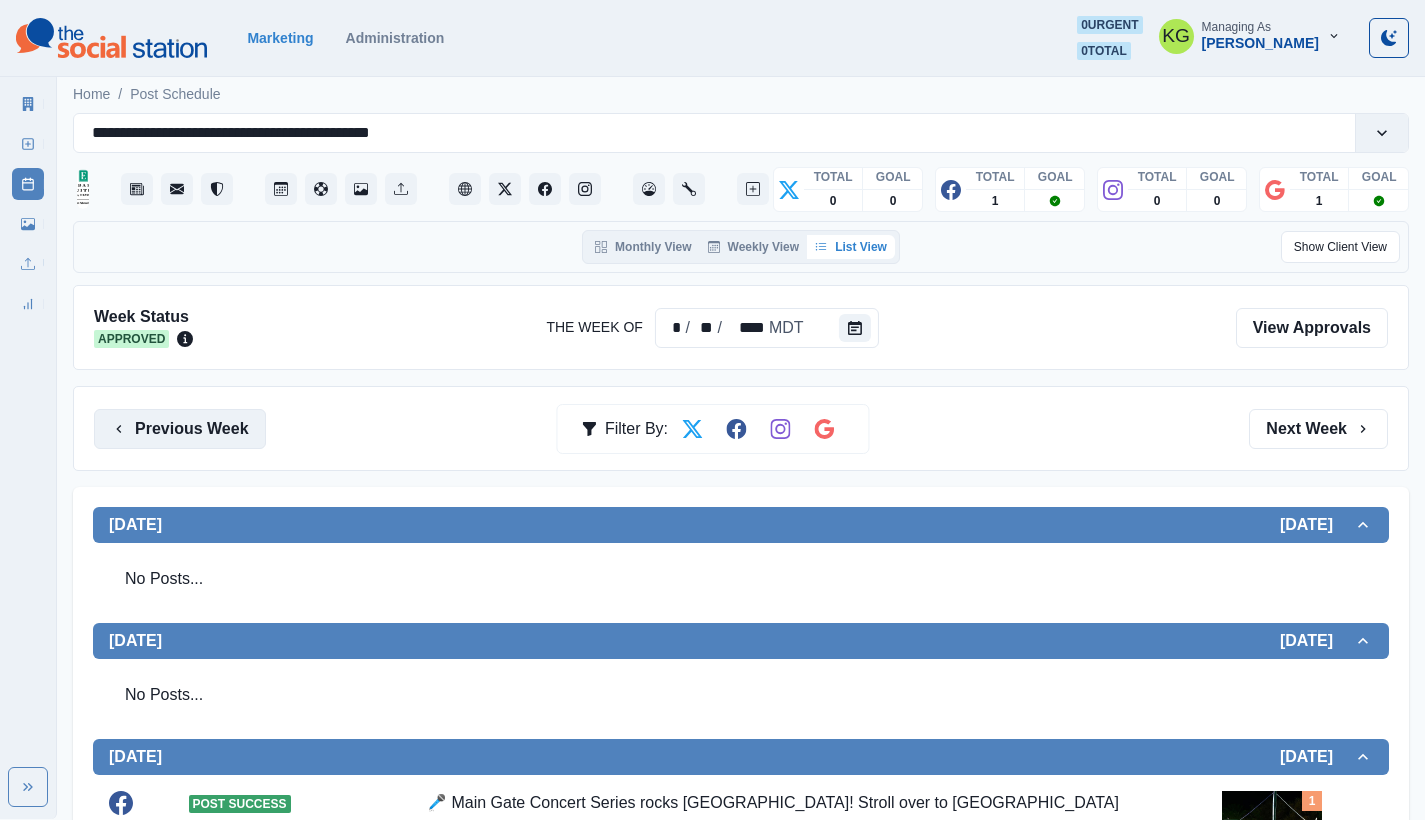 click on "Previous Week" at bounding box center [180, 429] 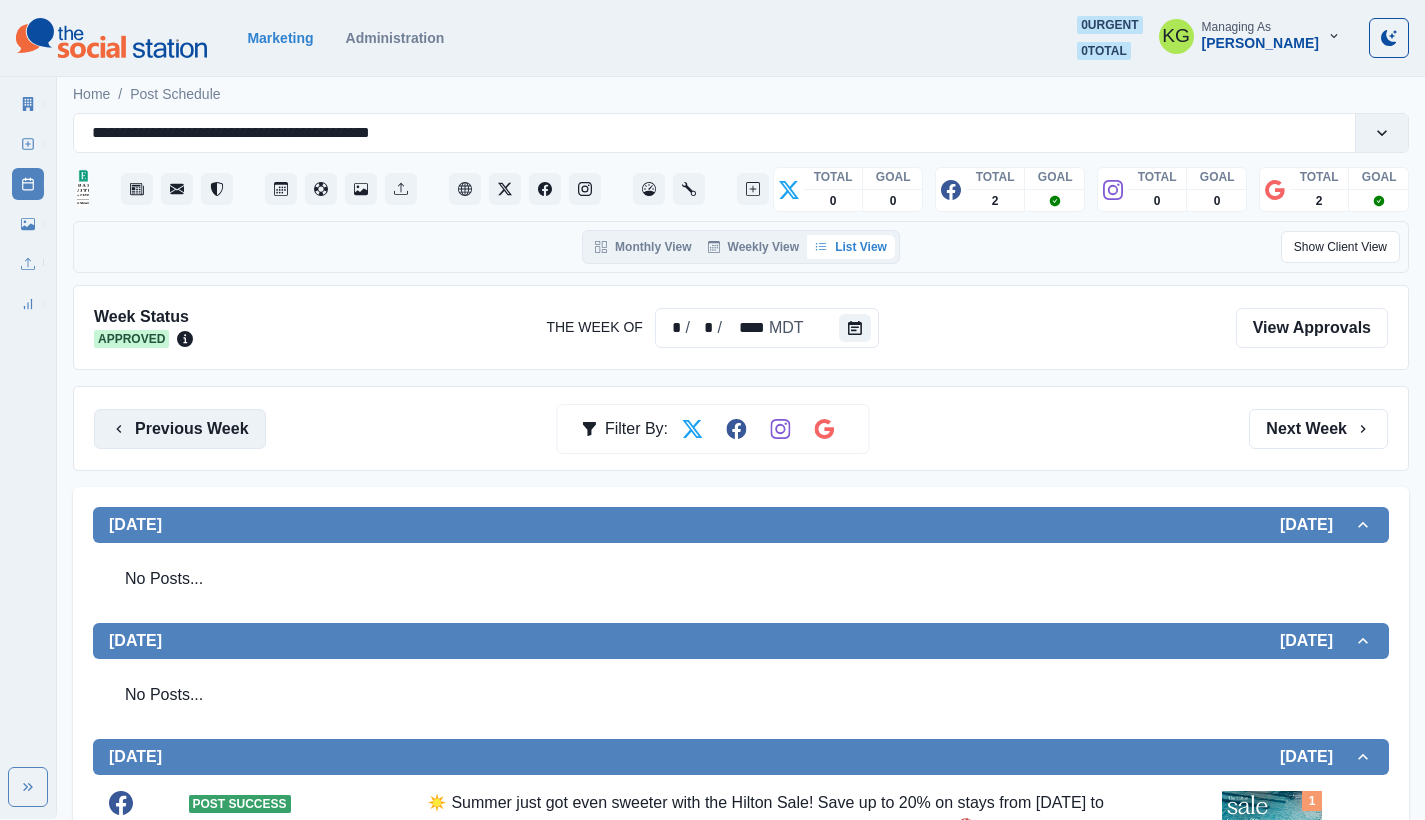 scroll, scrollTop: 0, scrollLeft: 0, axis: both 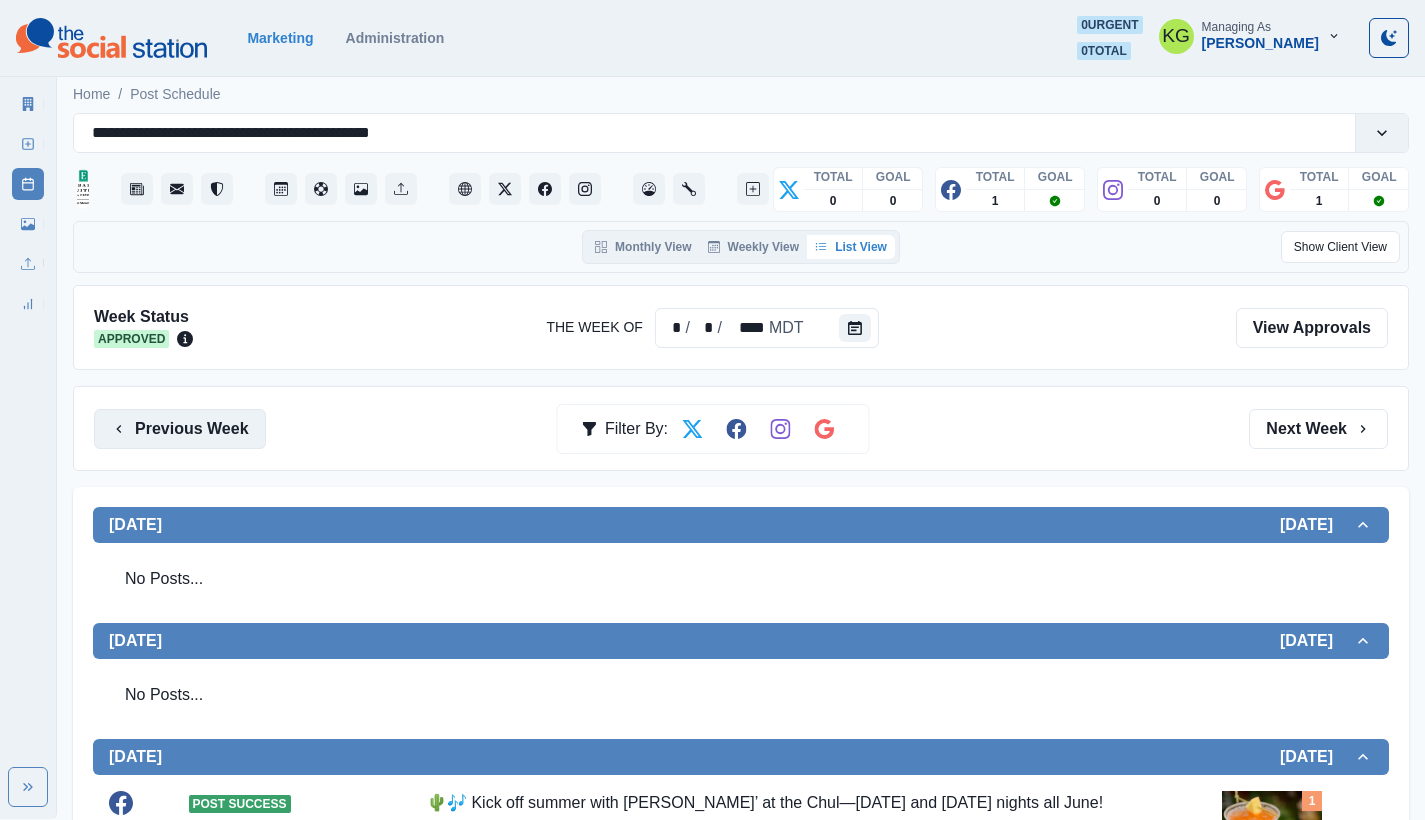 click on "Previous Week" at bounding box center [180, 429] 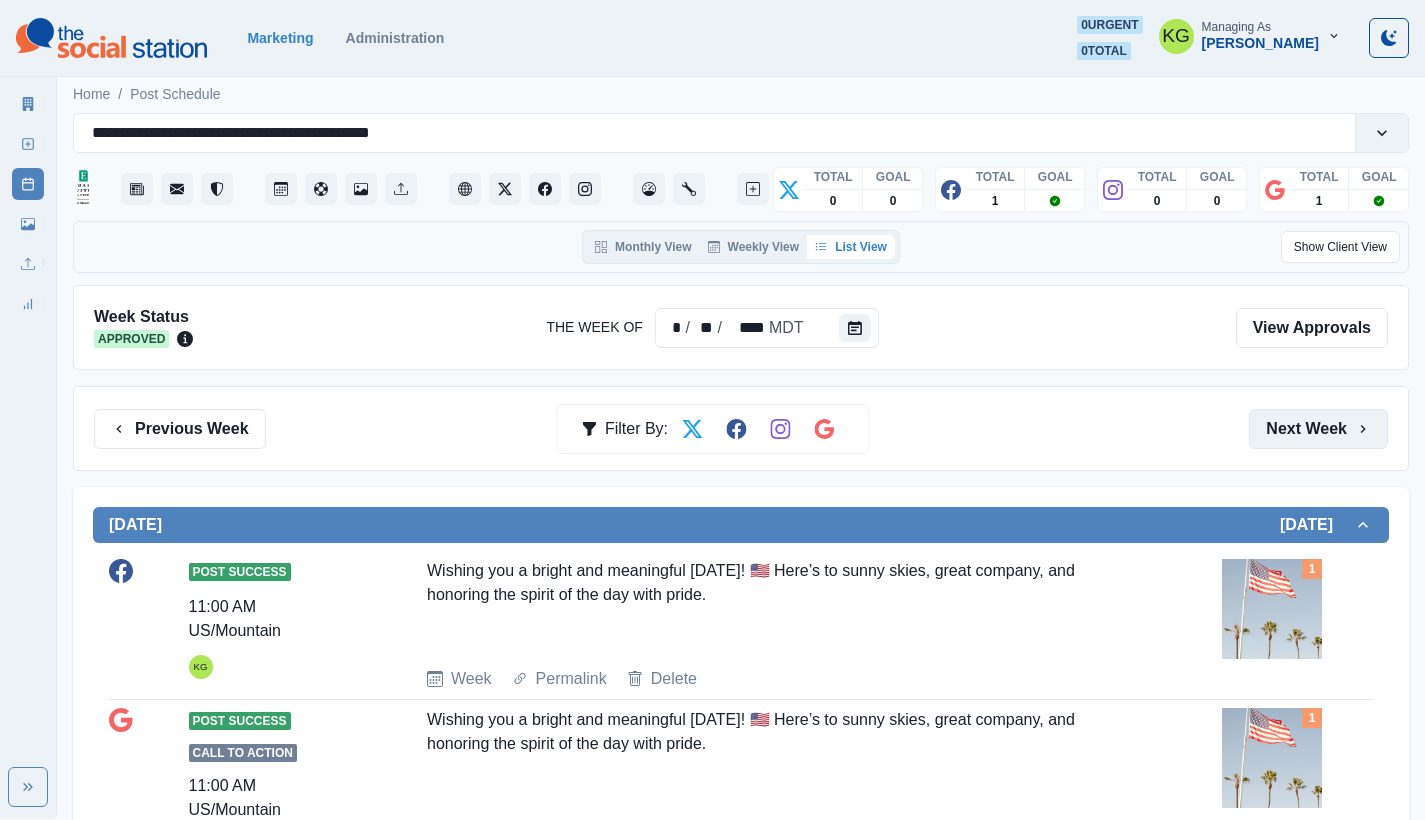 scroll, scrollTop: -1, scrollLeft: 0, axis: vertical 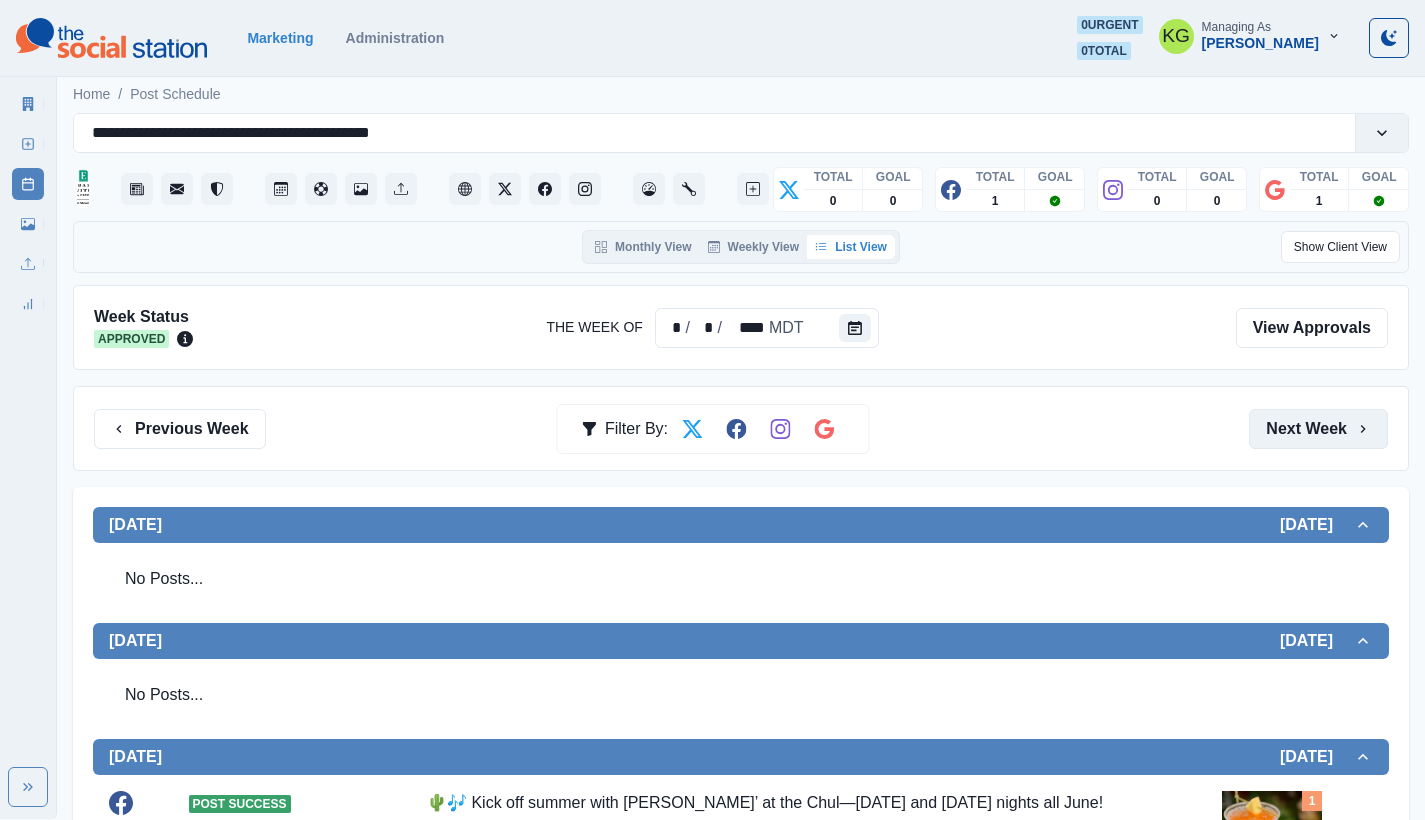 click on "Next Week" at bounding box center [1318, 429] 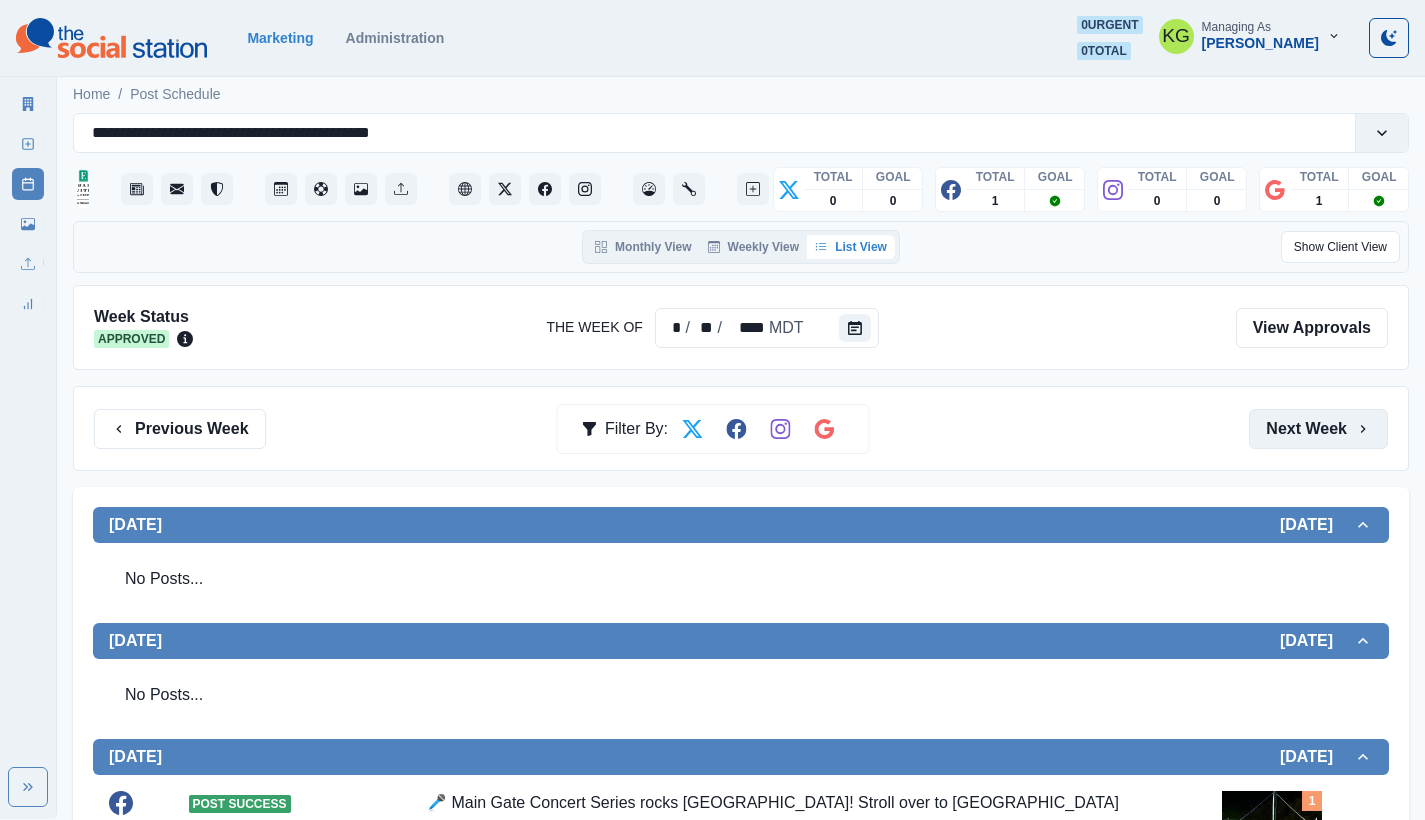 click on "Next Week" at bounding box center [1318, 429] 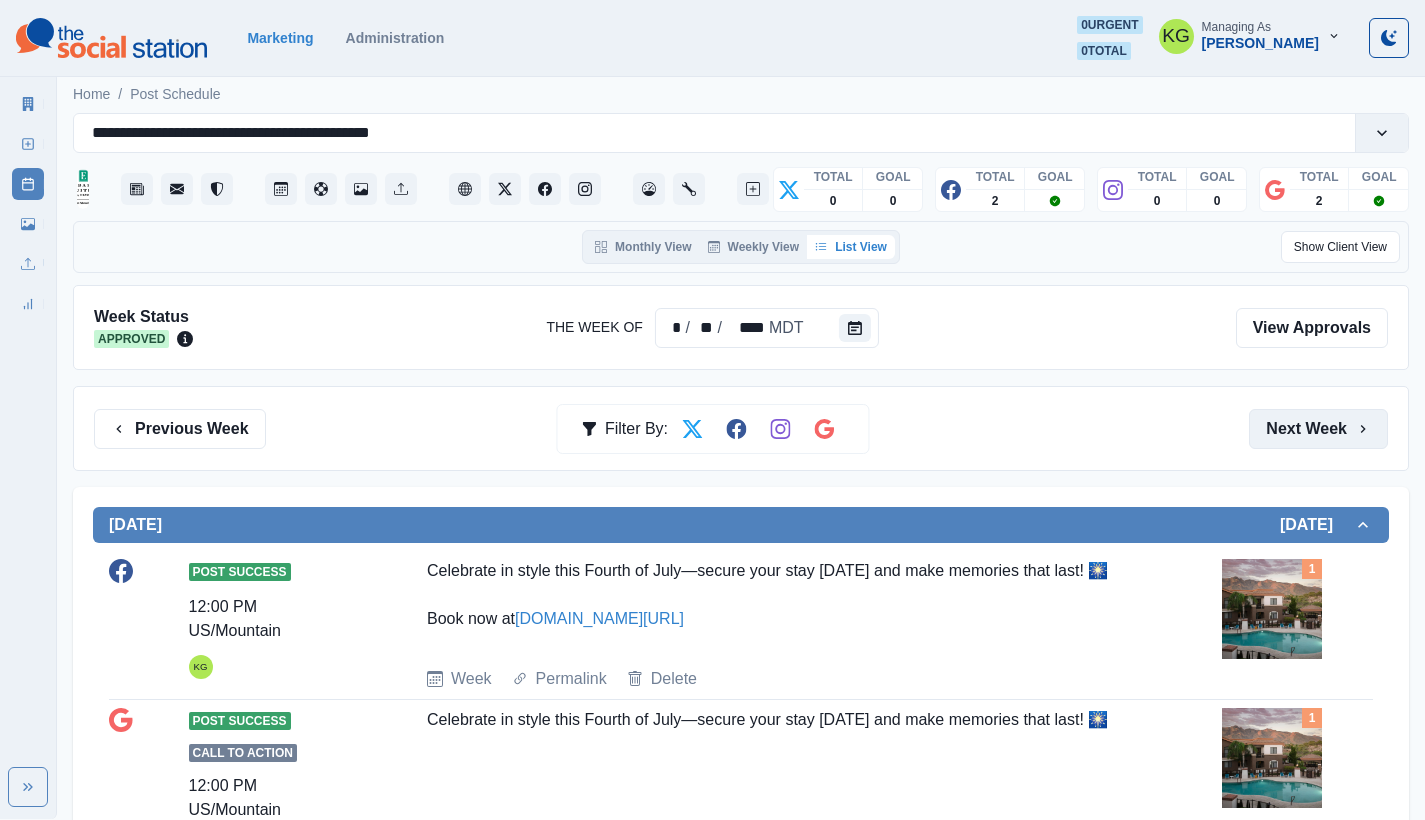click on "Next Week" at bounding box center [1318, 429] 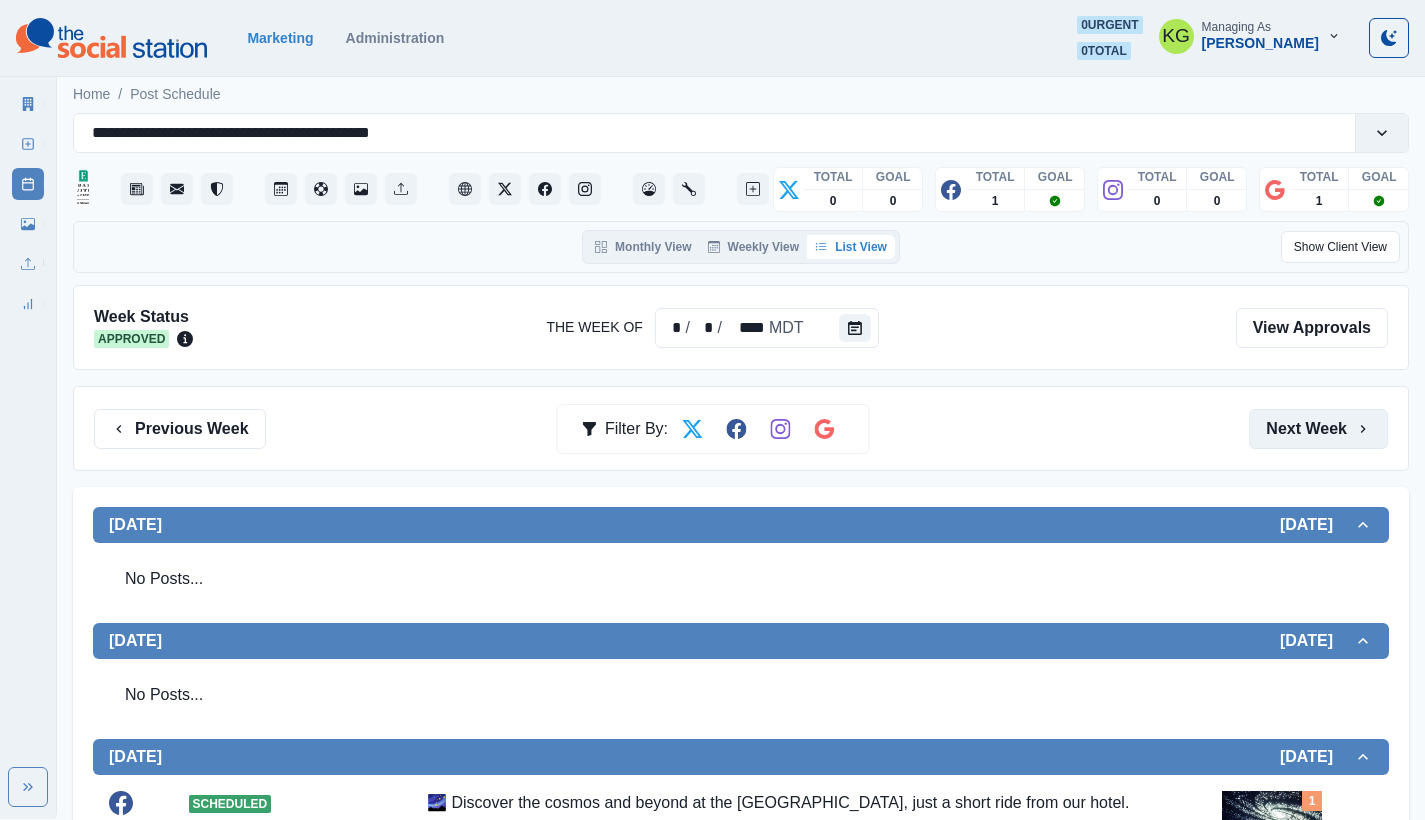 click on "Next Week" at bounding box center [1318, 429] 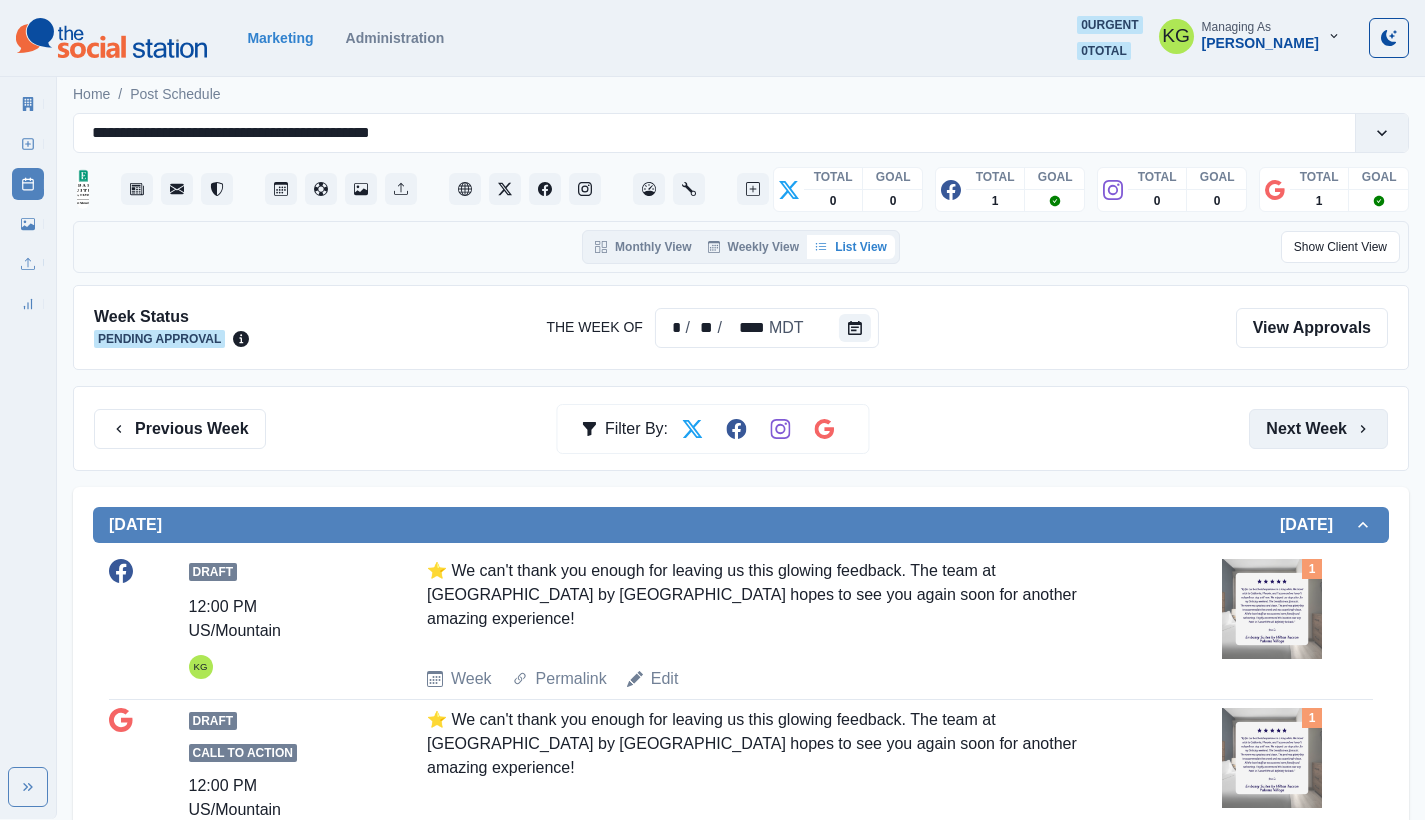 click on "Next Week" at bounding box center (1318, 429) 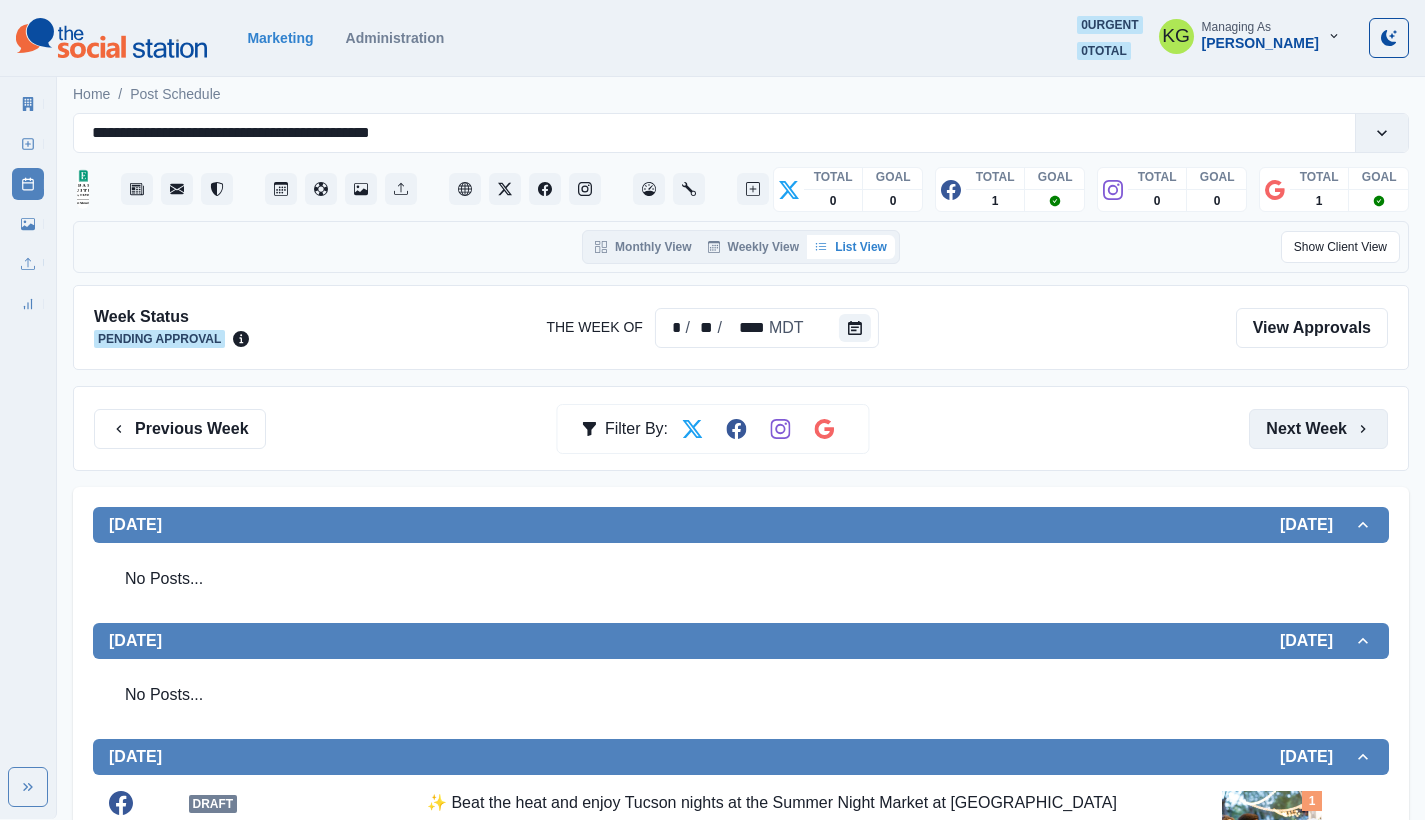 click on "Next Week" at bounding box center (1318, 429) 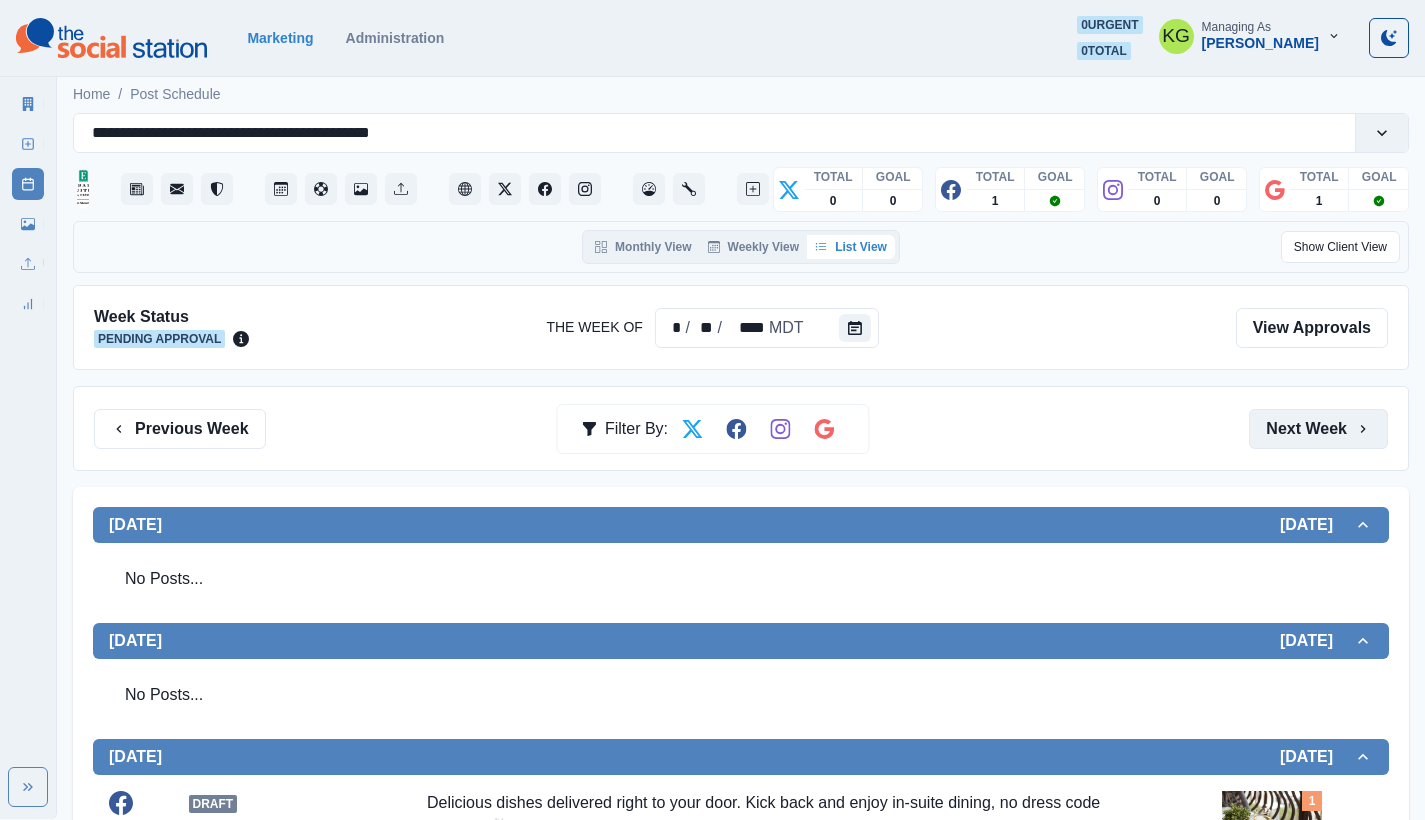 click on "Next Week" at bounding box center (1318, 429) 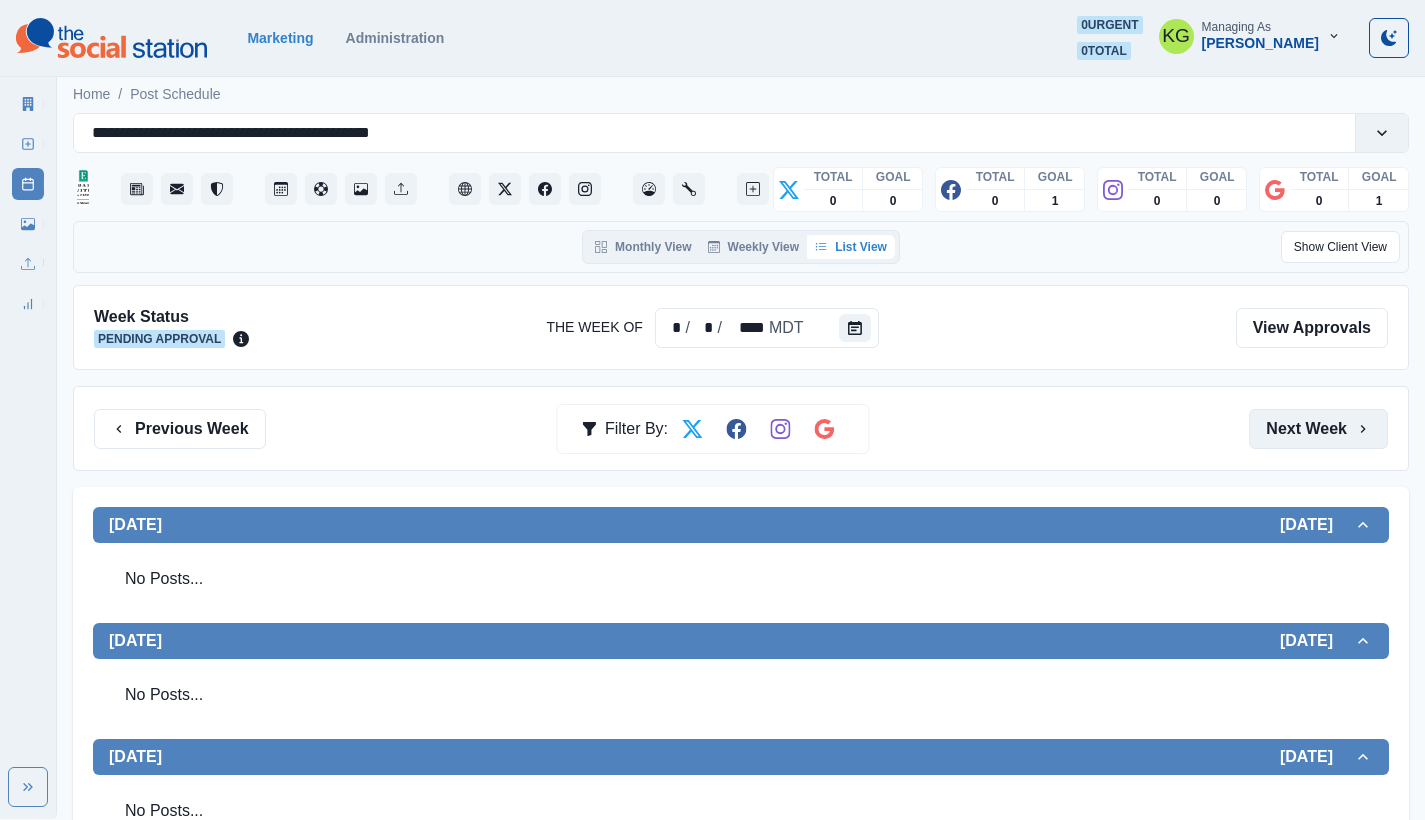 click on "Next Week" at bounding box center (1318, 429) 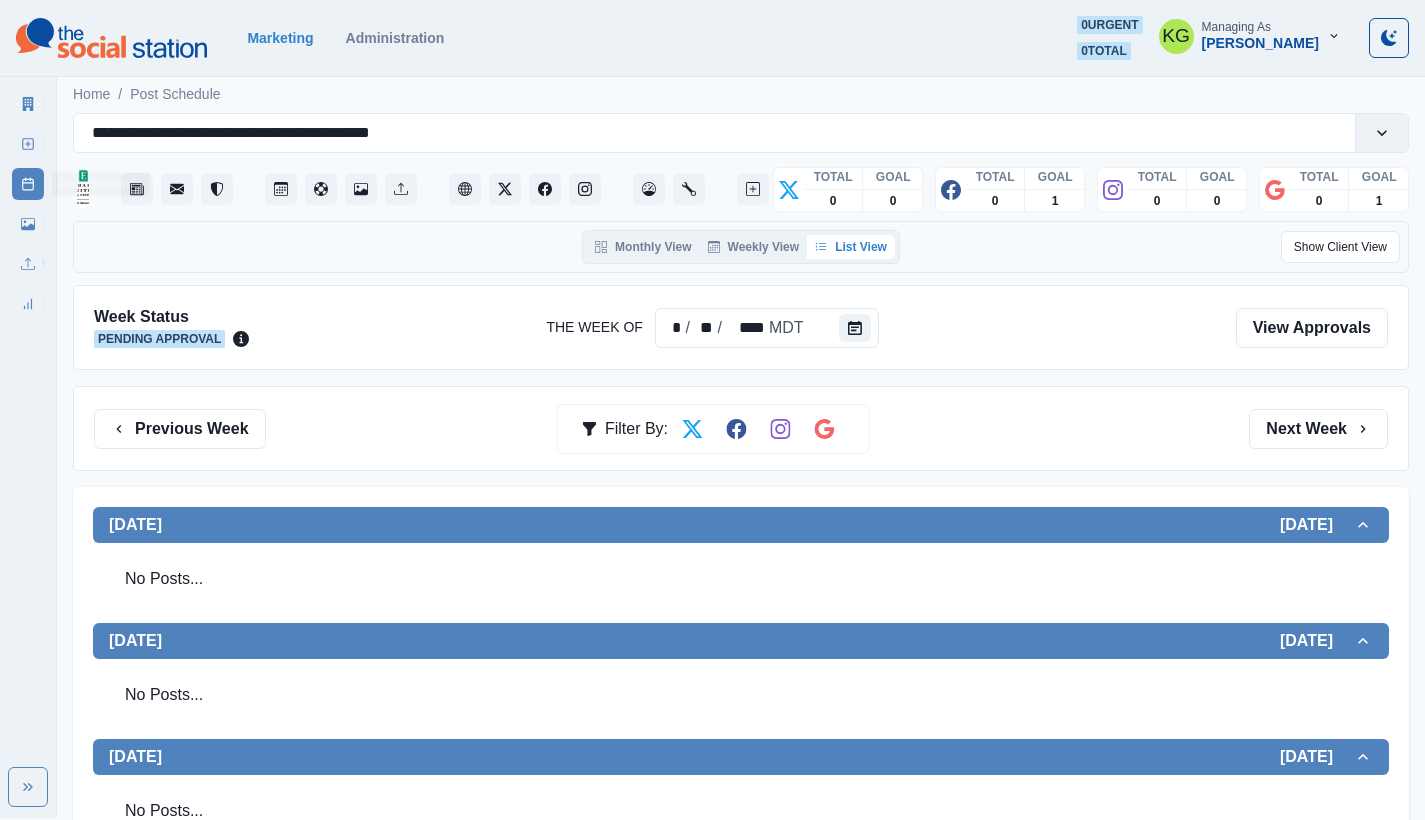 click on "New Post" at bounding box center [28, 144] 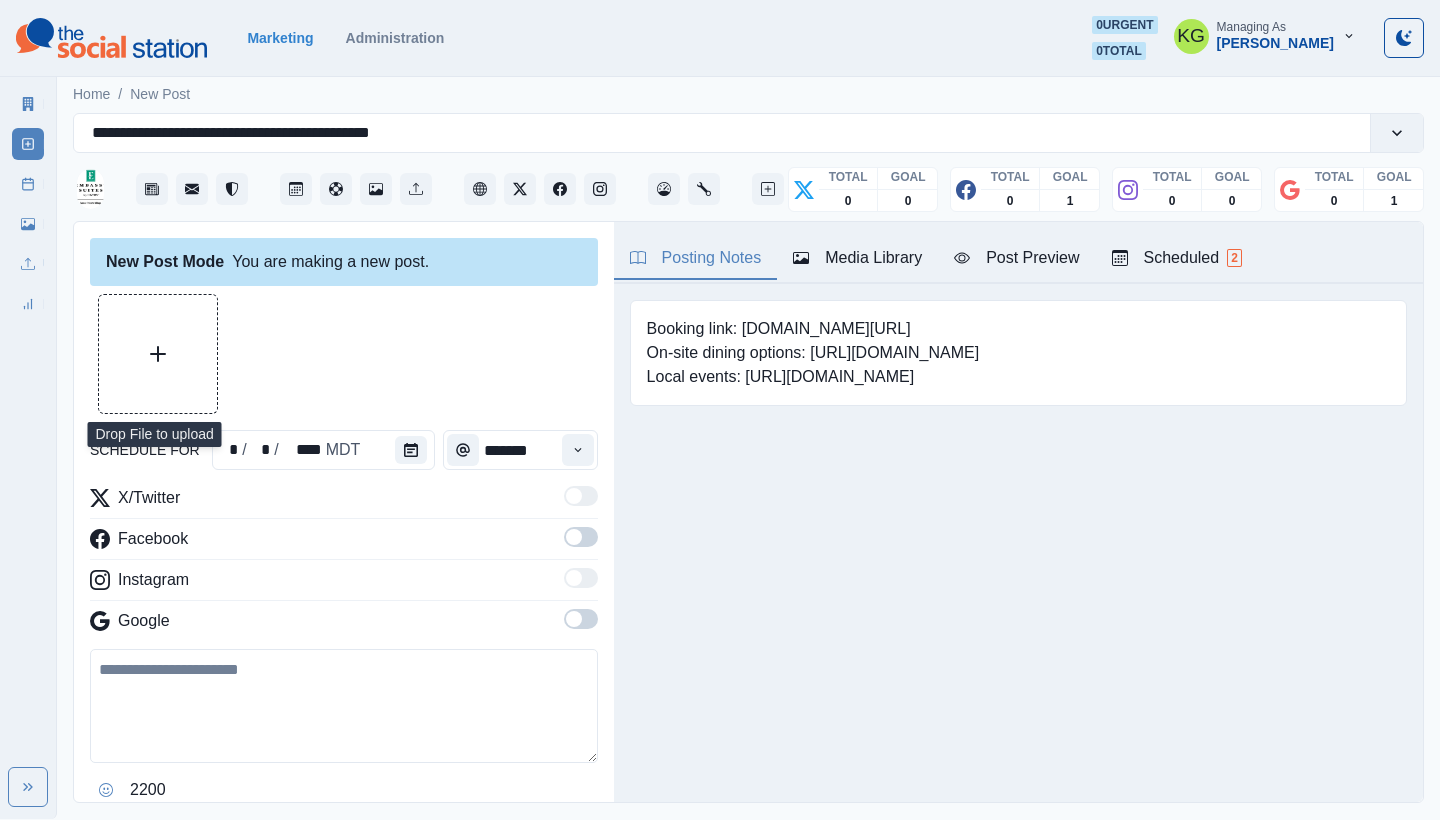 click 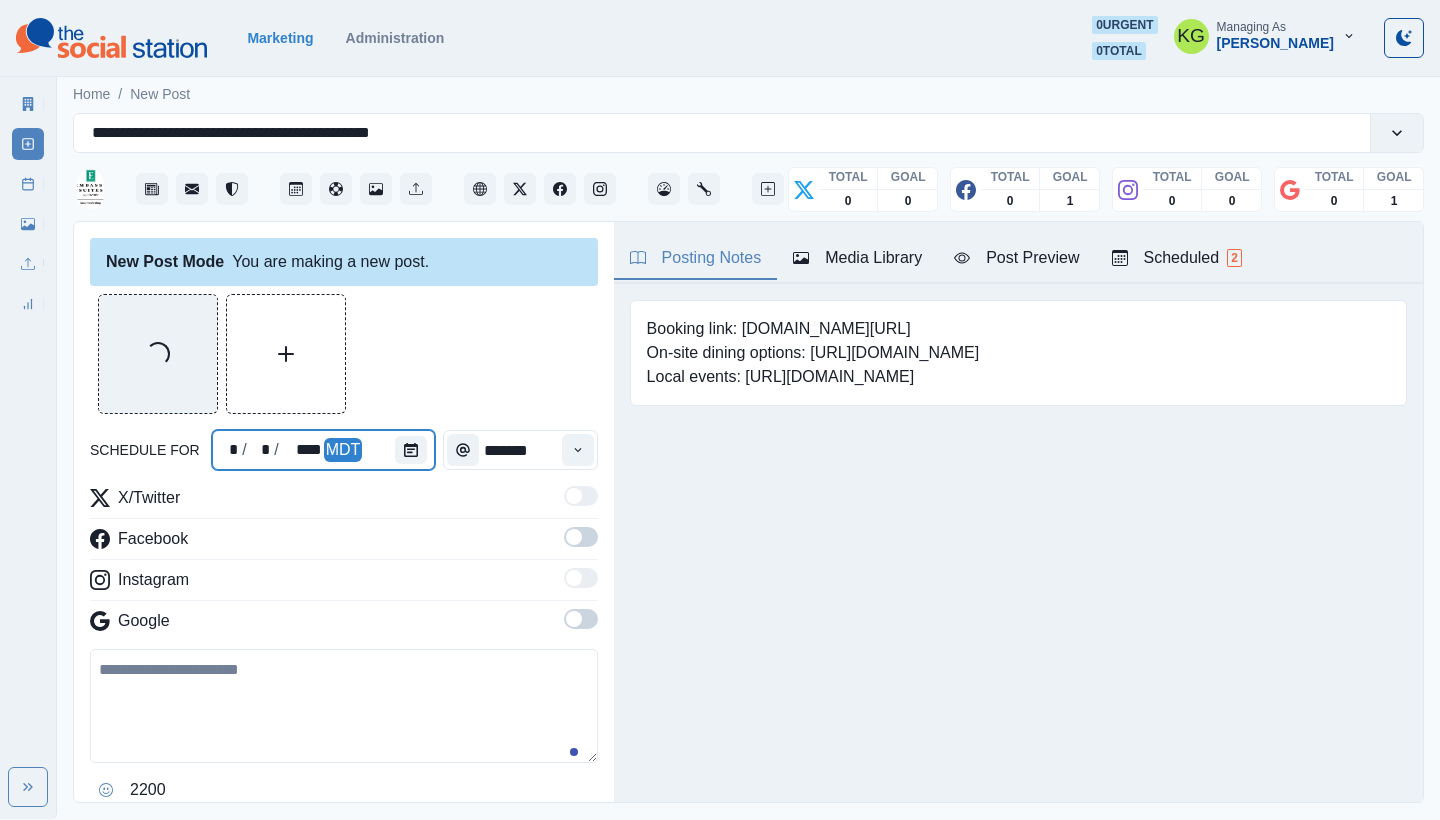 click at bounding box center (415, 450) 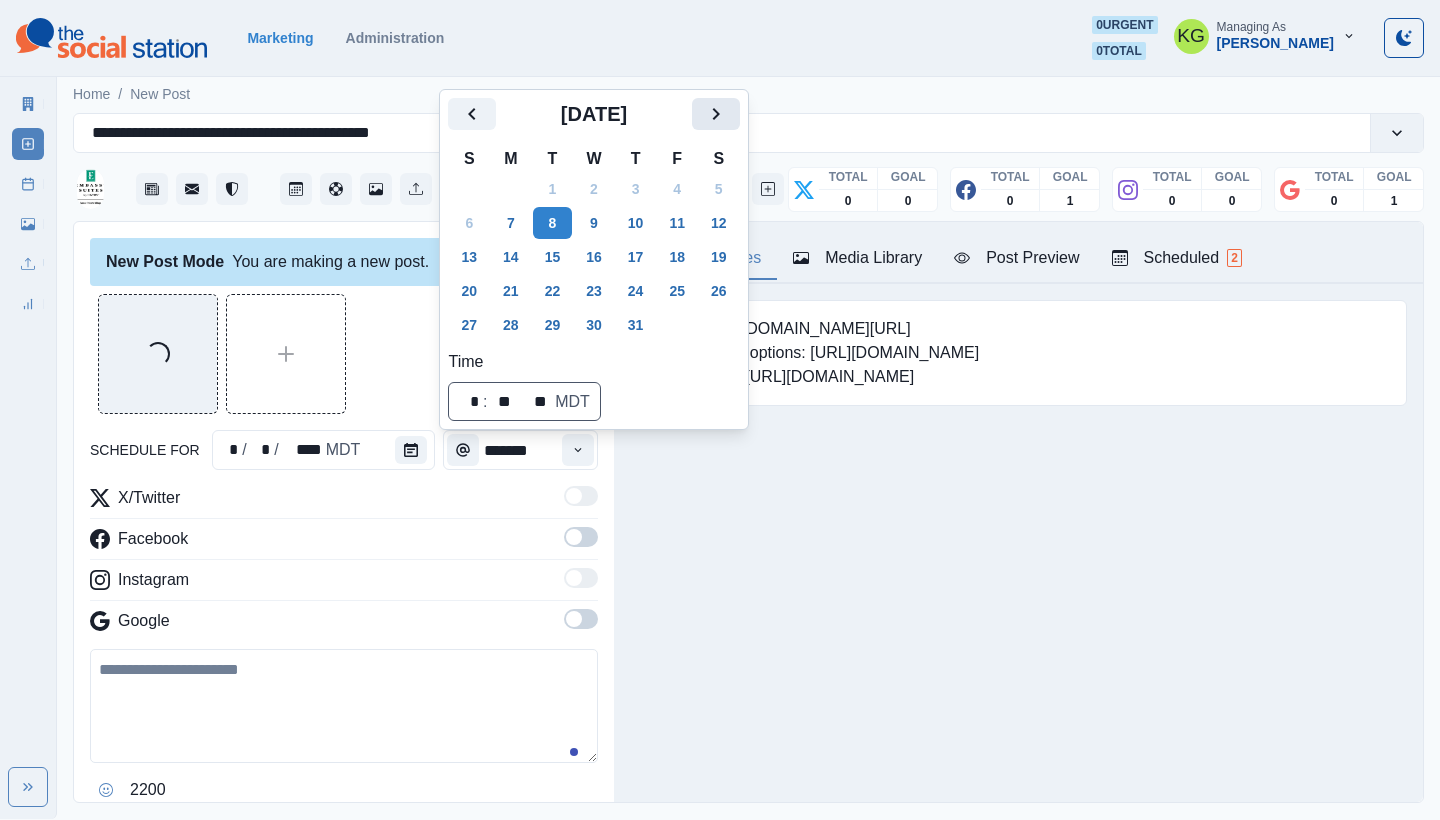 click 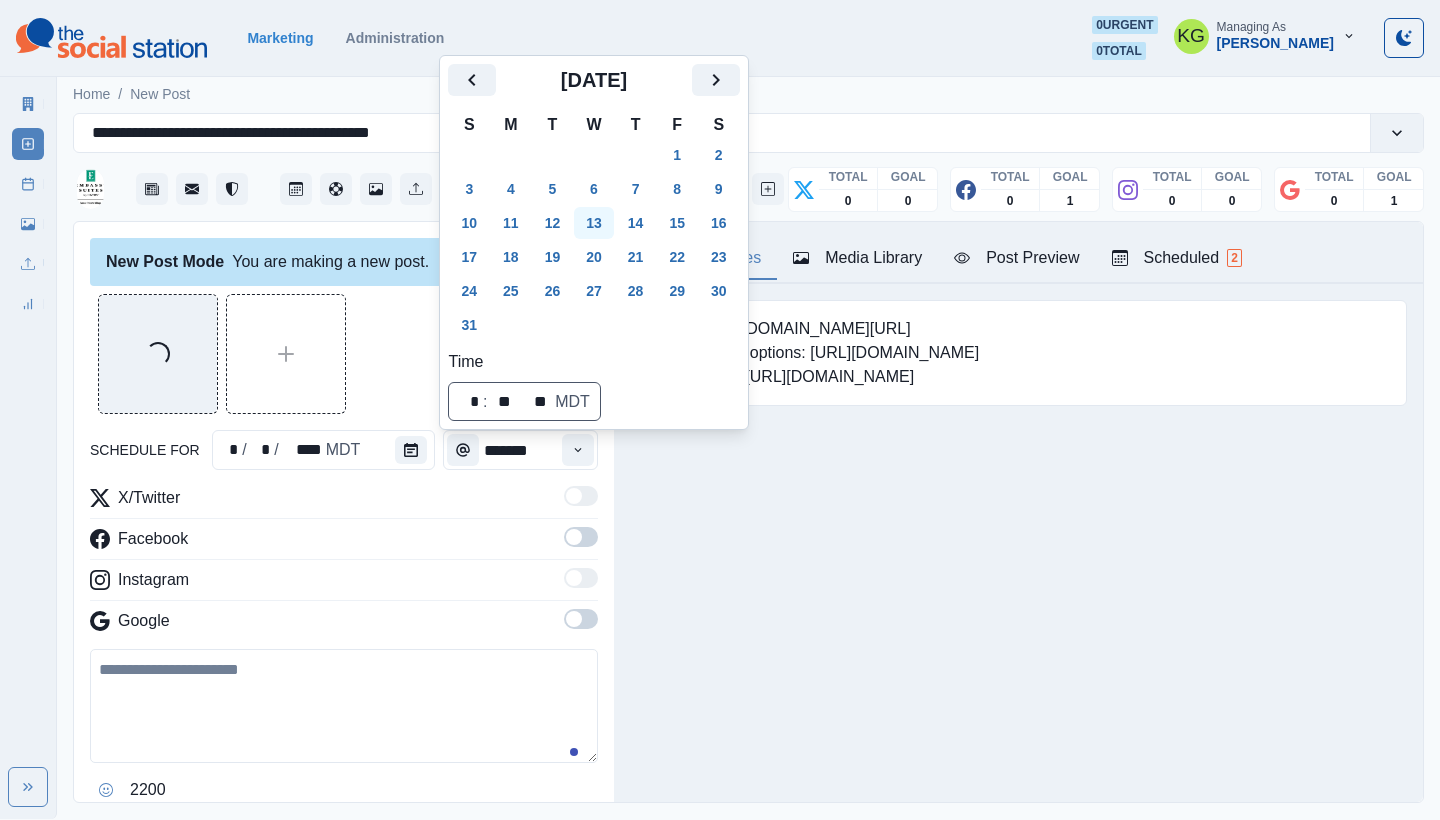 click on "13" at bounding box center [594, 223] 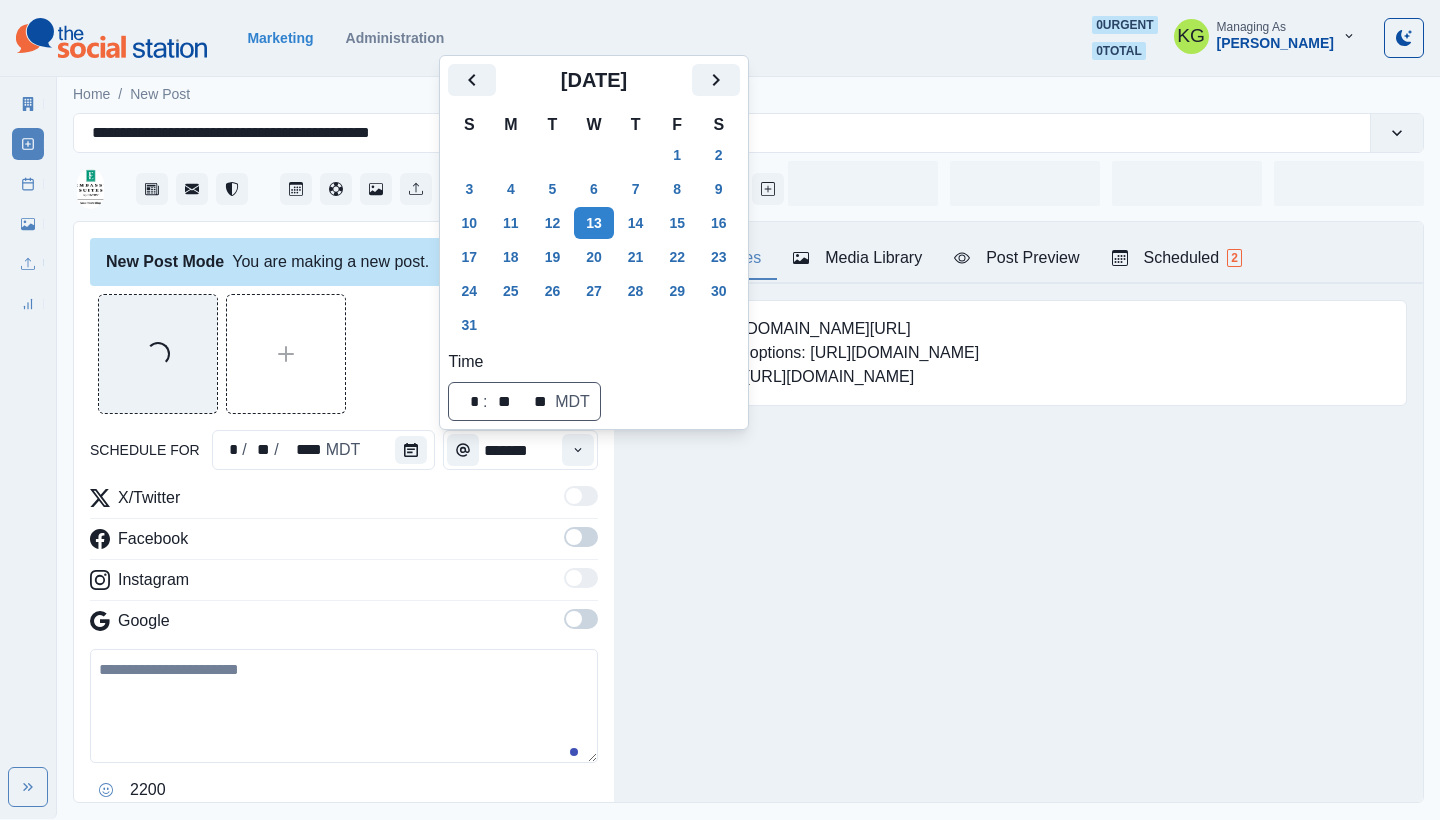 click at bounding box center (578, 450) 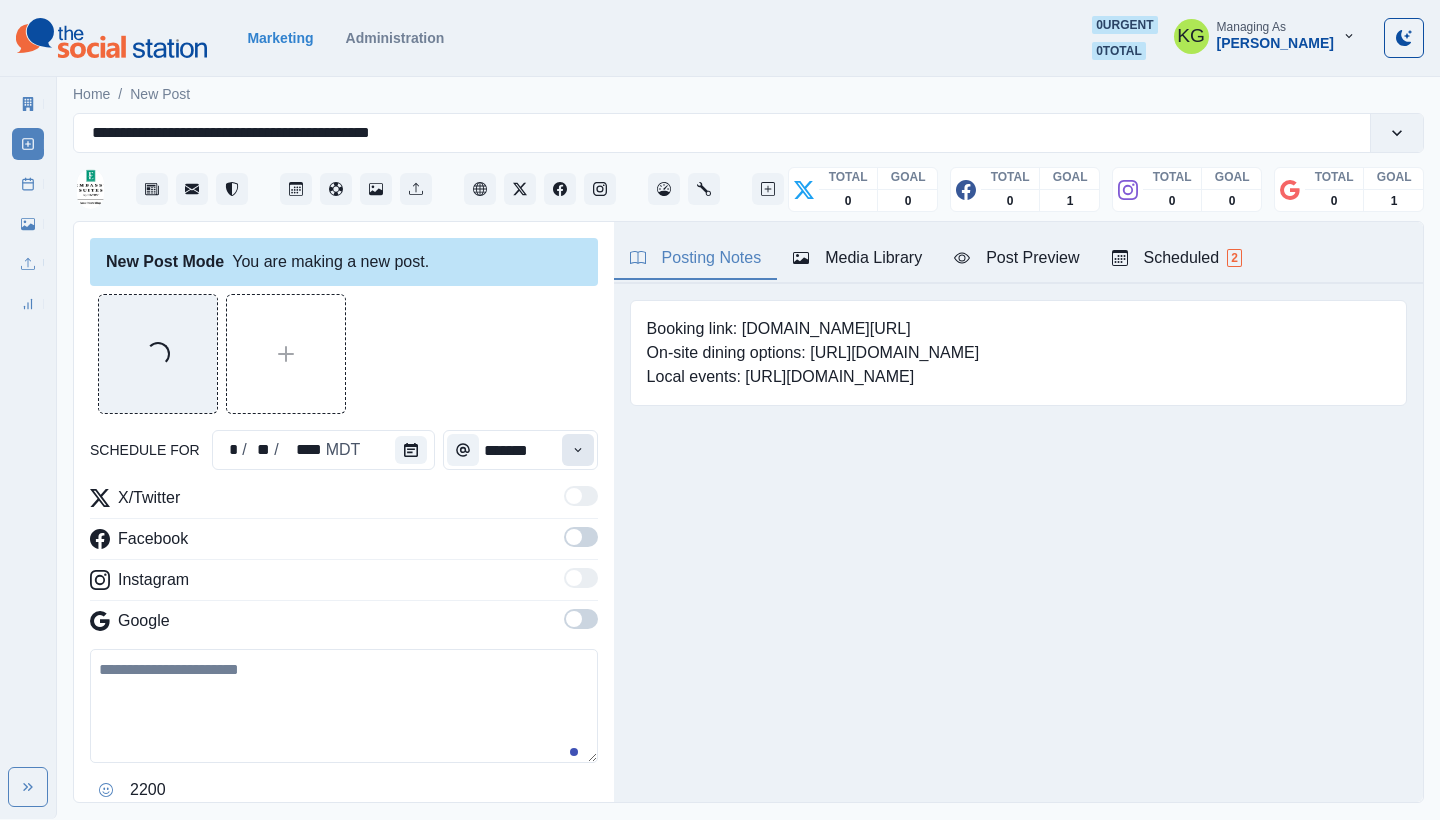 click 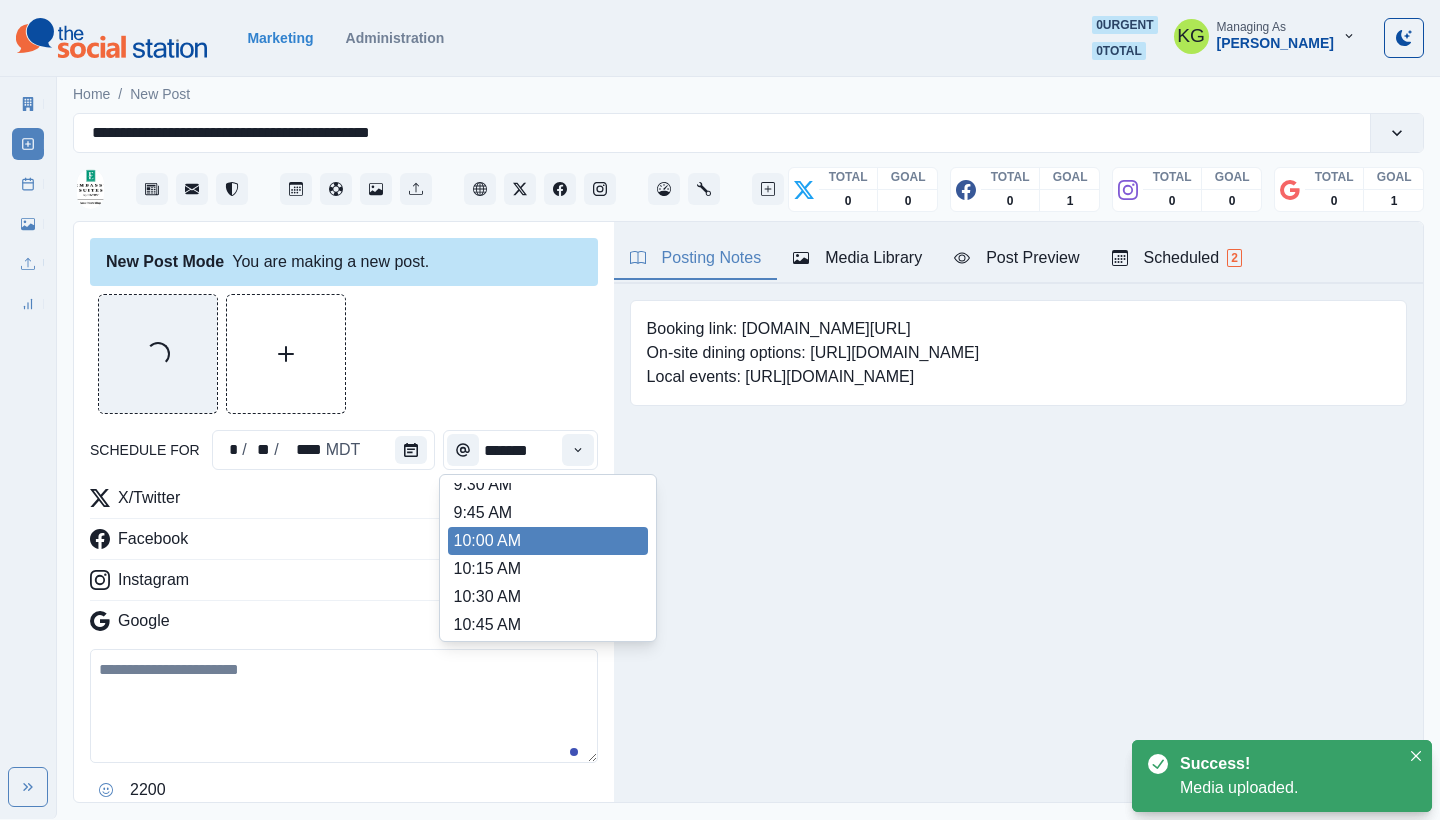 scroll, scrollTop: 352, scrollLeft: 0, axis: vertical 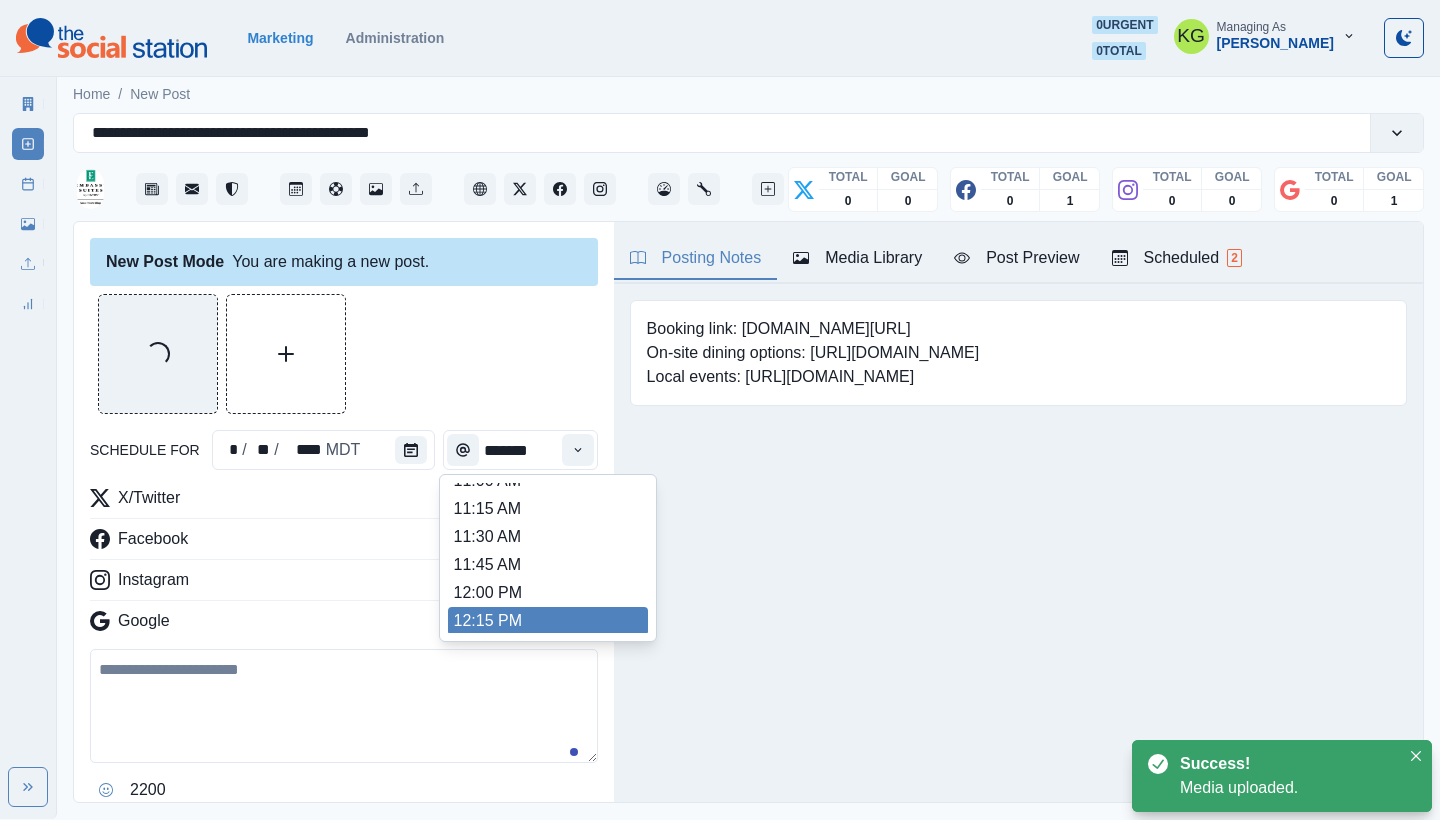 click on "12:15 PM" at bounding box center (548, 621) 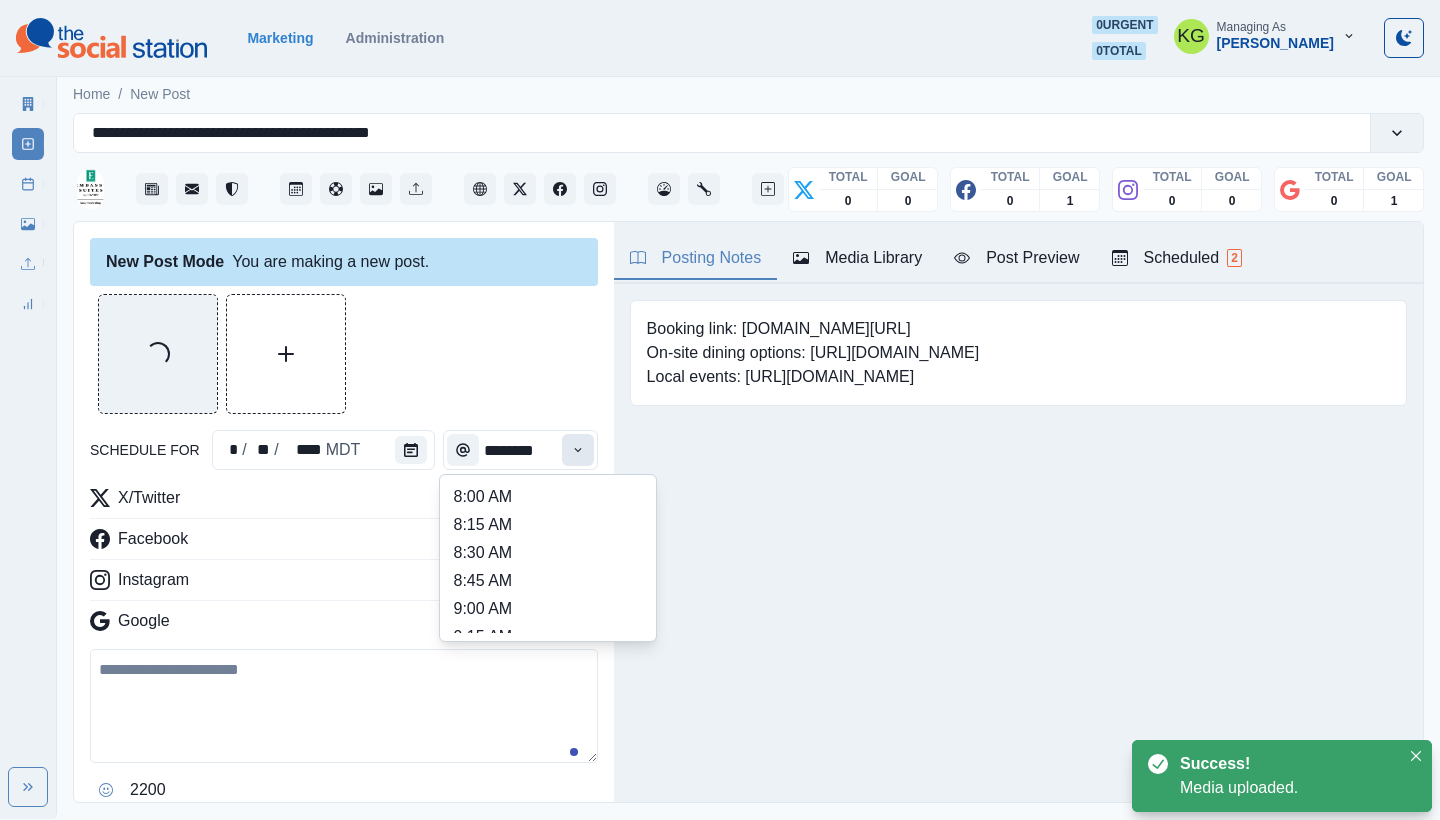 click at bounding box center [578, 450] 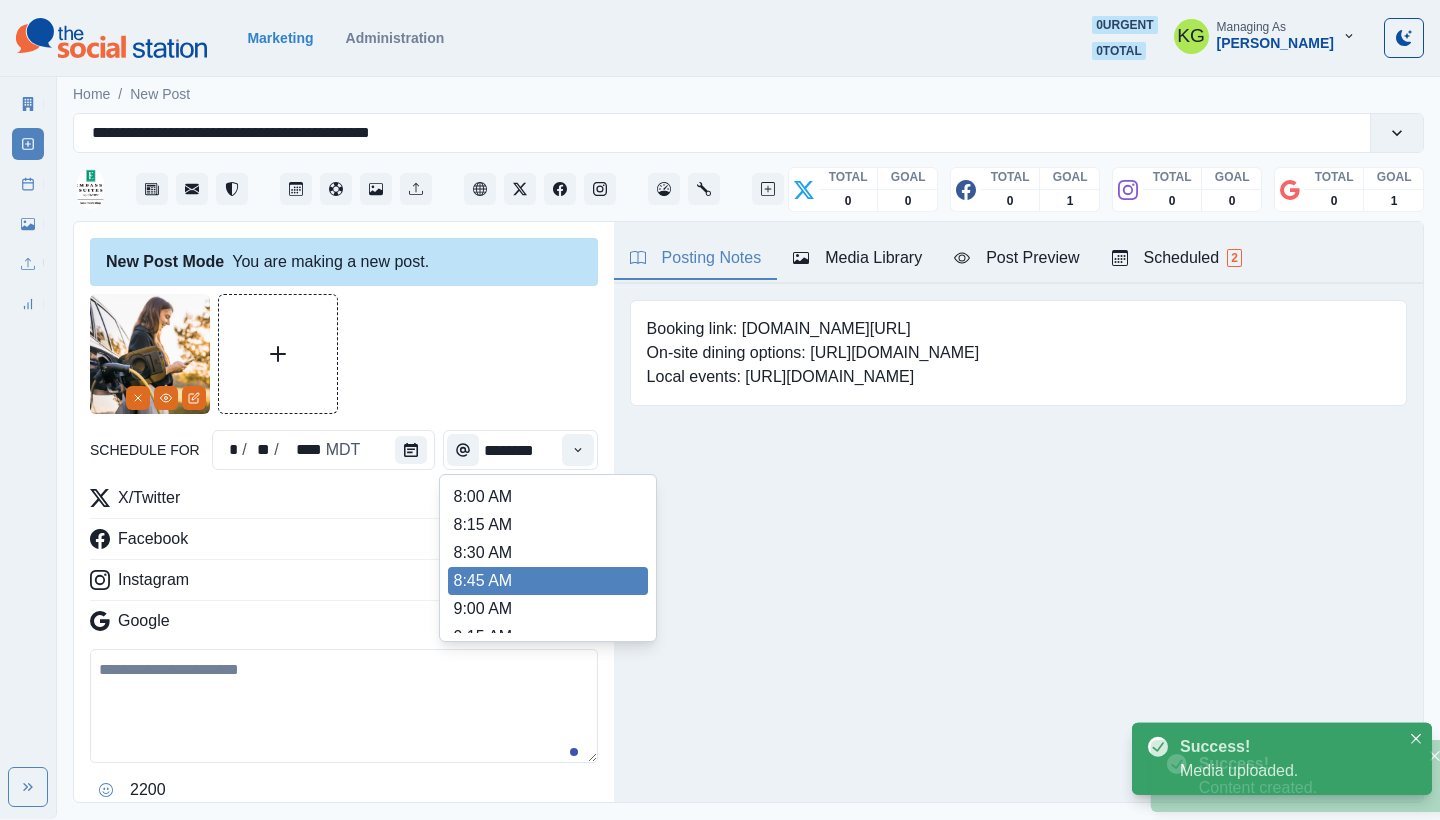 scroll, scrollTop: 376, scrollLeft: 0, axis: vertical 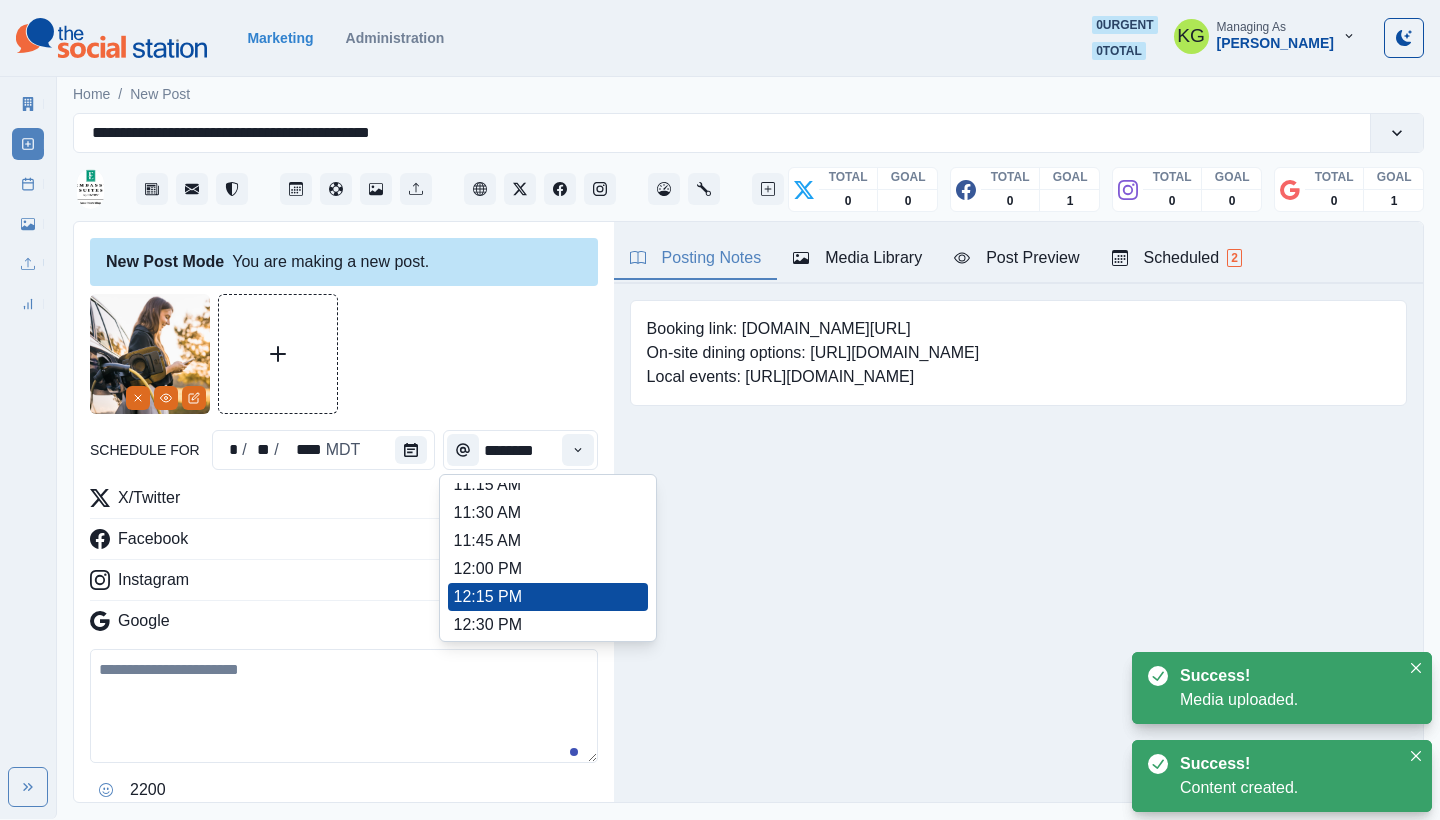 click on "12:00 PM" at bounding box center (548, 569) 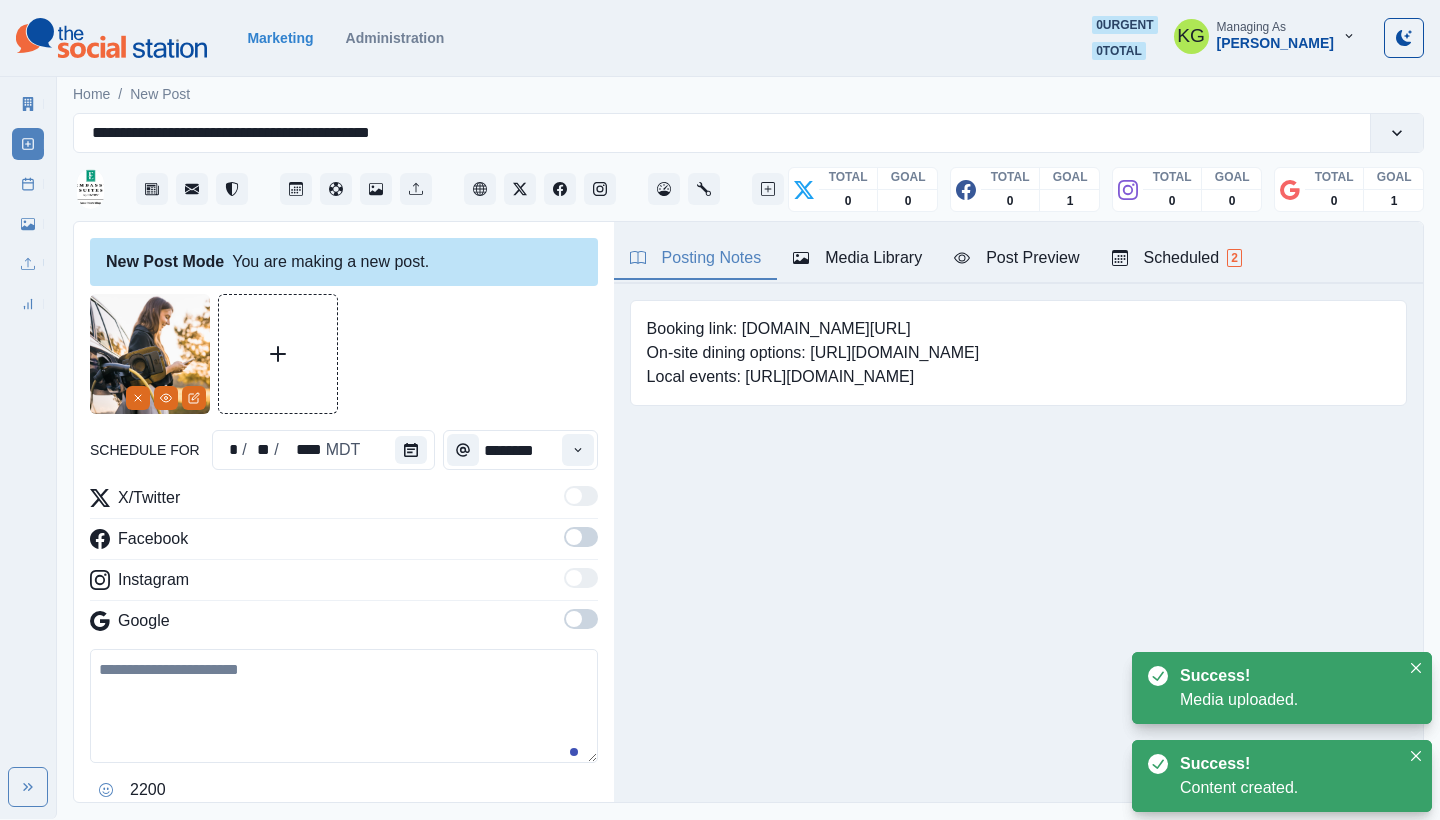 click at bounding box center [581, 625] 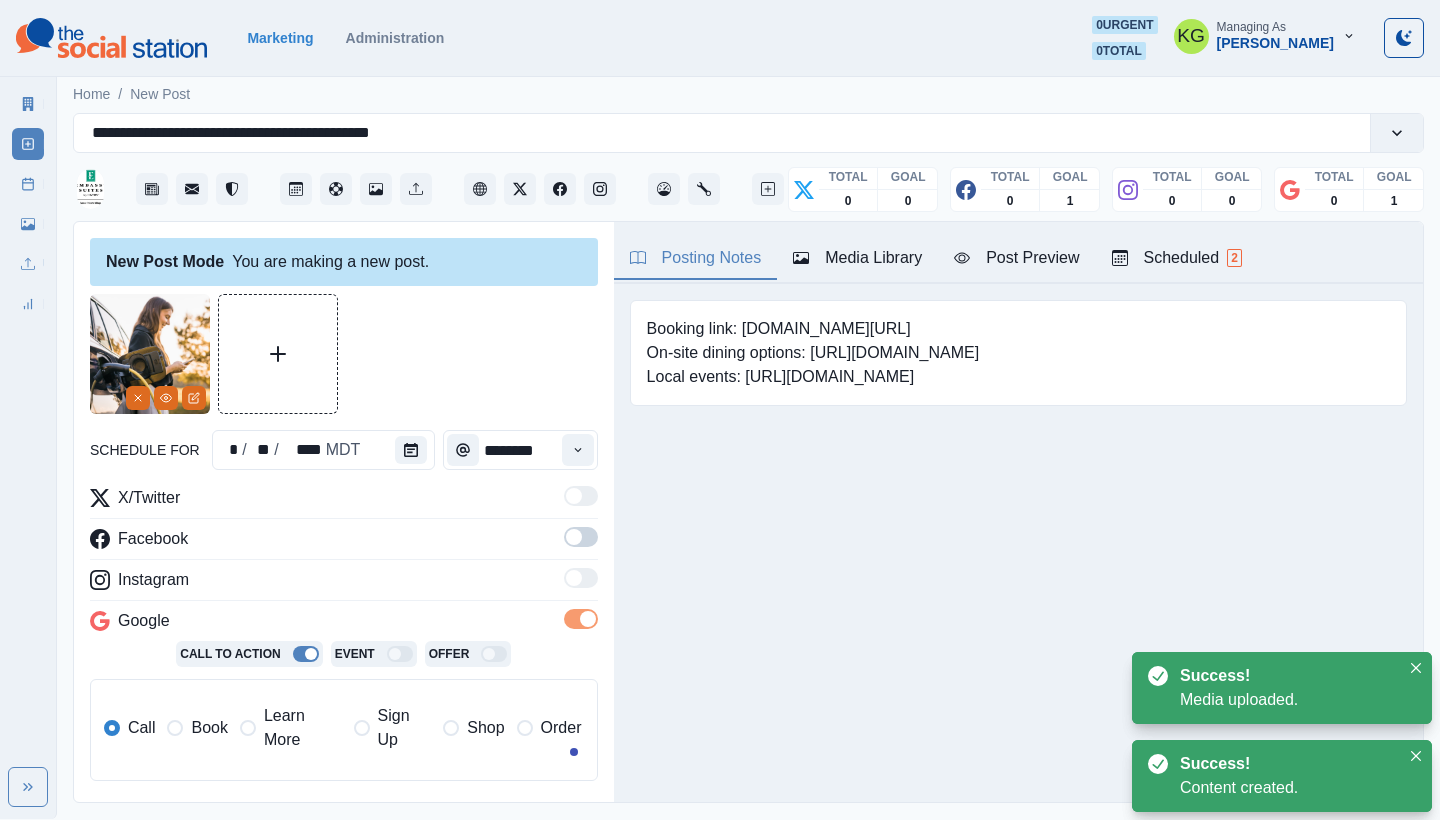click at bounding box center [588, 619] 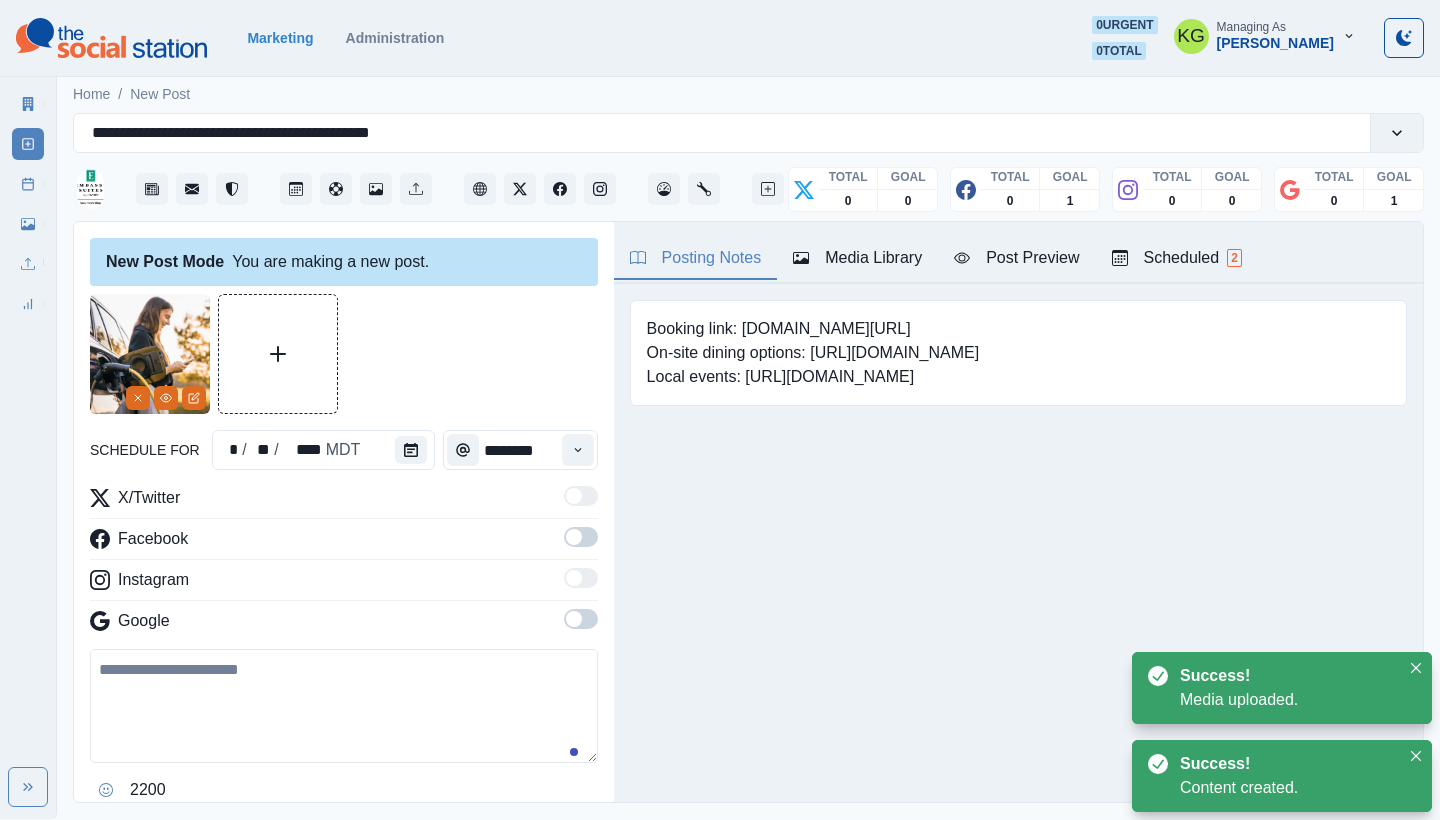 click at bounding box center (581, 543) 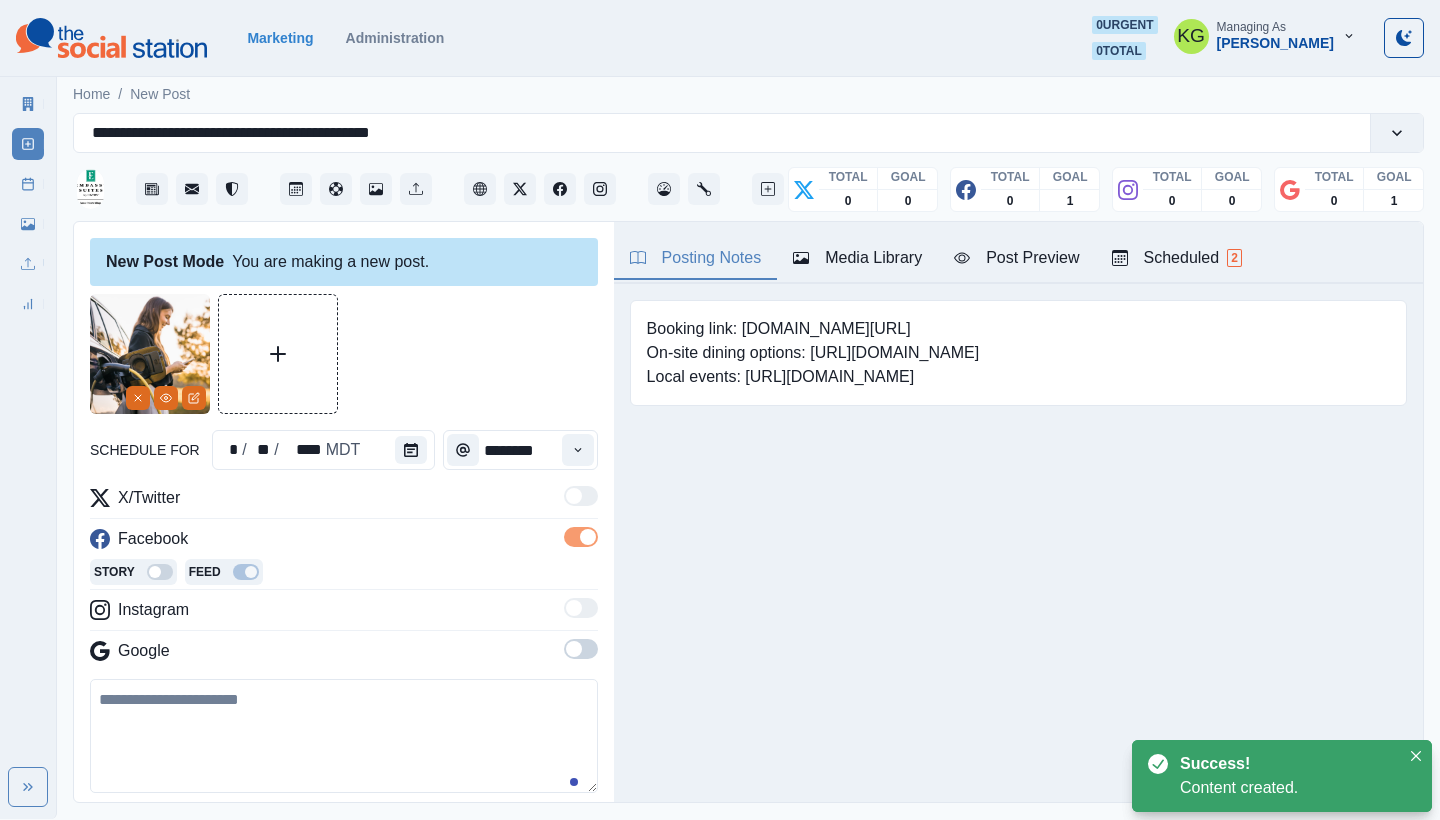 click at bounding box center (574, 649) 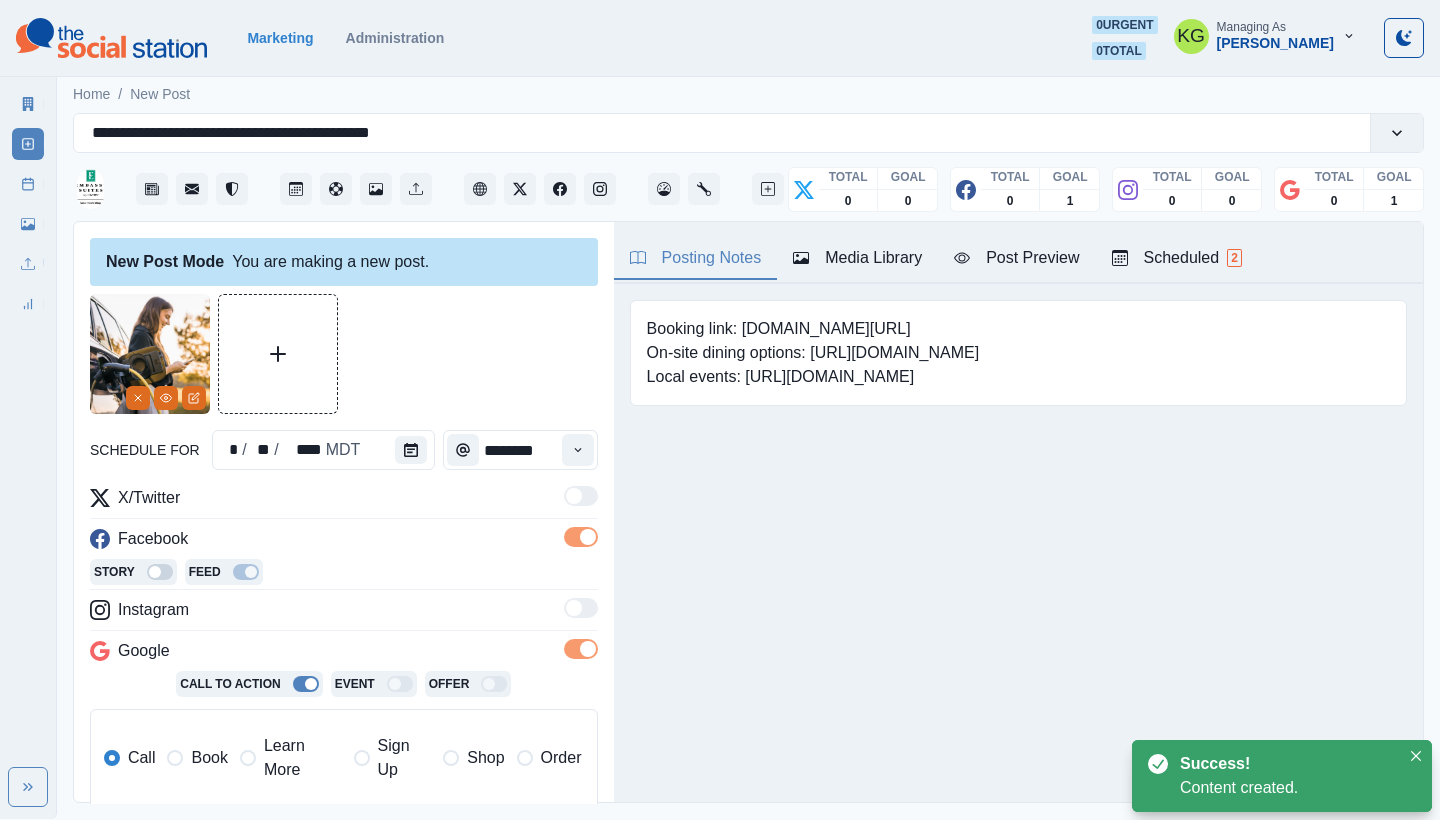 scroll, scrollTop: 372, scrollLeft: 0, axis: vertical 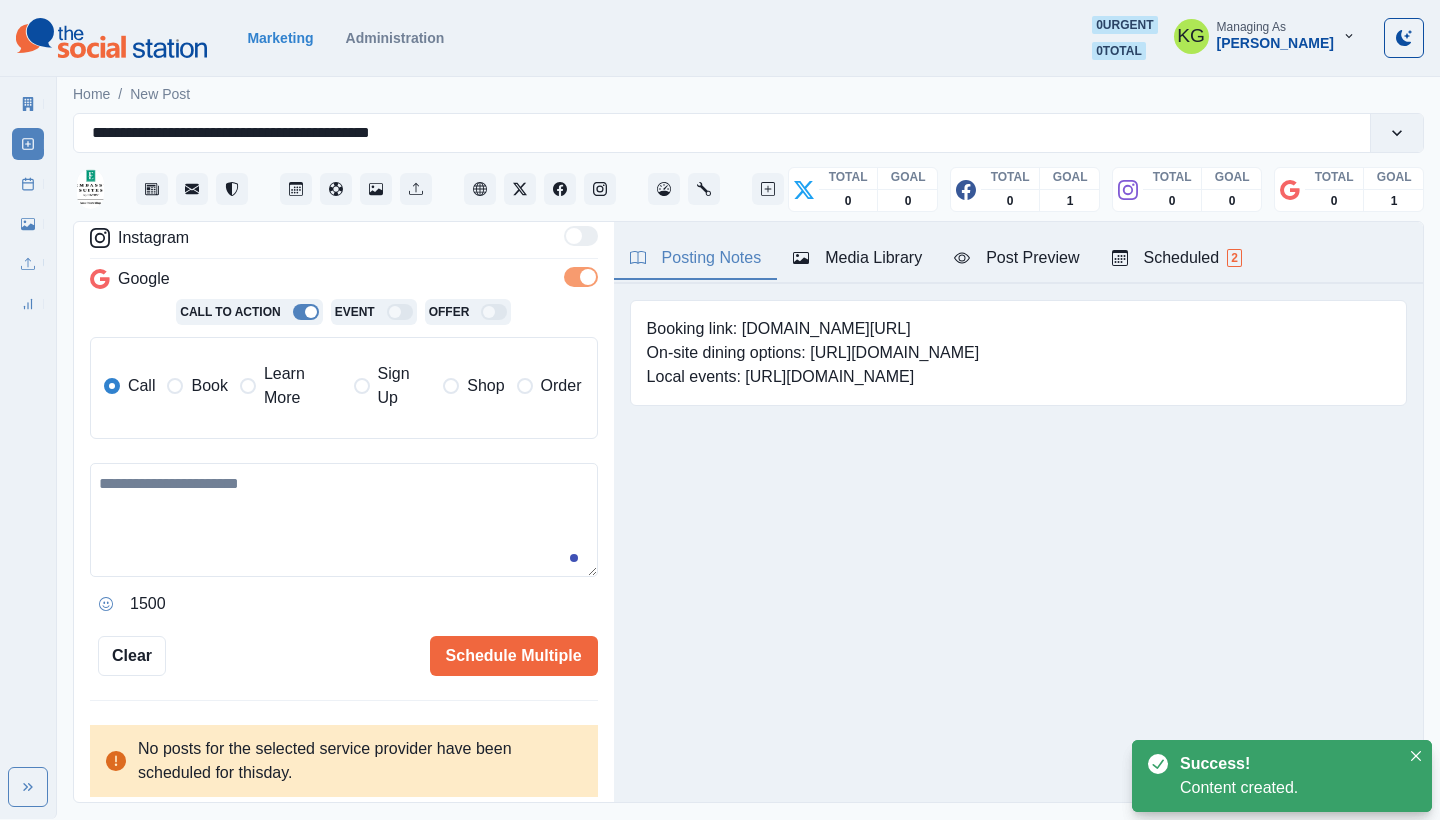 click on "Book" at bounding box center [197, 386] 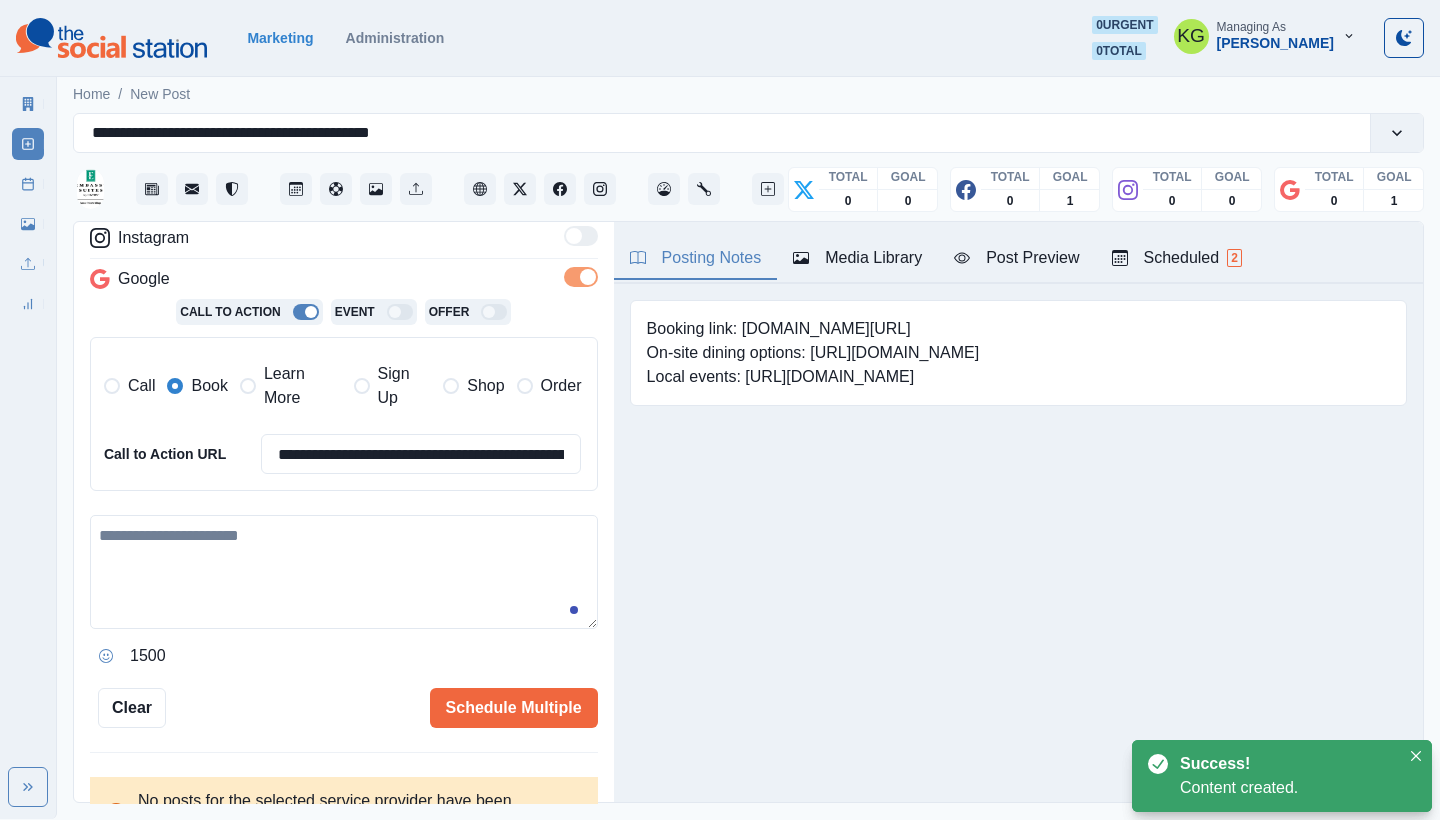 click at bounding box center [344, 572] 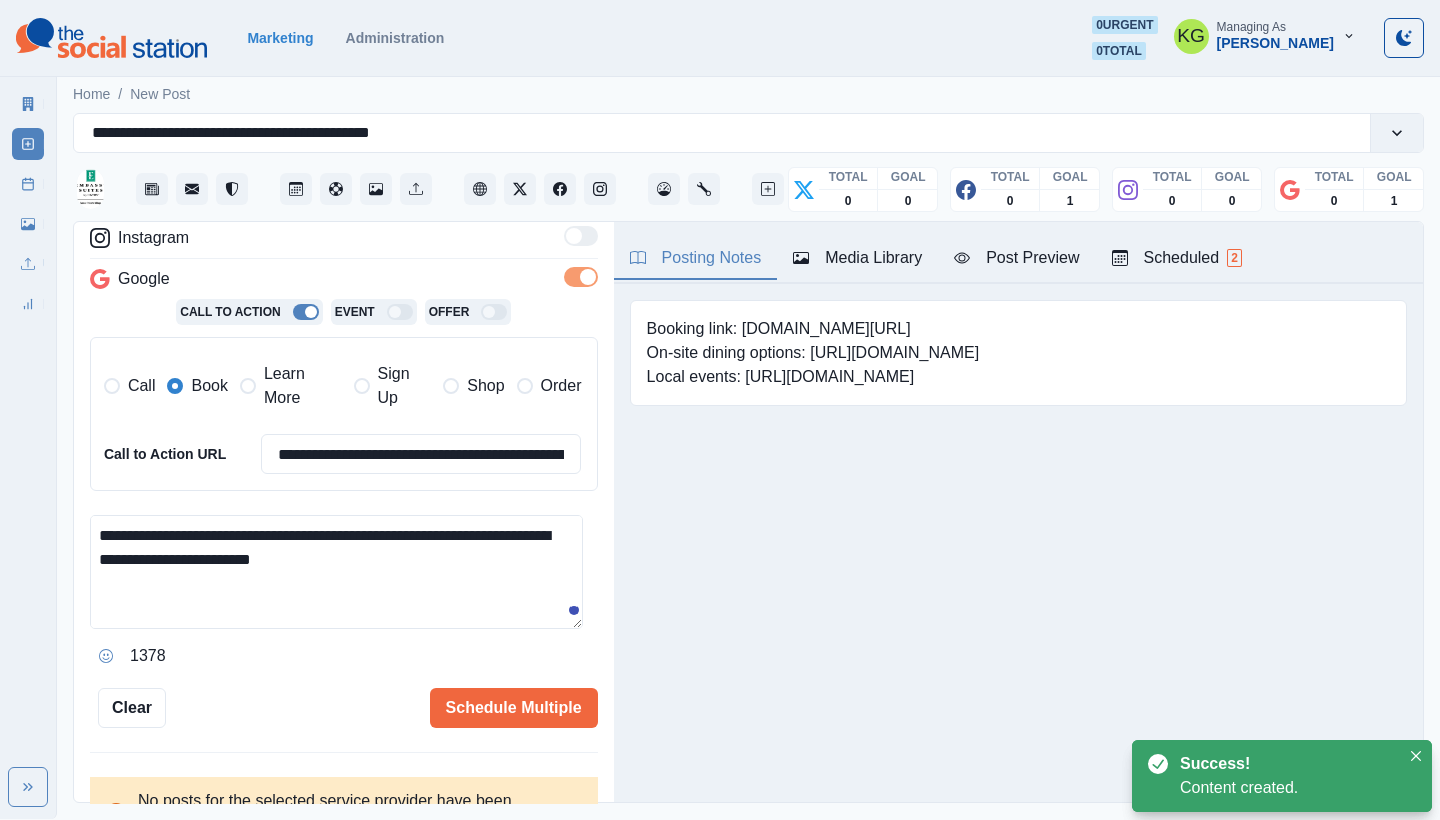 scroll, scrollTop: 216, scrollLeft: 0, axis: vertical 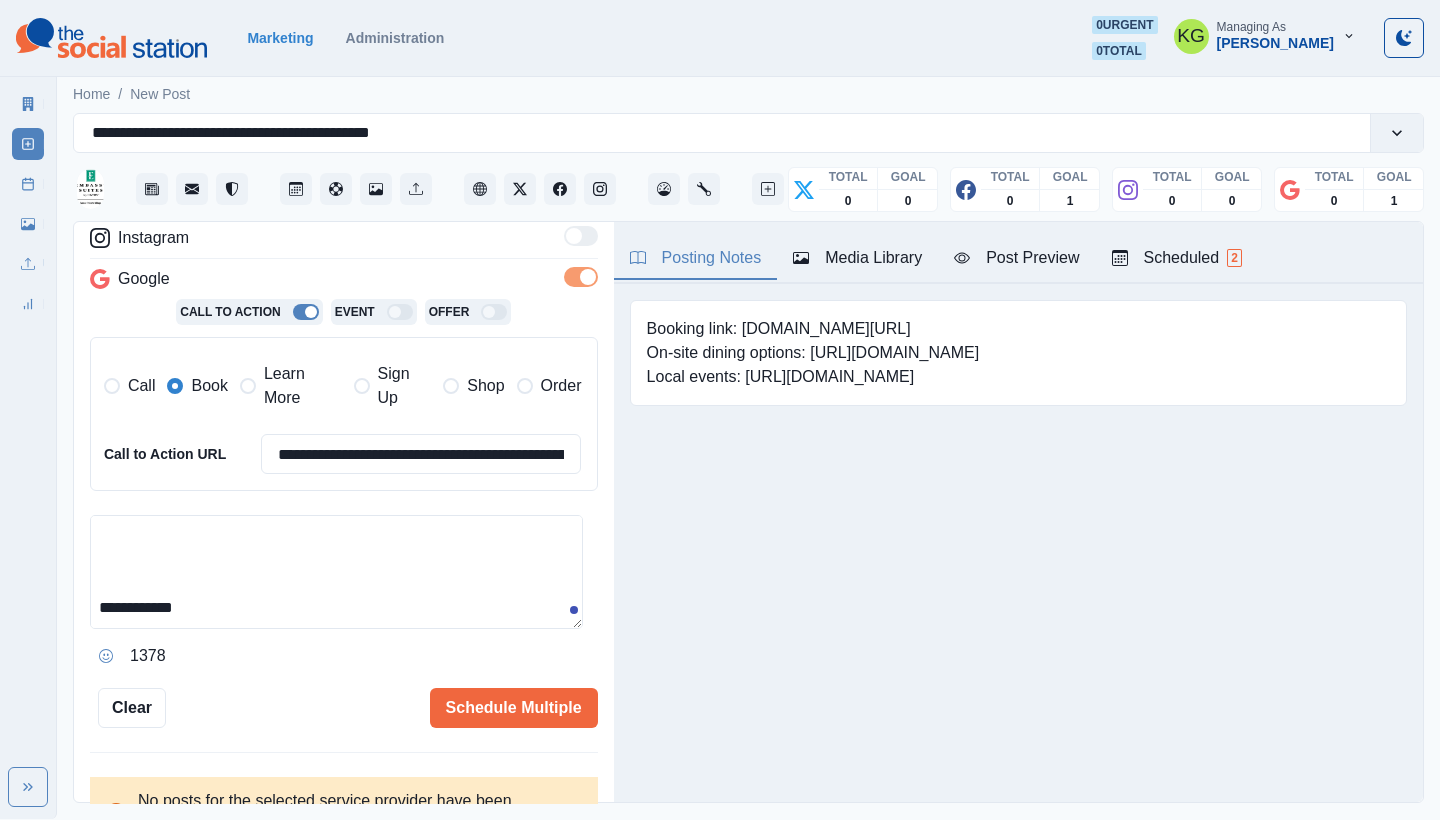 drag, startPoint x: 745, startPoint y: 399, endPoint x: 1079, endPoint y: 396, distance: 334.01346 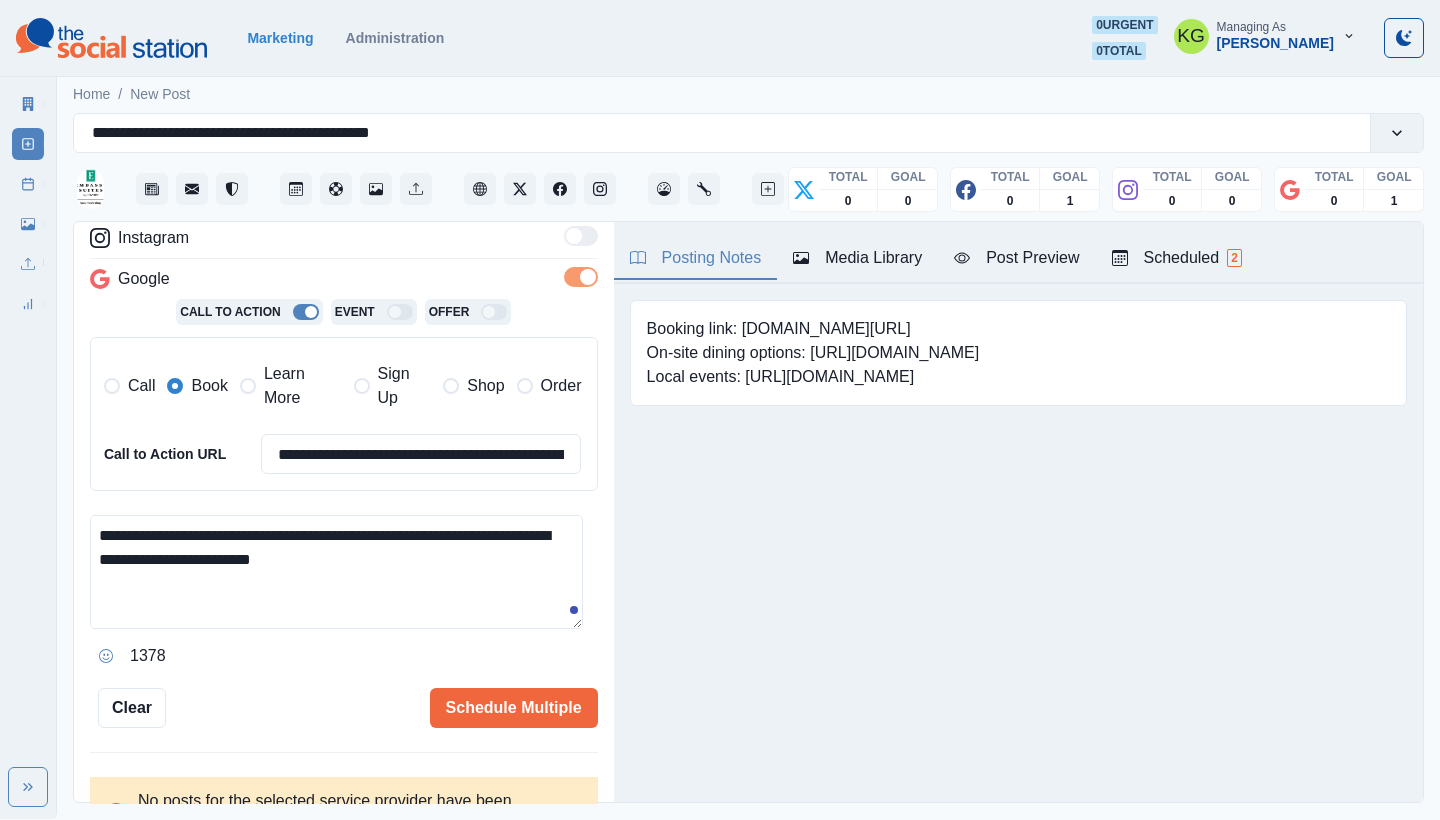 drag, startPoint x: 274, startPoint y: 579, endPoint x: 75, endPoint y: 560, distance: 199.90498 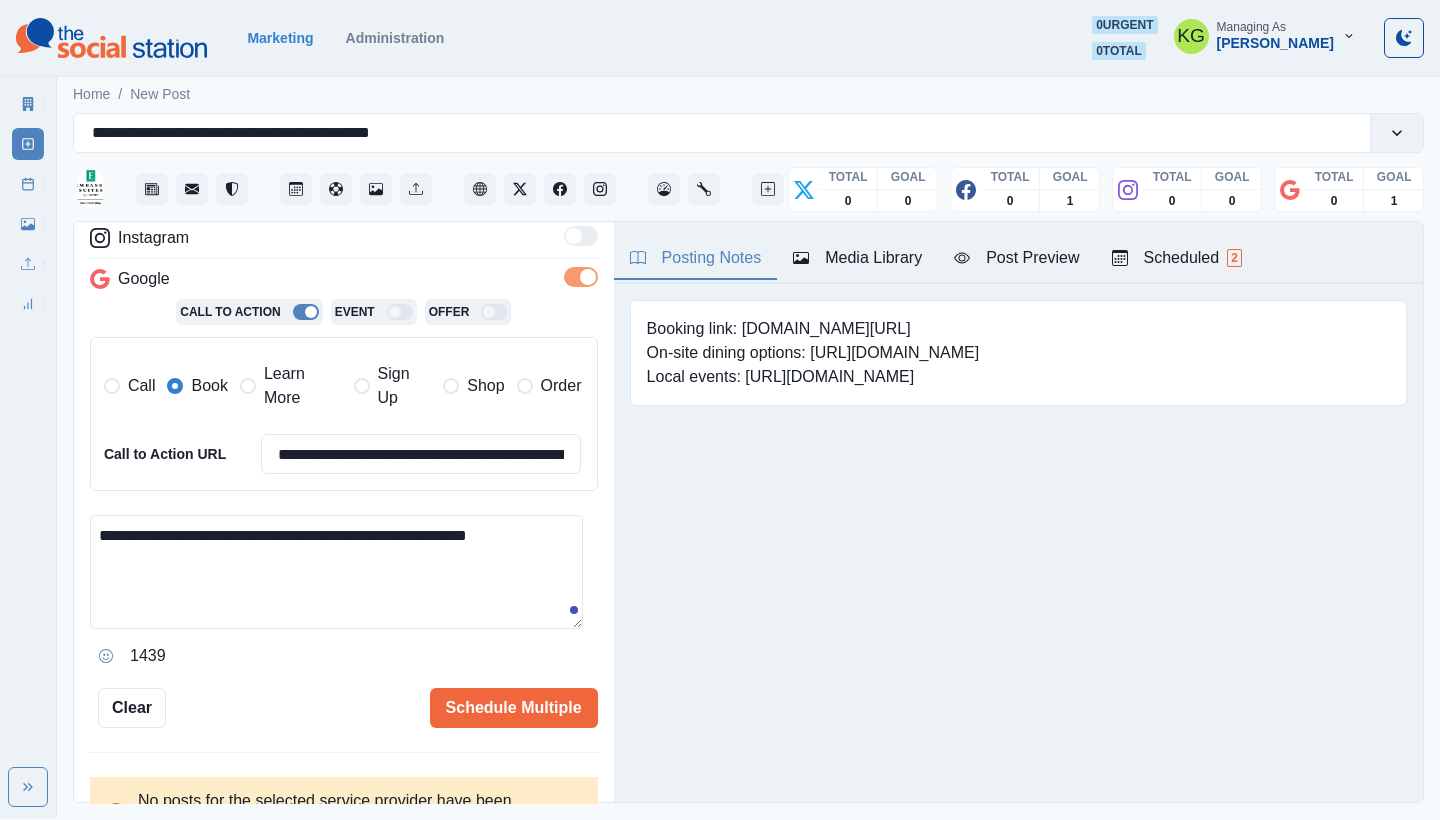 click on "**********" at bounding box center (336, 572) 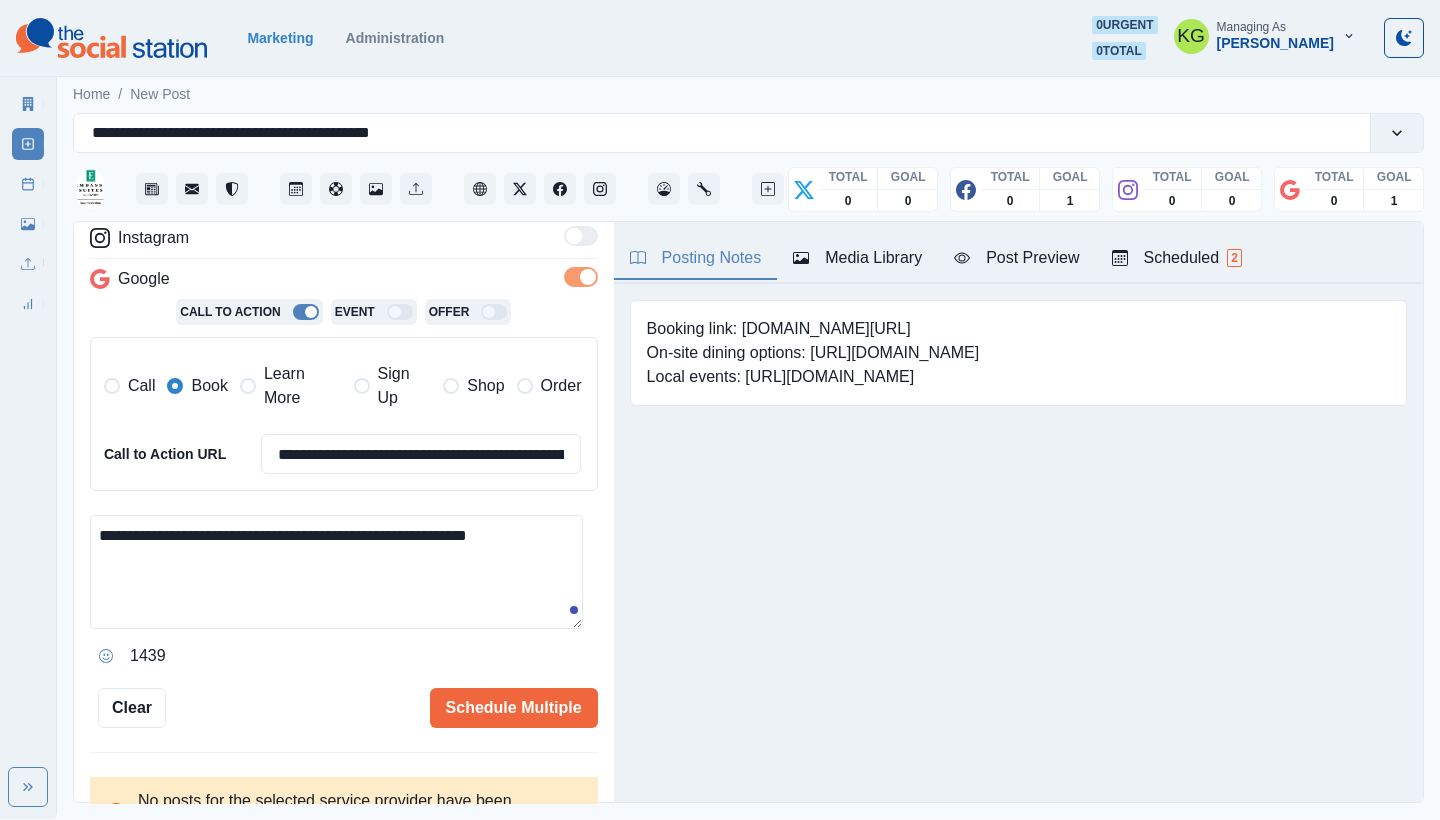 click on "**********" at bounding box center [336, 572] 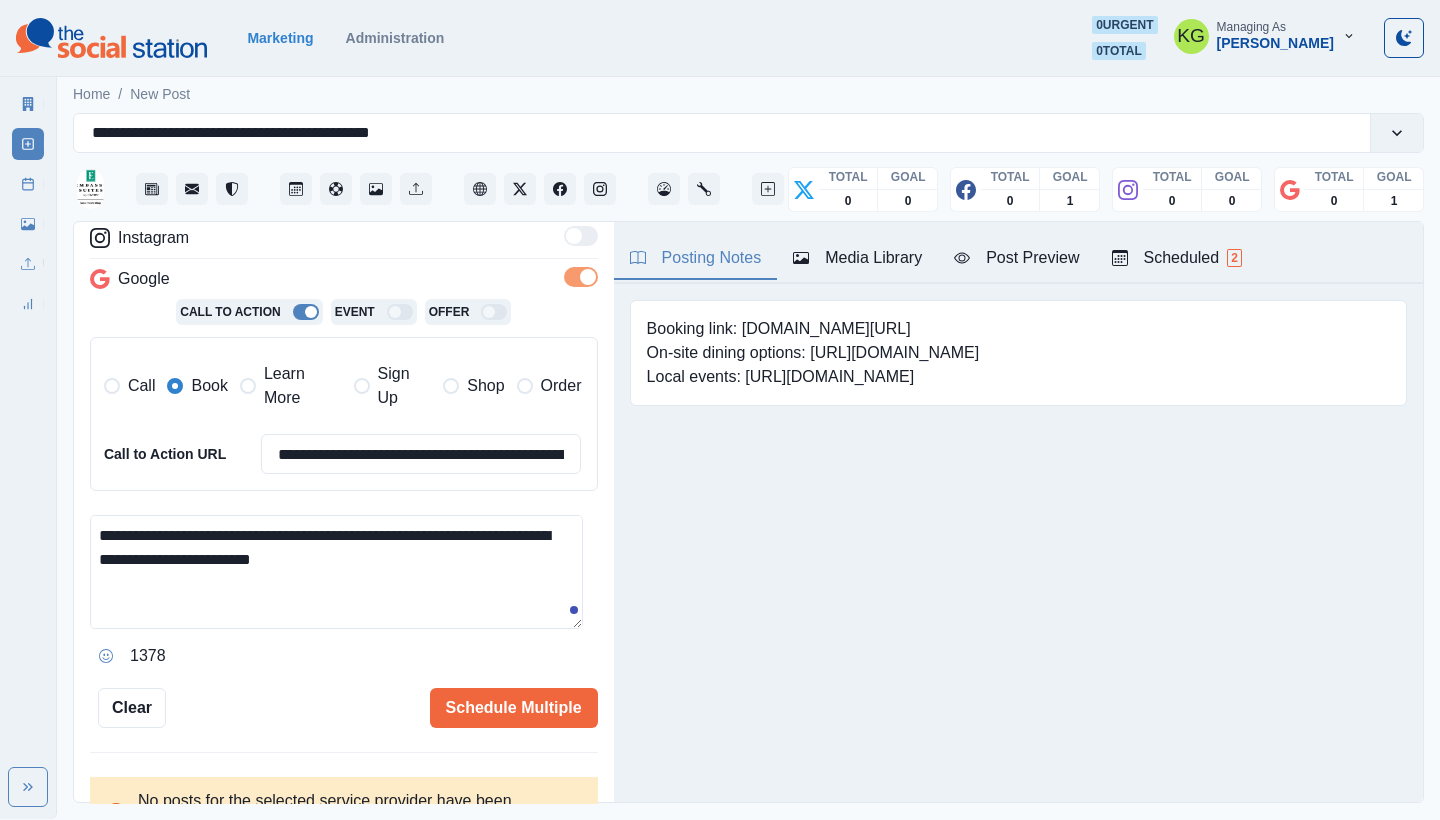 scroll, scrollTop: 216, scrollLeft: 0, axis: vertical 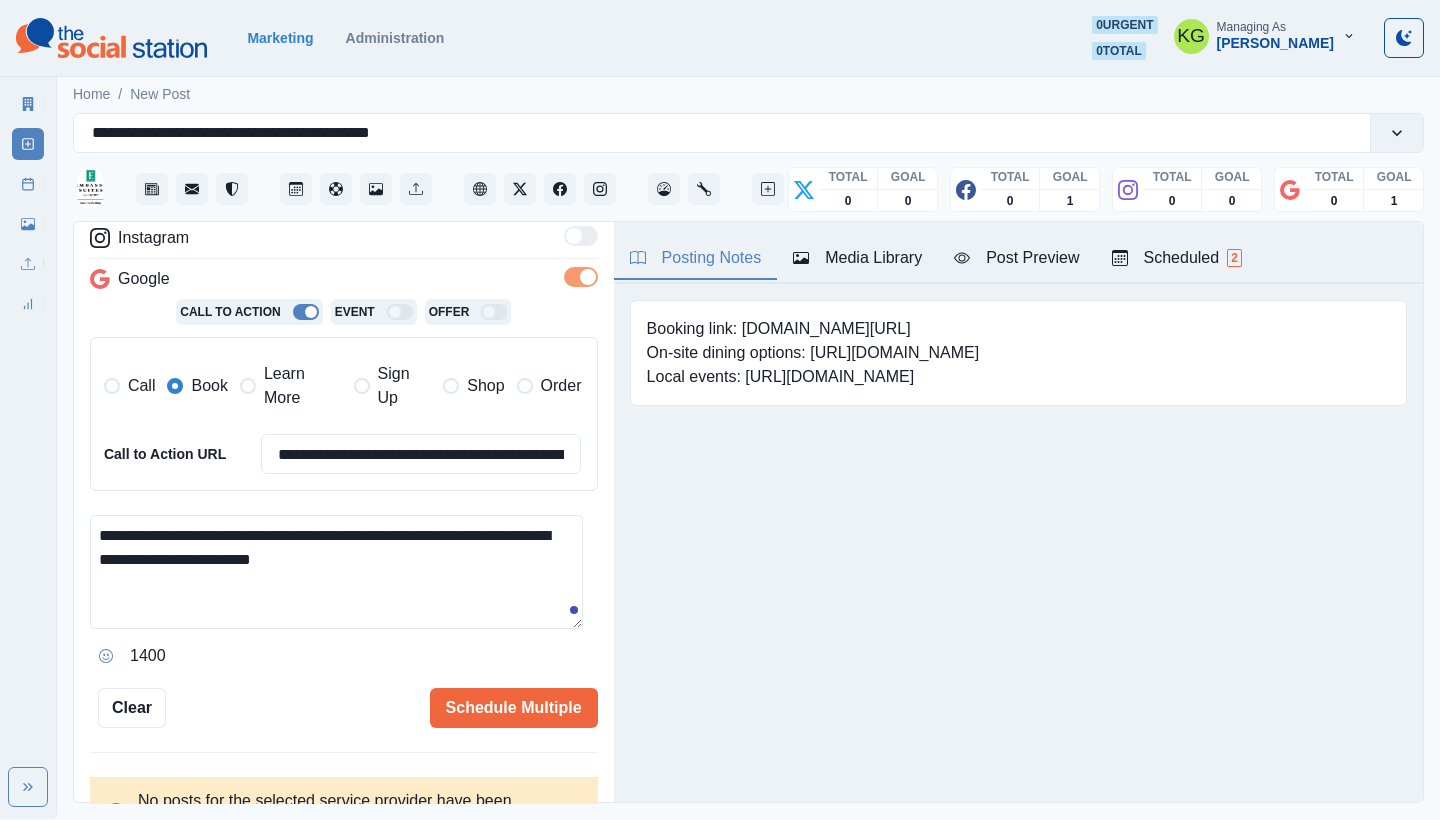type on "**********" 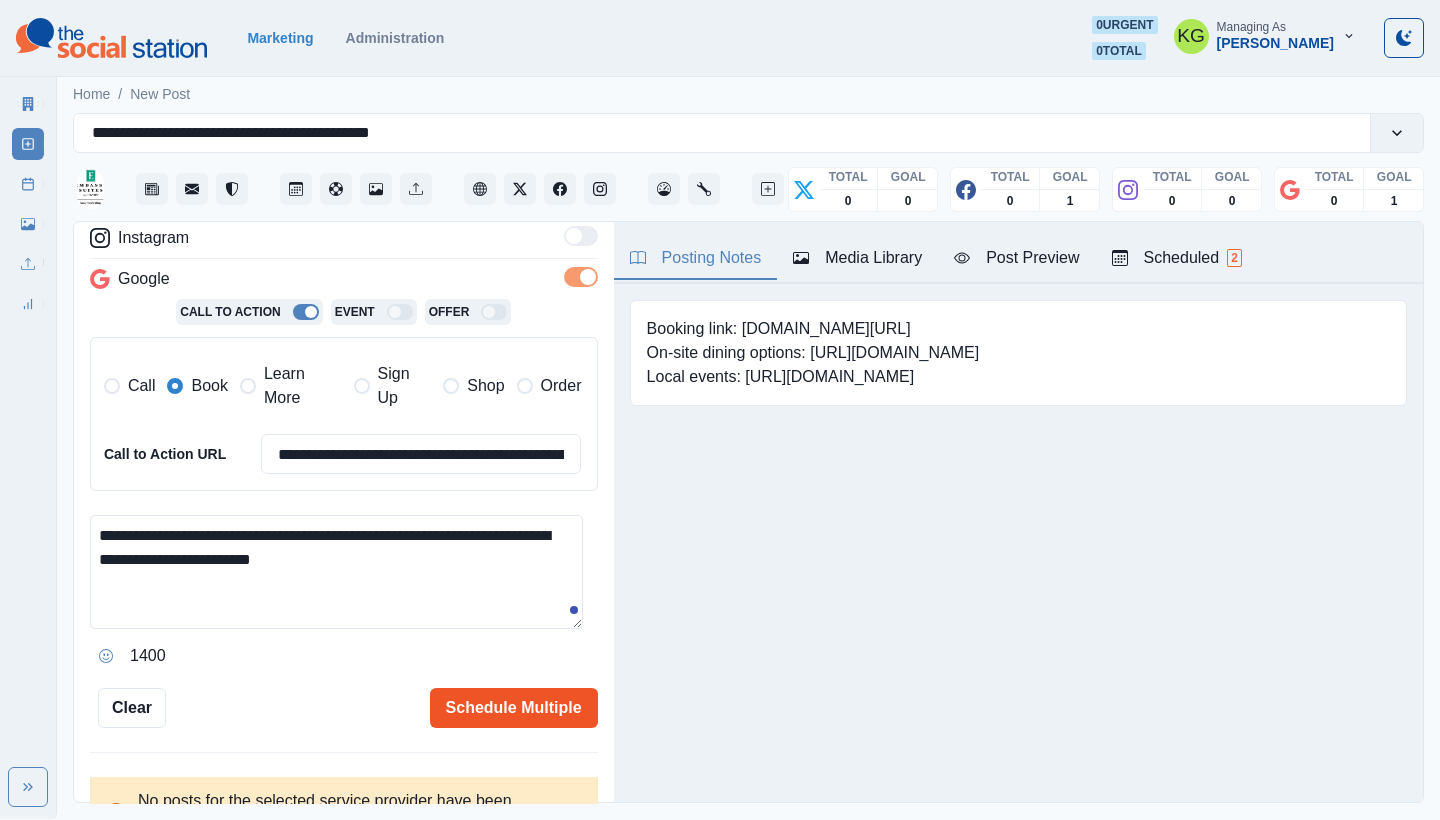 click on "Schedule Multiple" at bounding box center (514, 708) 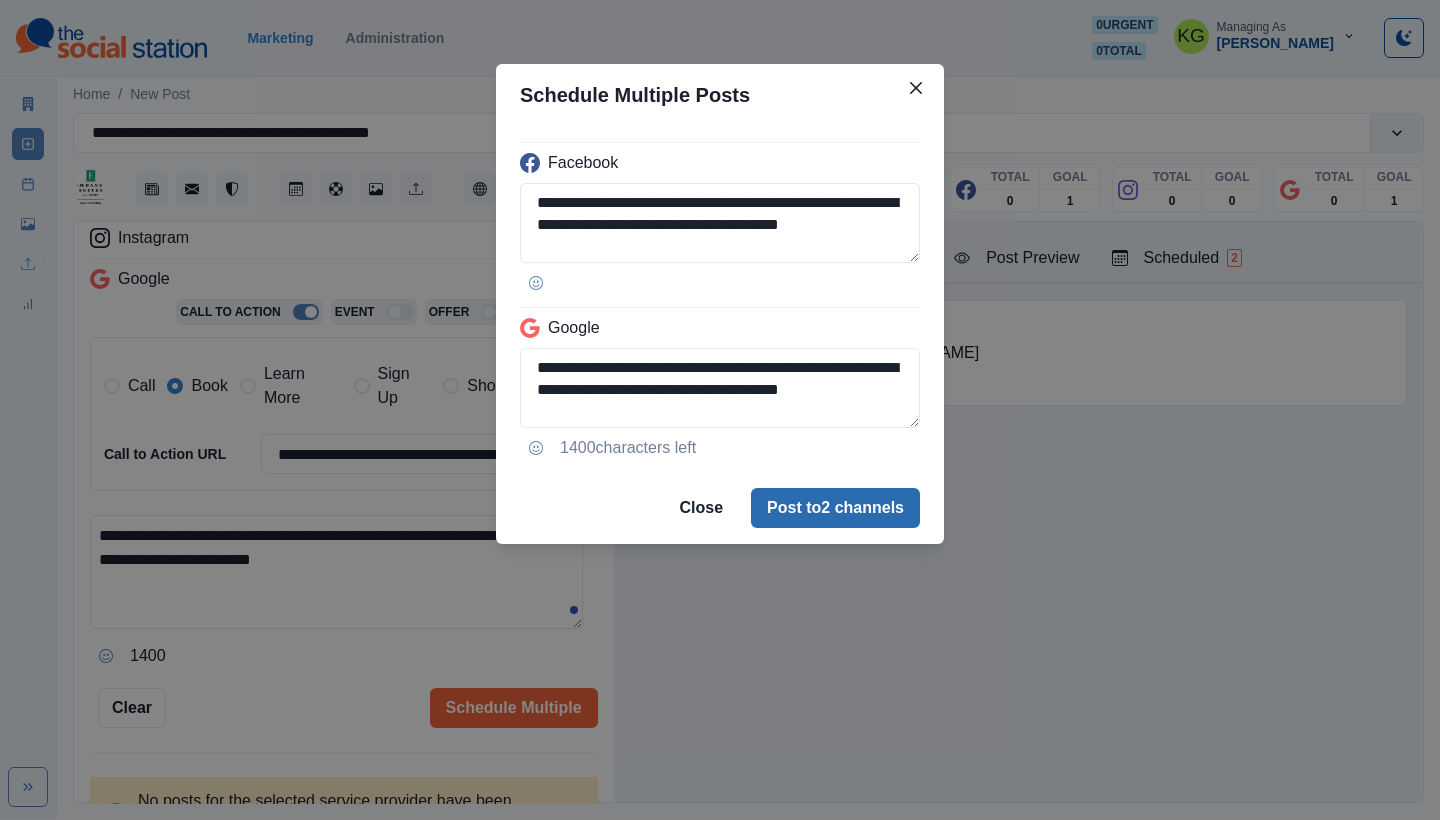click on "Post to  2   channels" at bounding box center (835, 508) 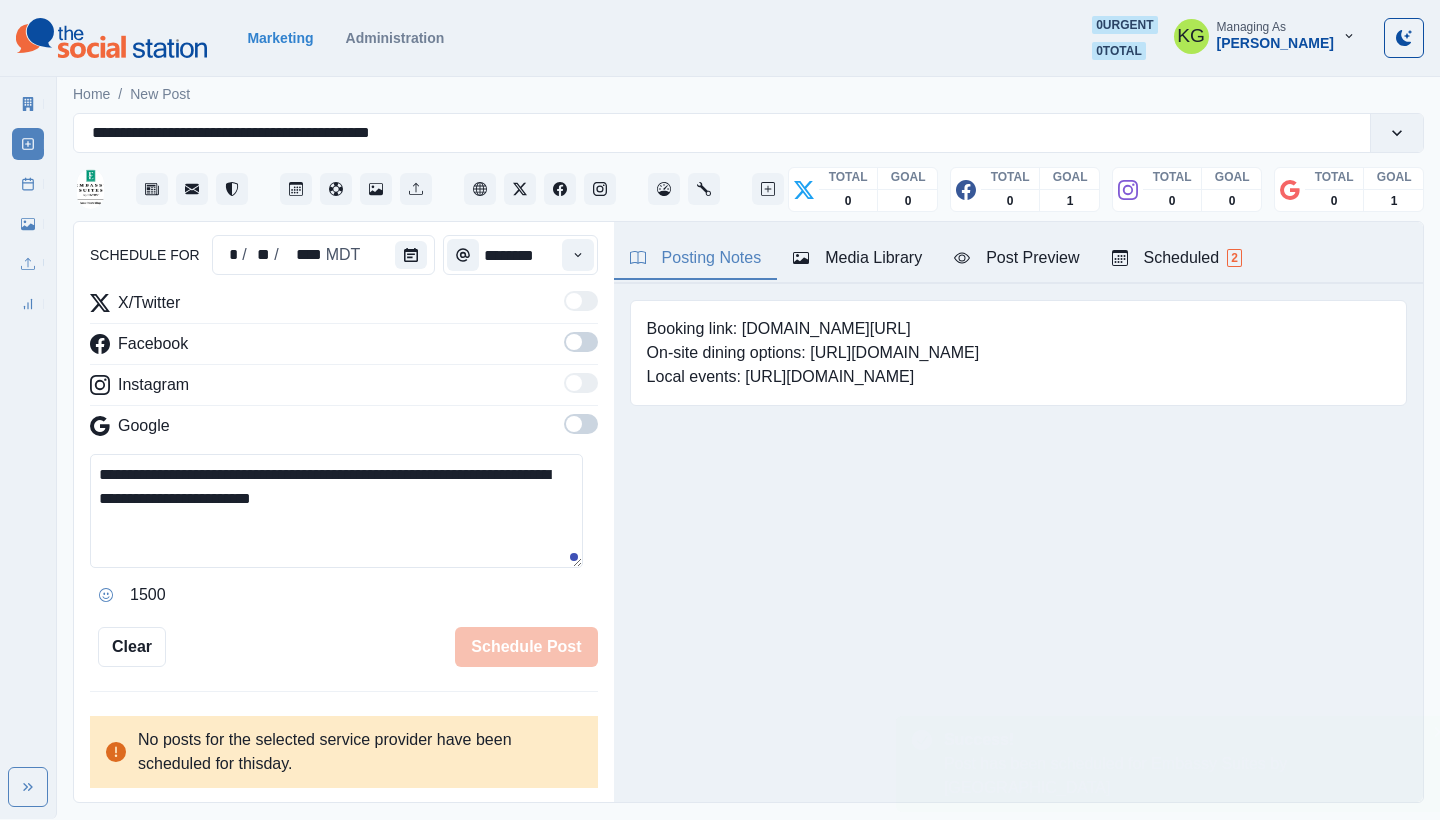 type 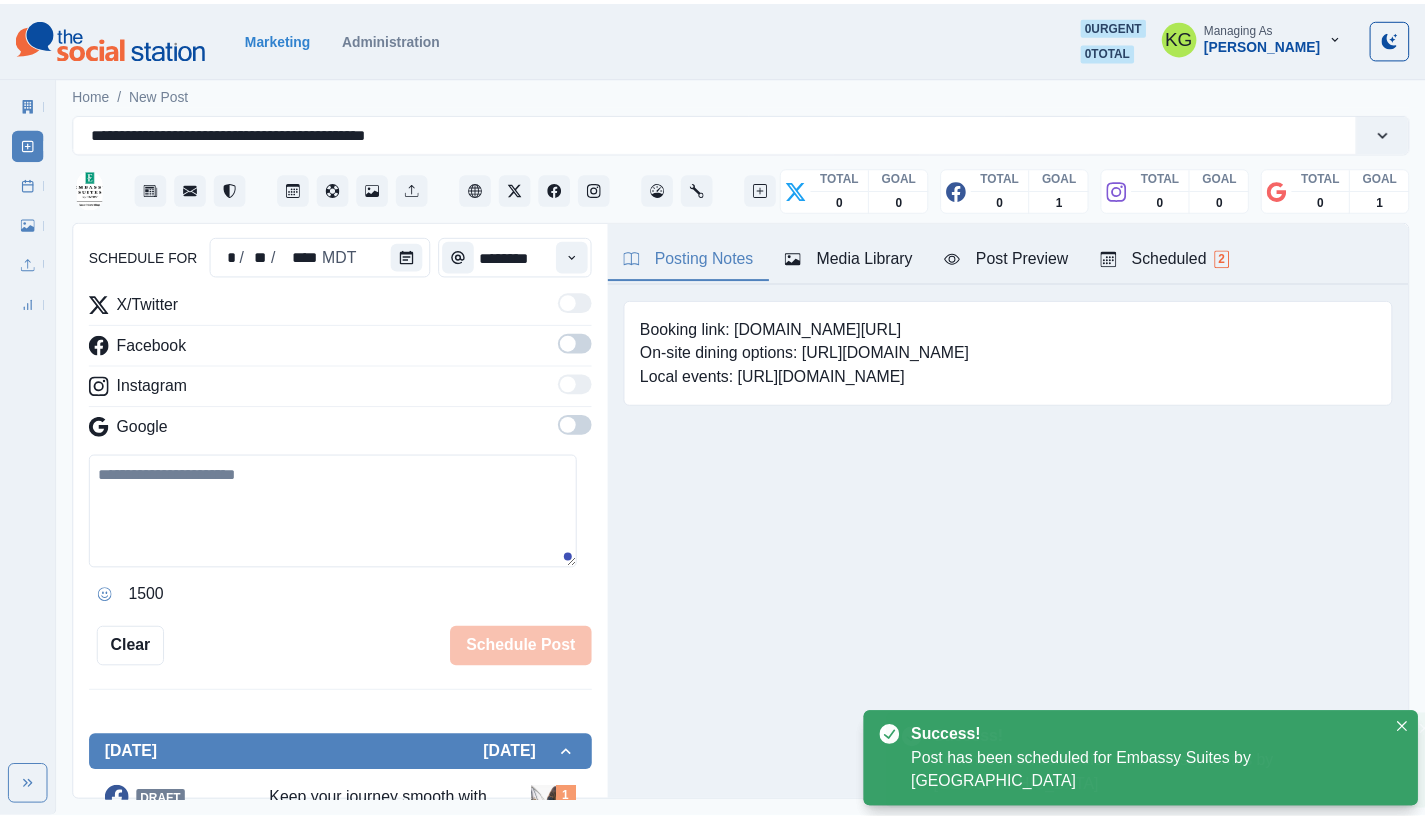 scroll, scrollTop: 122, scrollLeft: 0, axis: vertical 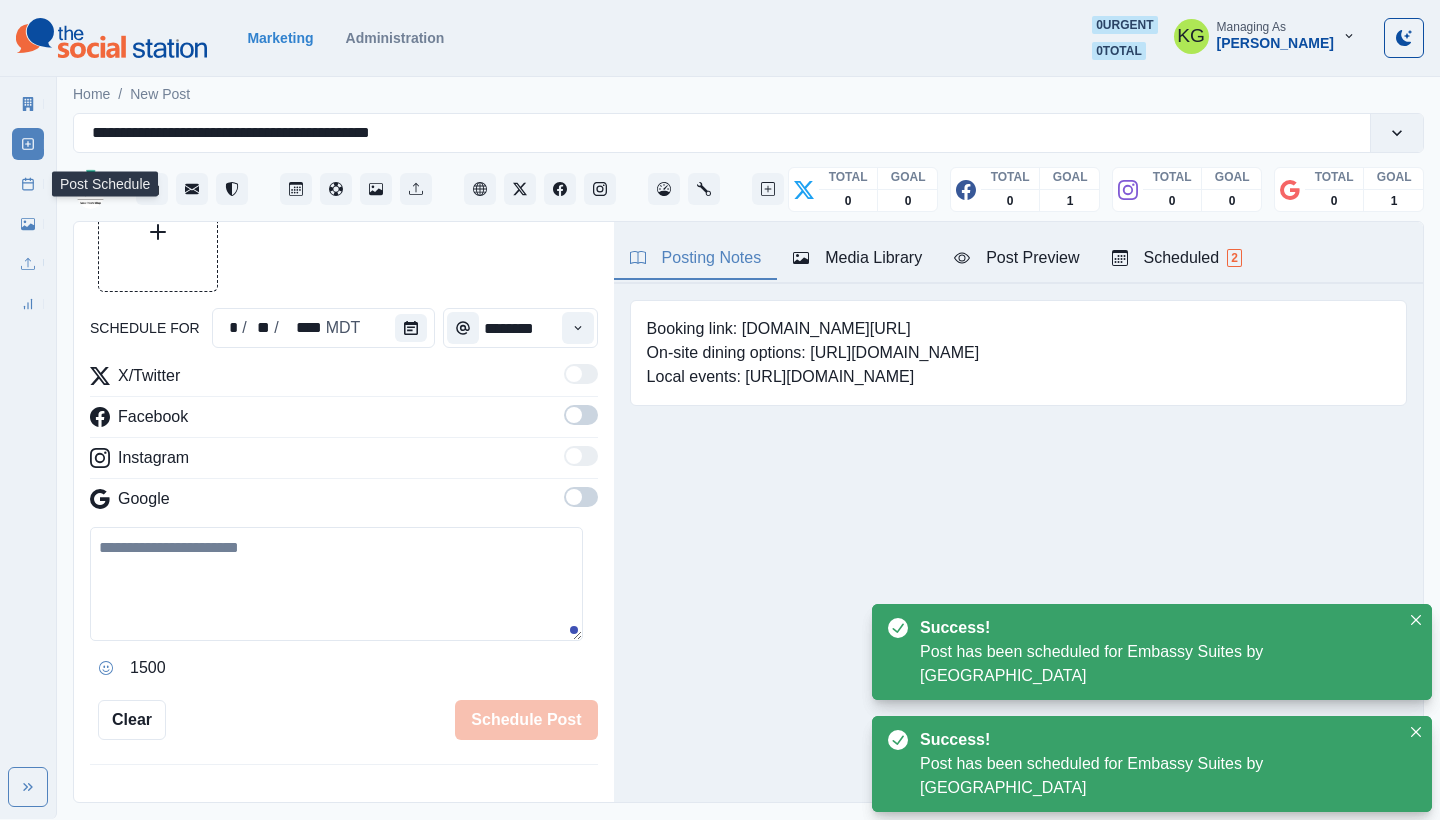 click on "Post Schedule" at bounding box center (28, 184) 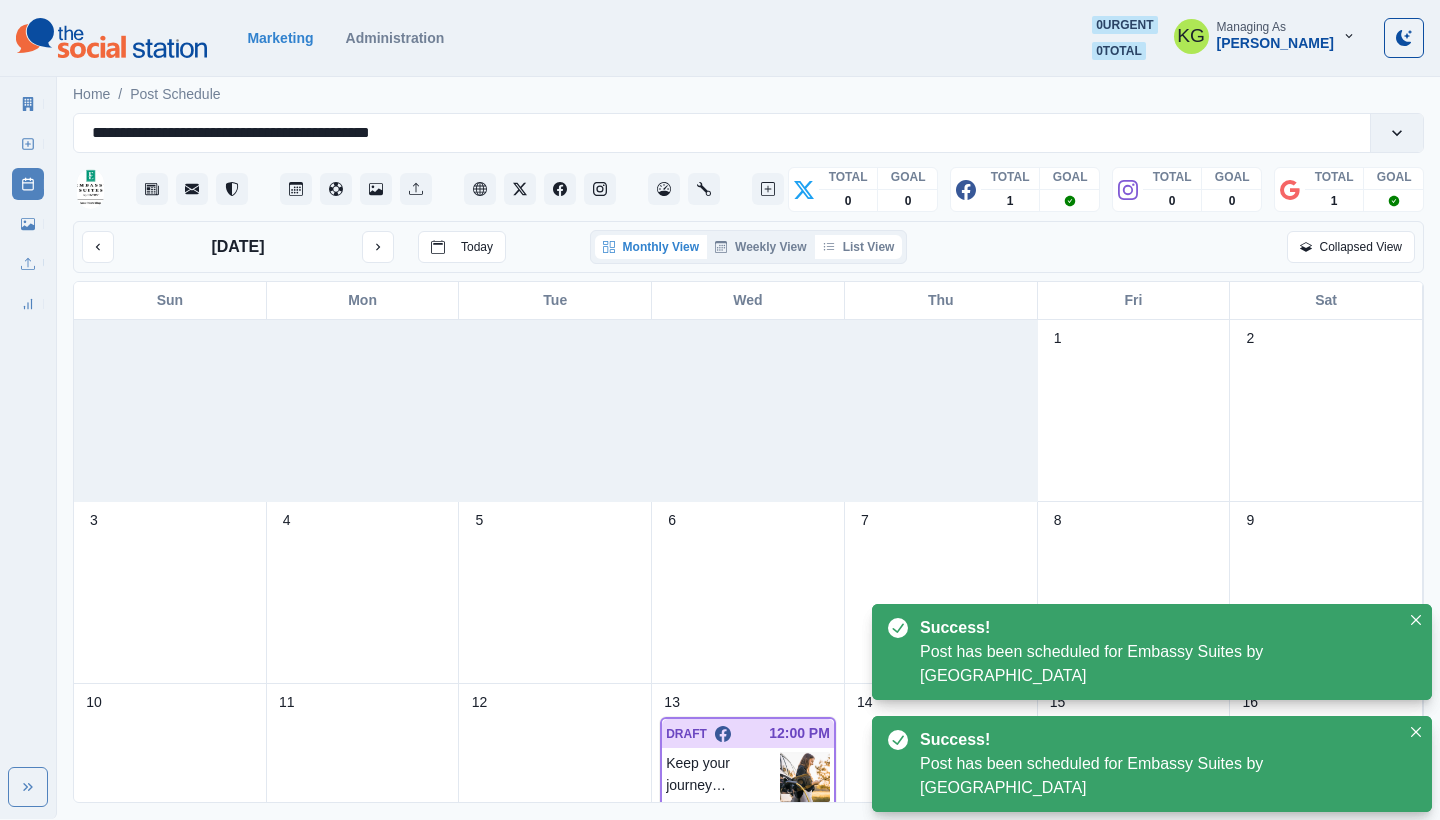 click on "List View" at bounding box center (859, 247) 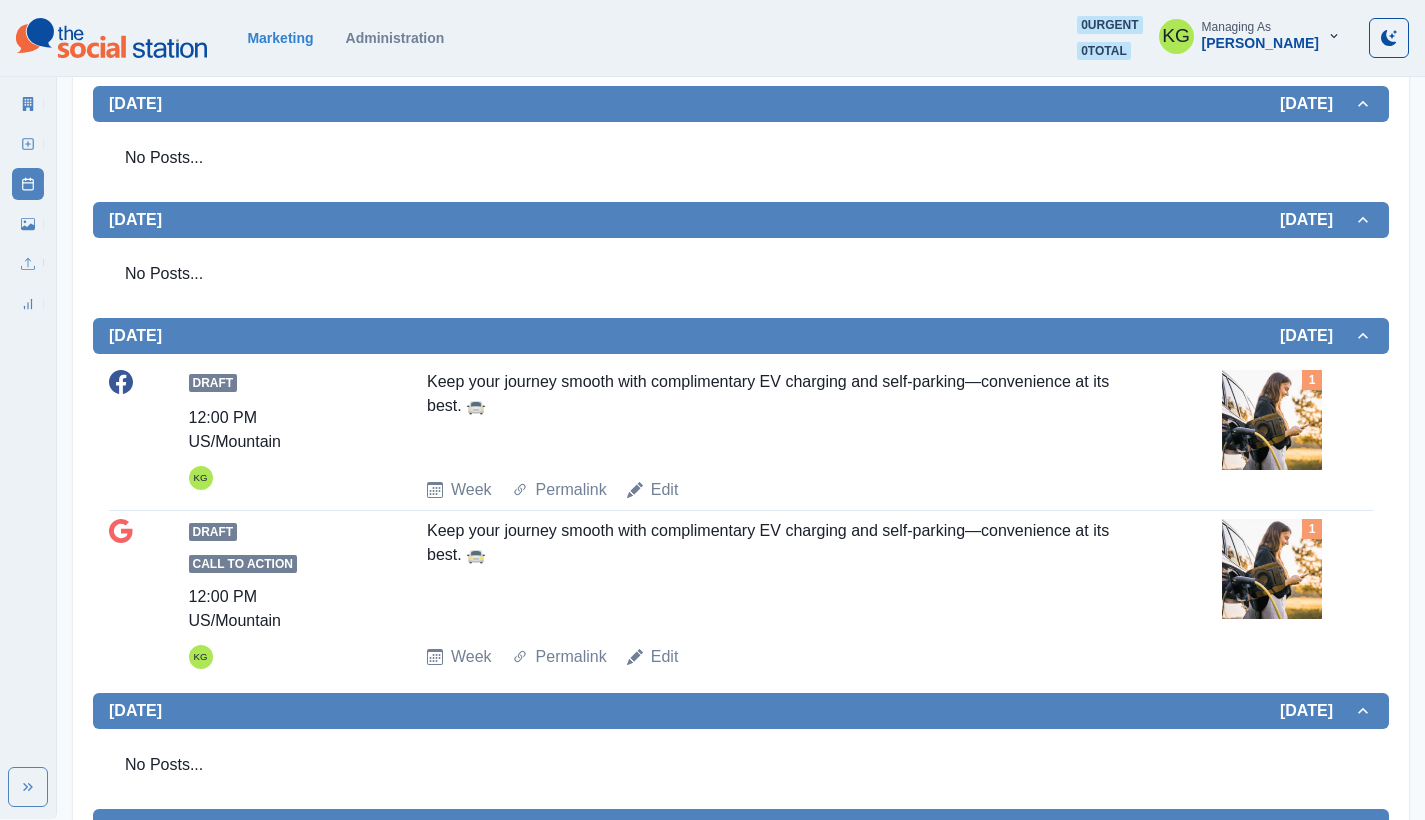 scroll, scrollTop: 0, scrollLeft: 0, axis: both 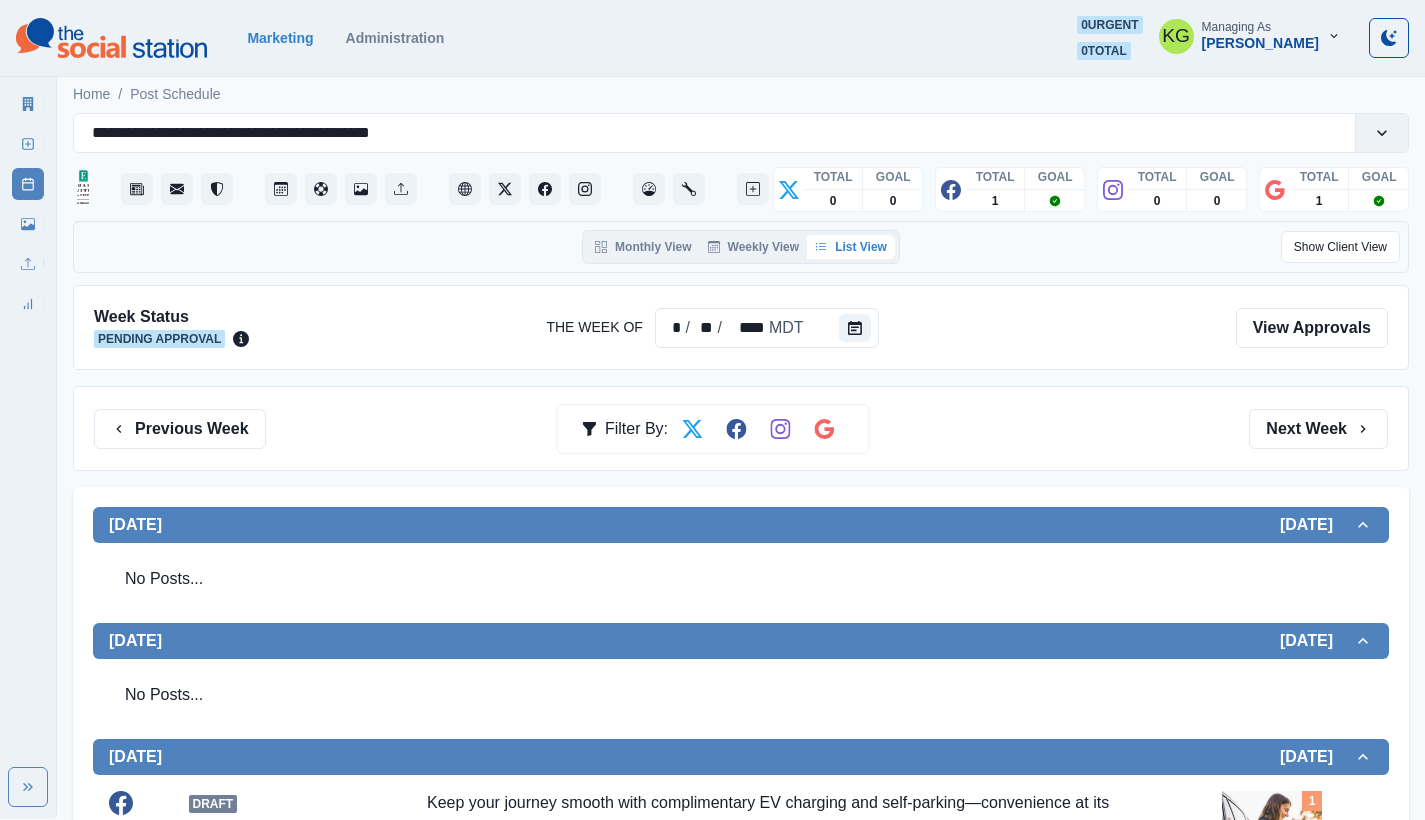 click on "Week Status  Pending Approval The Week Of * / ** / **** MDT View Approvals Previous Week Filter By: Next Week Monday August 11, 2025 No Posts... Tuesday August 12, 2025 No Posts... Wednesday August 13, 2025 Draft  12:00 PM US/Mountain KG Keep your journey smooth with complimentary EV charging and self-parking—convenience at its best. 🚘 Week Permalink Edit 1 Draft  Call to Action 12:00 PM US/Mountain KG Keep your journey smooth with complimentary EV charging and self-parking—convenience at its best. 🚘 Week Permalink Edit 1 Thursday August 14, 2025 No Posts... Friday August 15, 2025 No Posts... Saturday August 16, 2025 No Posts... Sunday August 17, 2025 No Posts..." at bounding box center (741, 942) 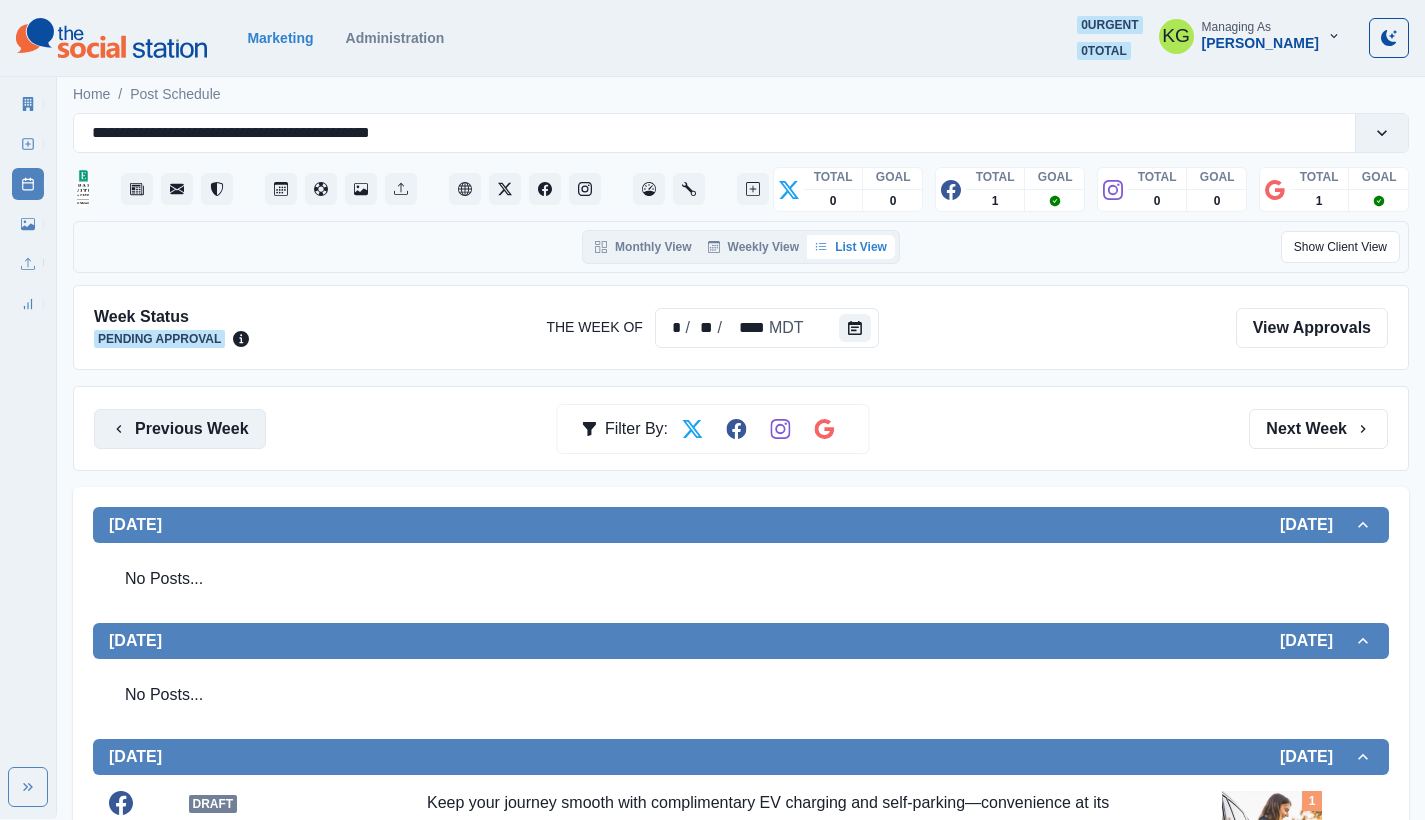 click on "Previous Week" at bounding box center (180, 429) 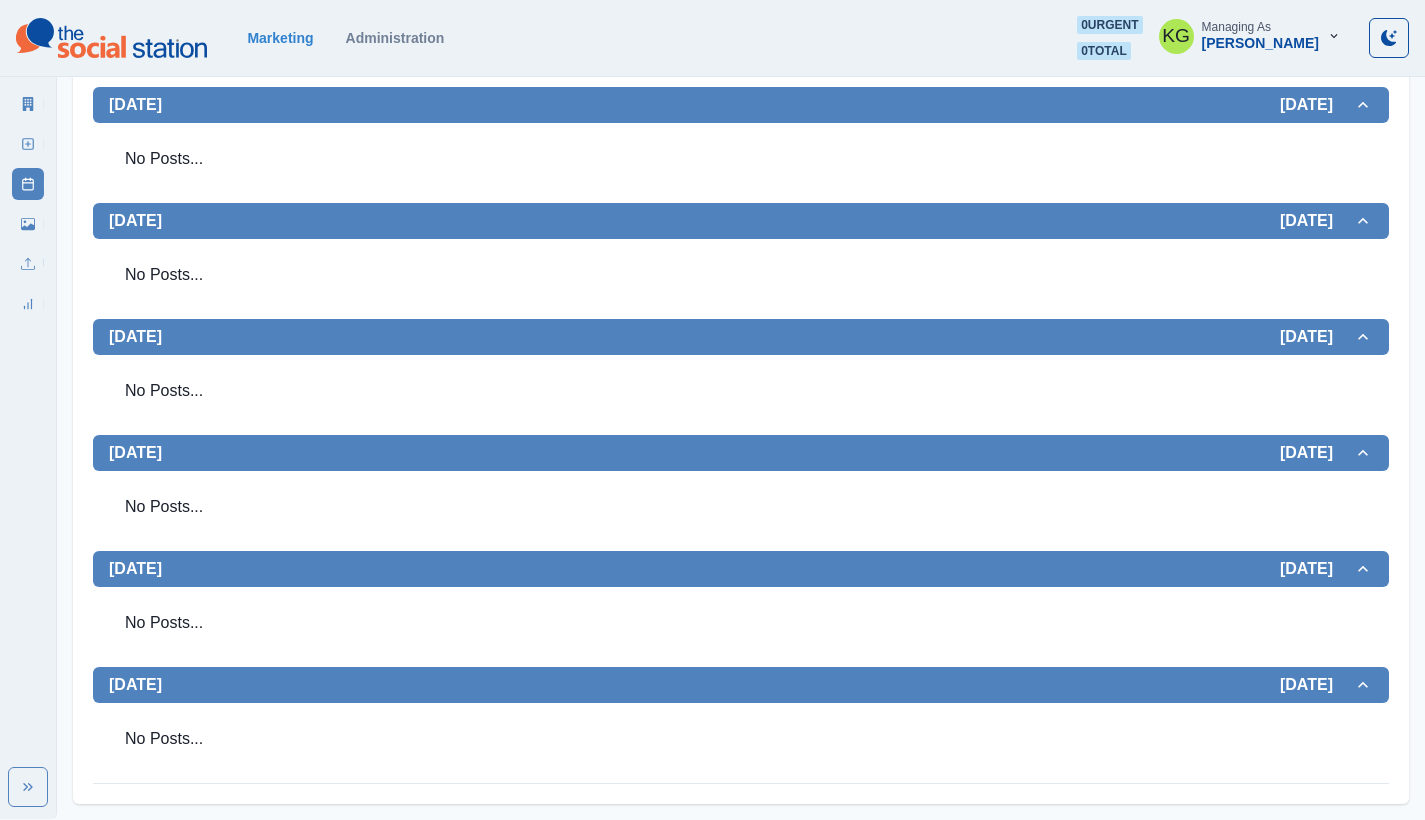 scroll, scrollTop: 0, scrollLeft: 0, axis: both 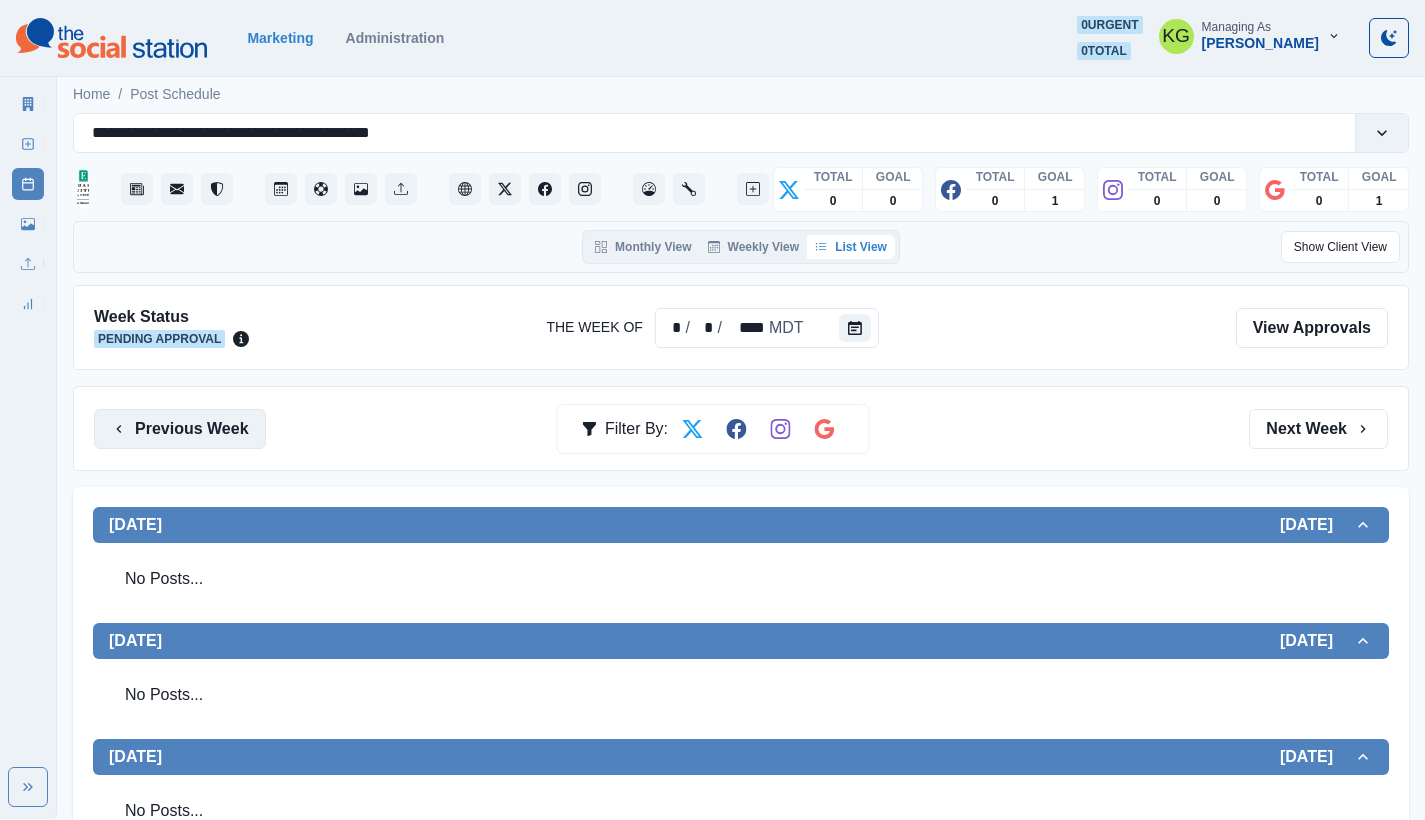 click on "Previous Week" at bounding box center [180, 429] 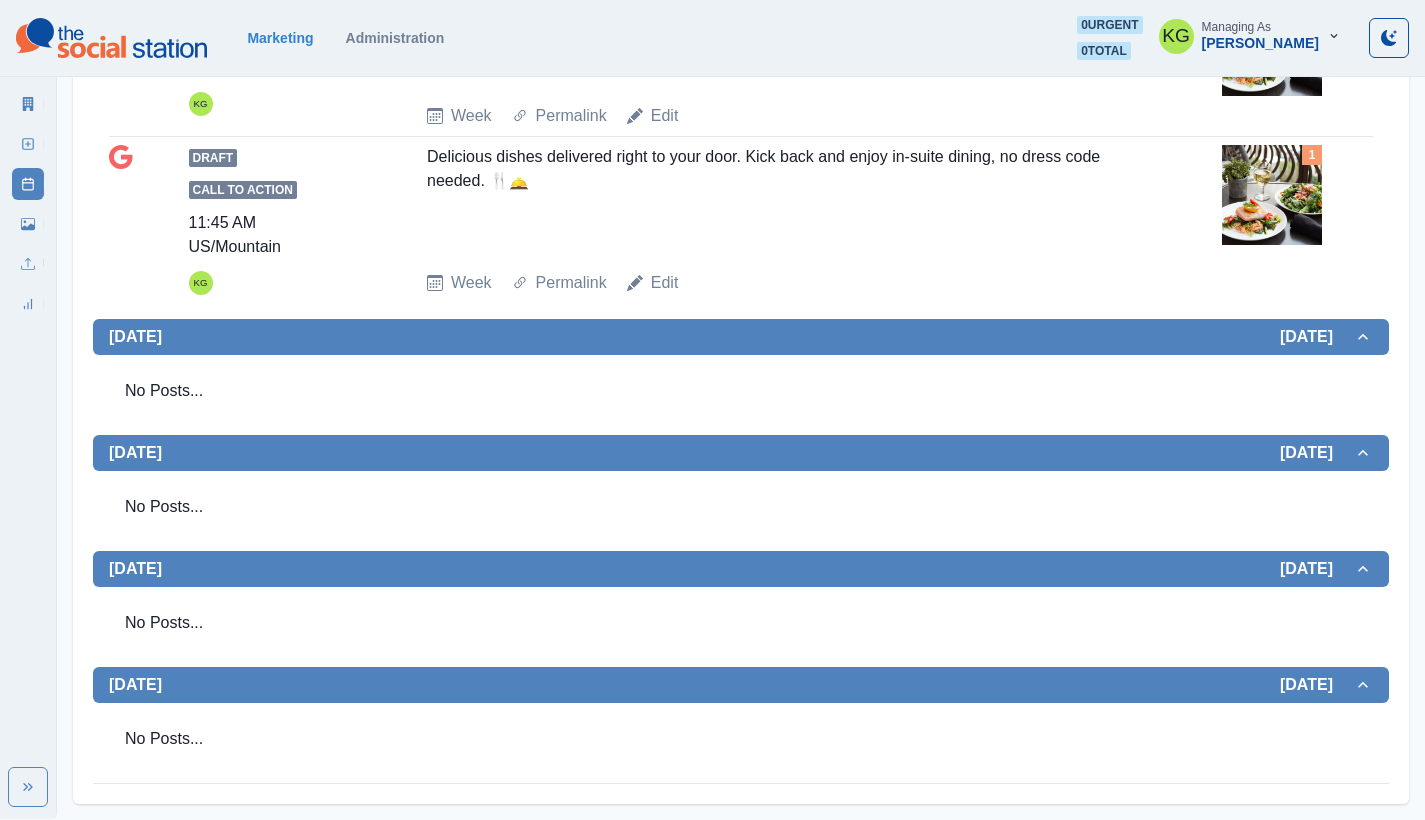 scroll, scrollTop: 0, scrollLeft: 0, axis: both 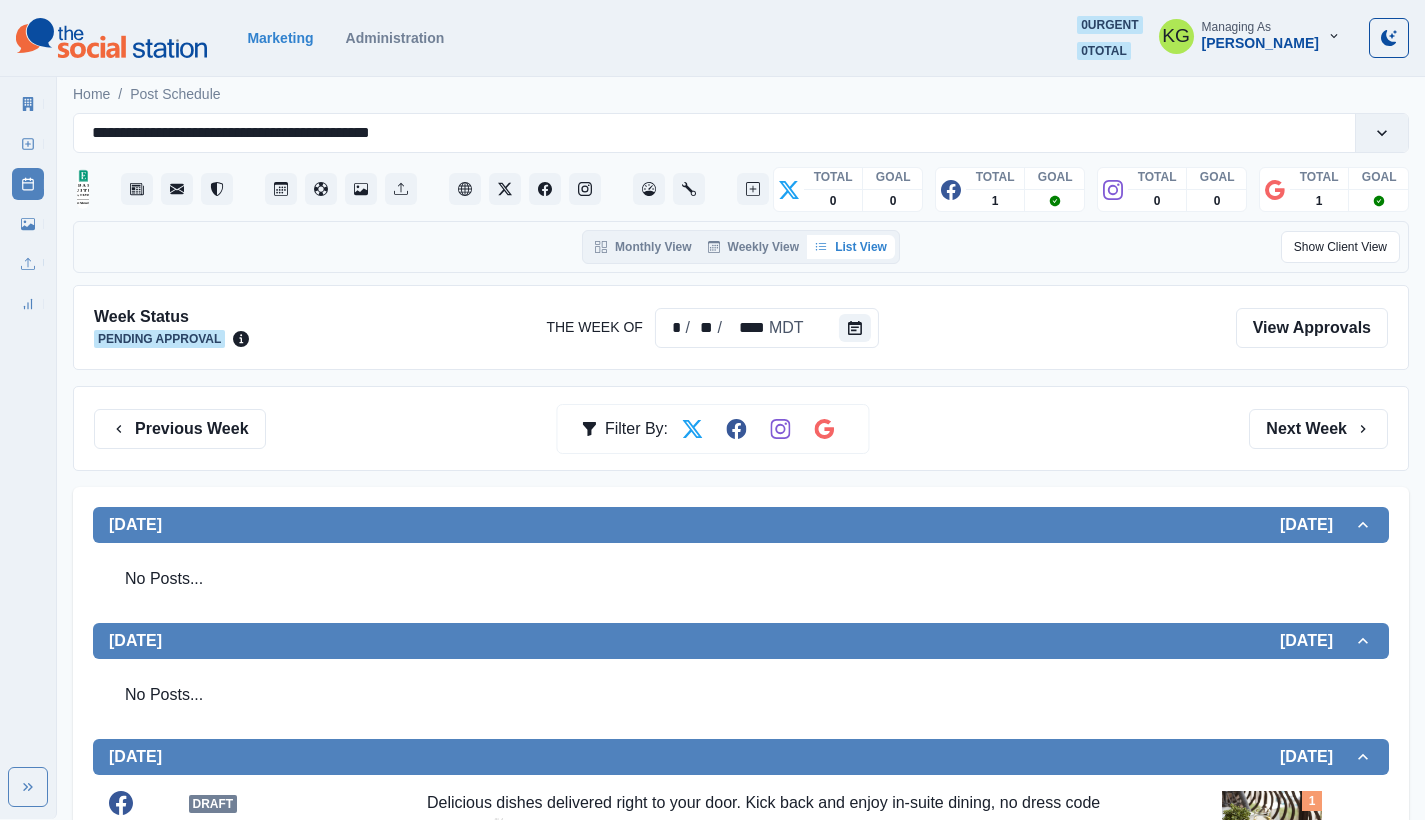 click on "Previous Week Filter By: Next Week" at bounding box center (741, 428) 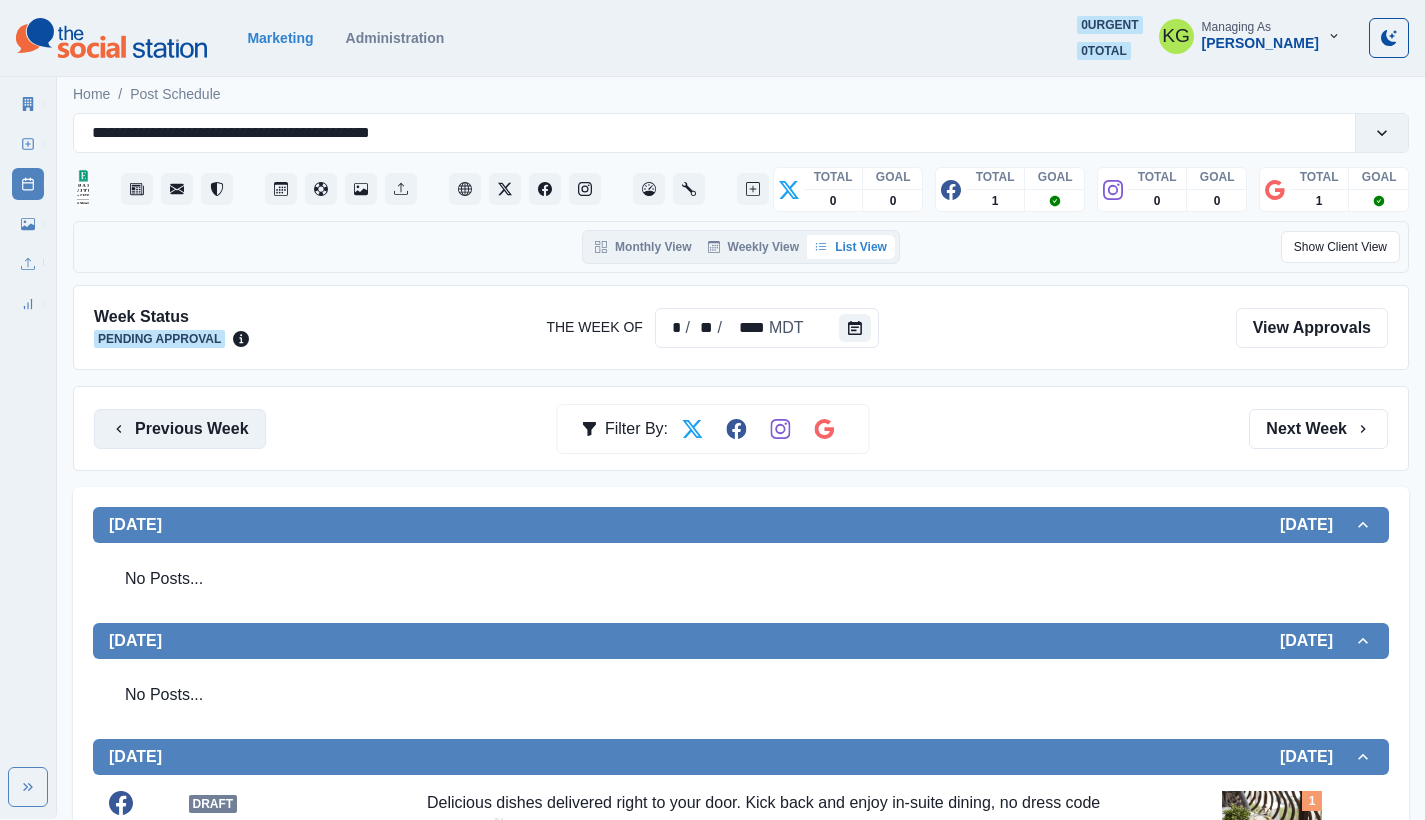 click on "Previous Week" at bounding box center [180, 429] 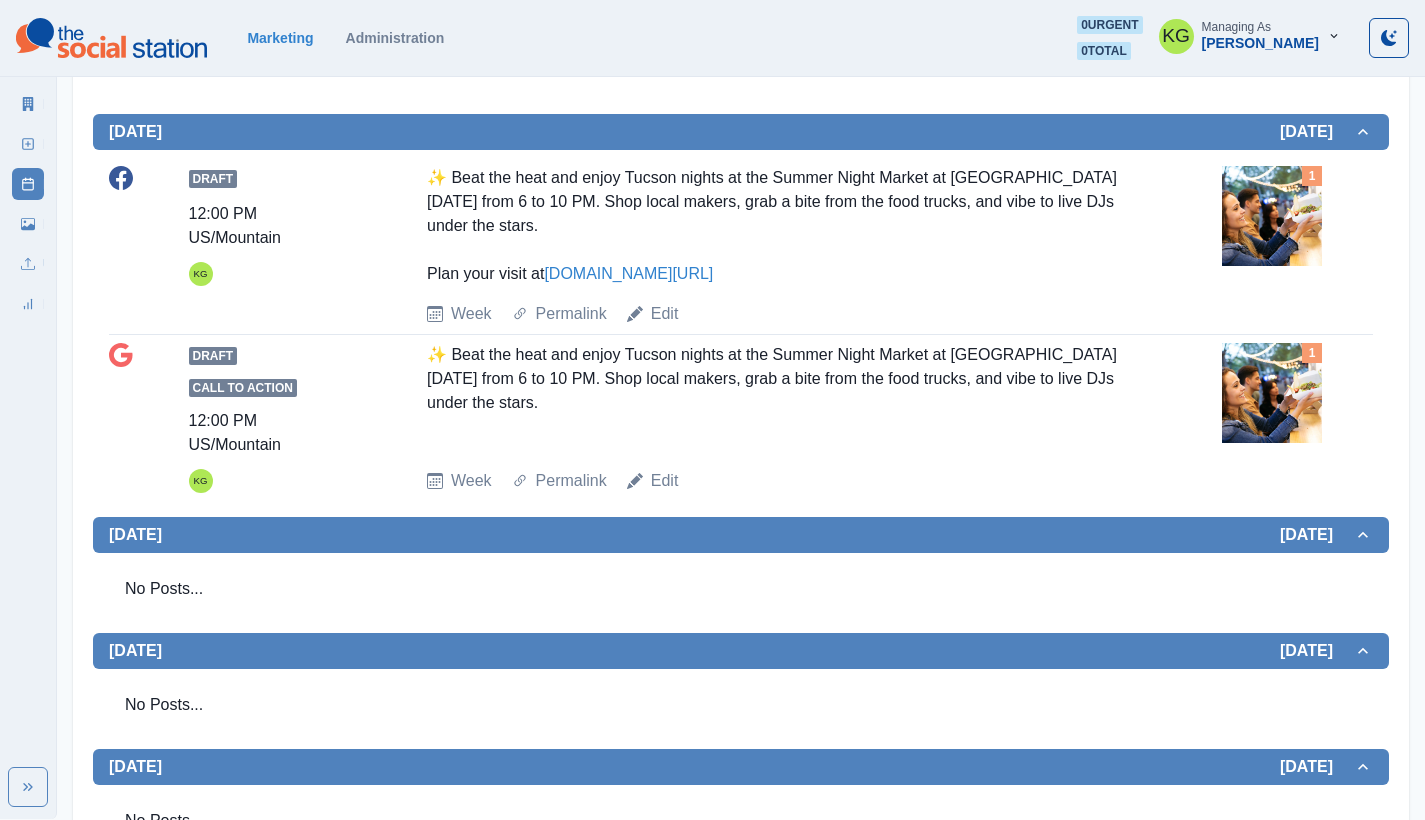 scroll, scrollTop: 0, scrollLeft: 0, axis: both 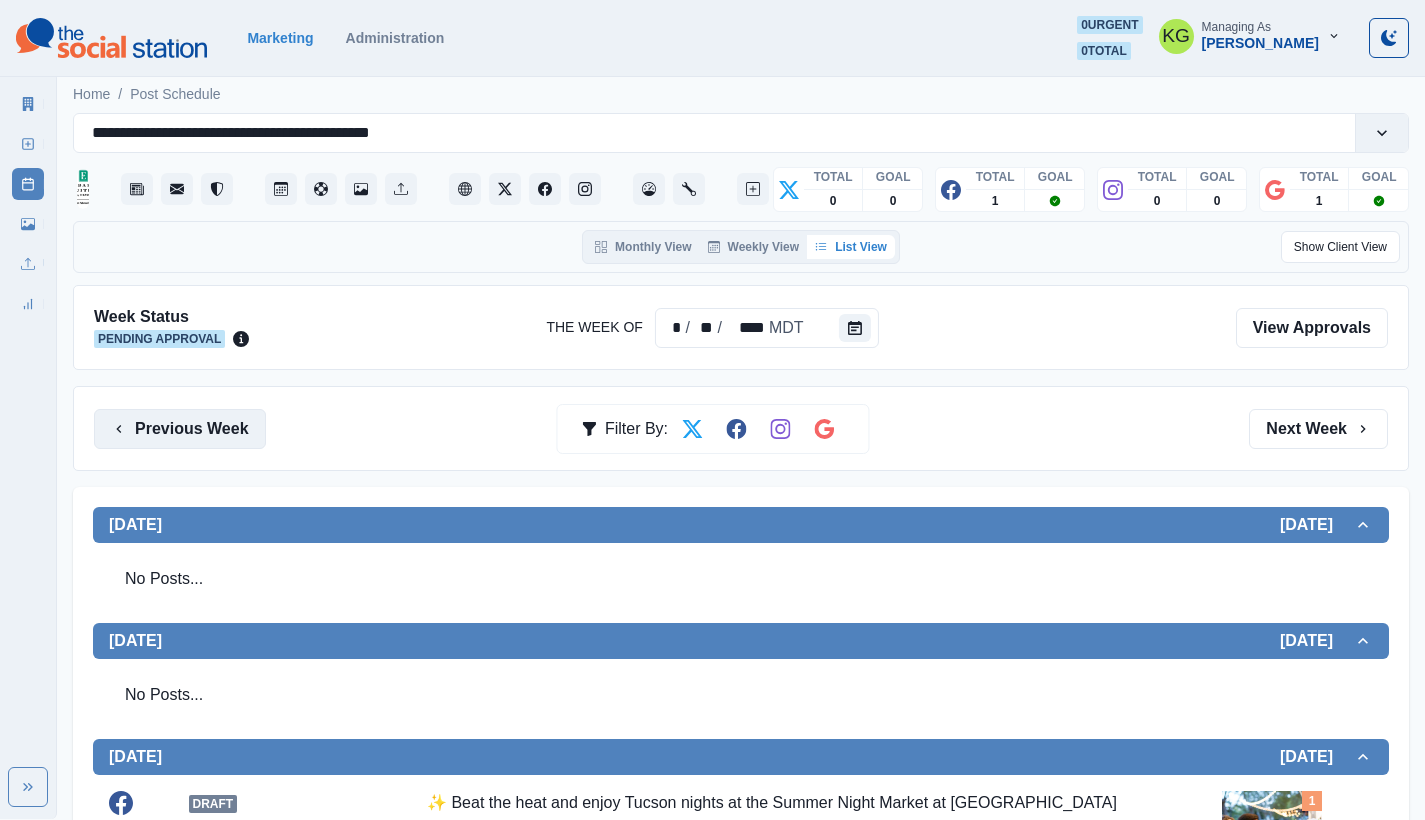 click on "Previous Week" at bounding box center (180, 429) 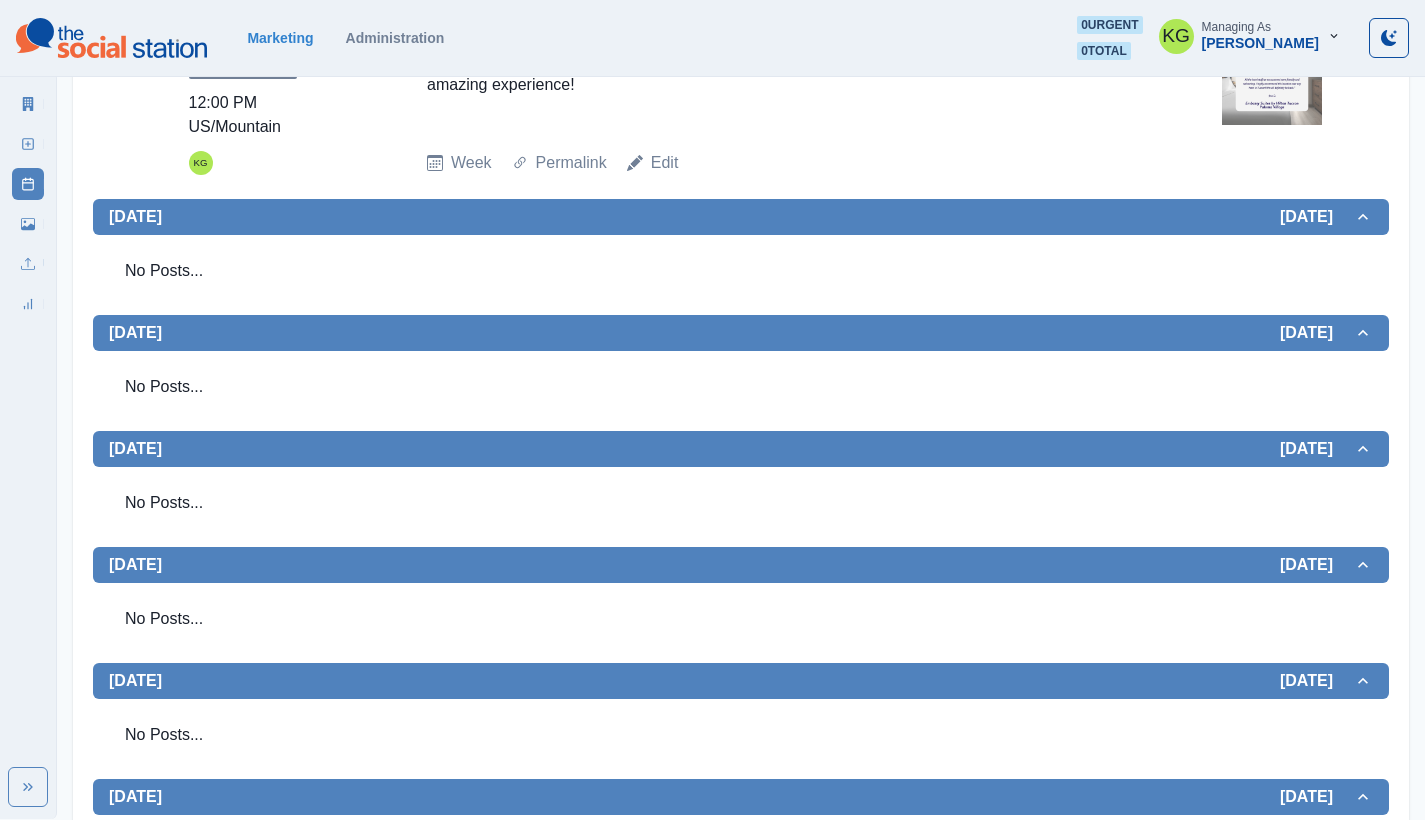 scroll, scrollTop: 0, scrollLeft: 0, axis: both 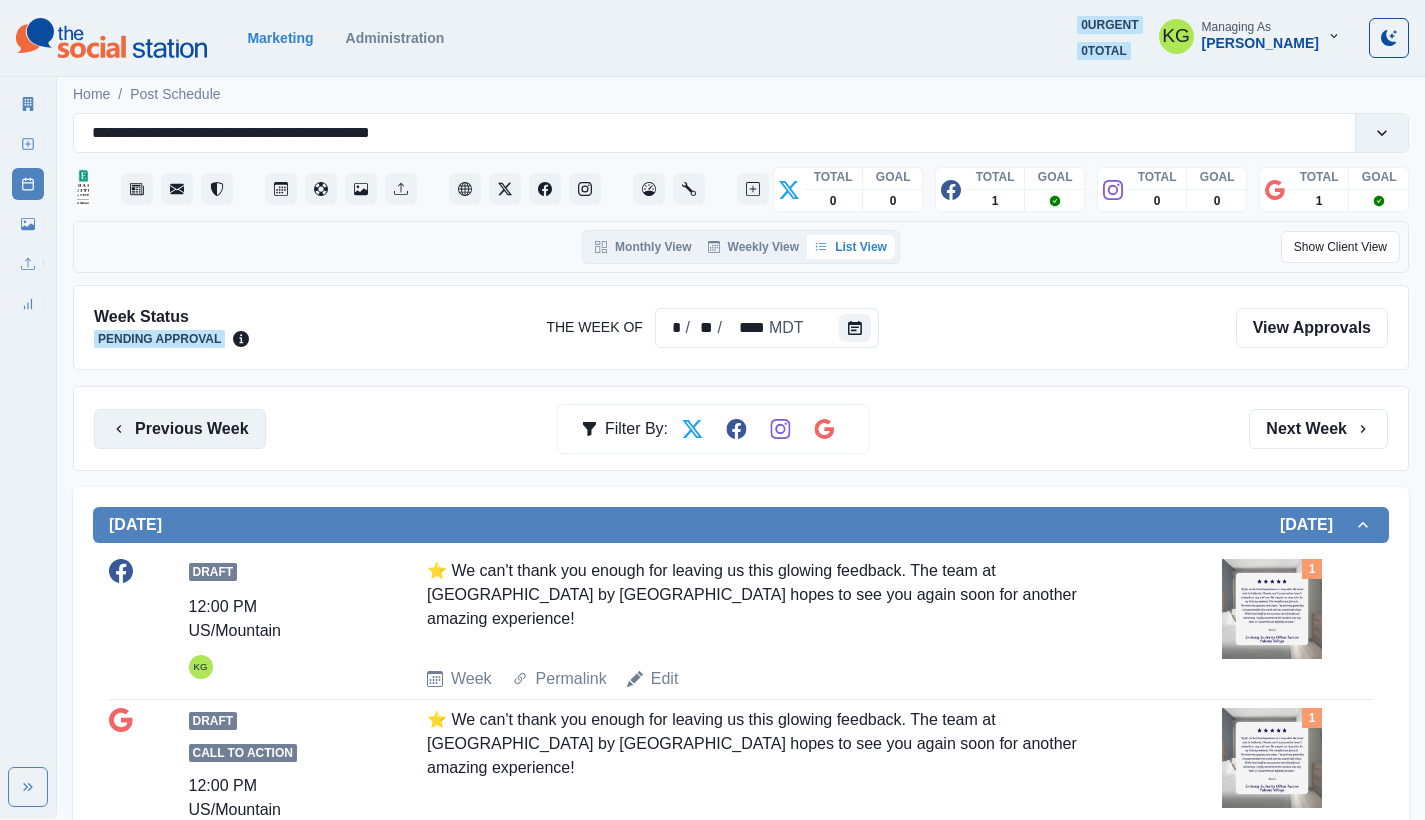 click on "Previous Week" at bounding box center [180, 429] 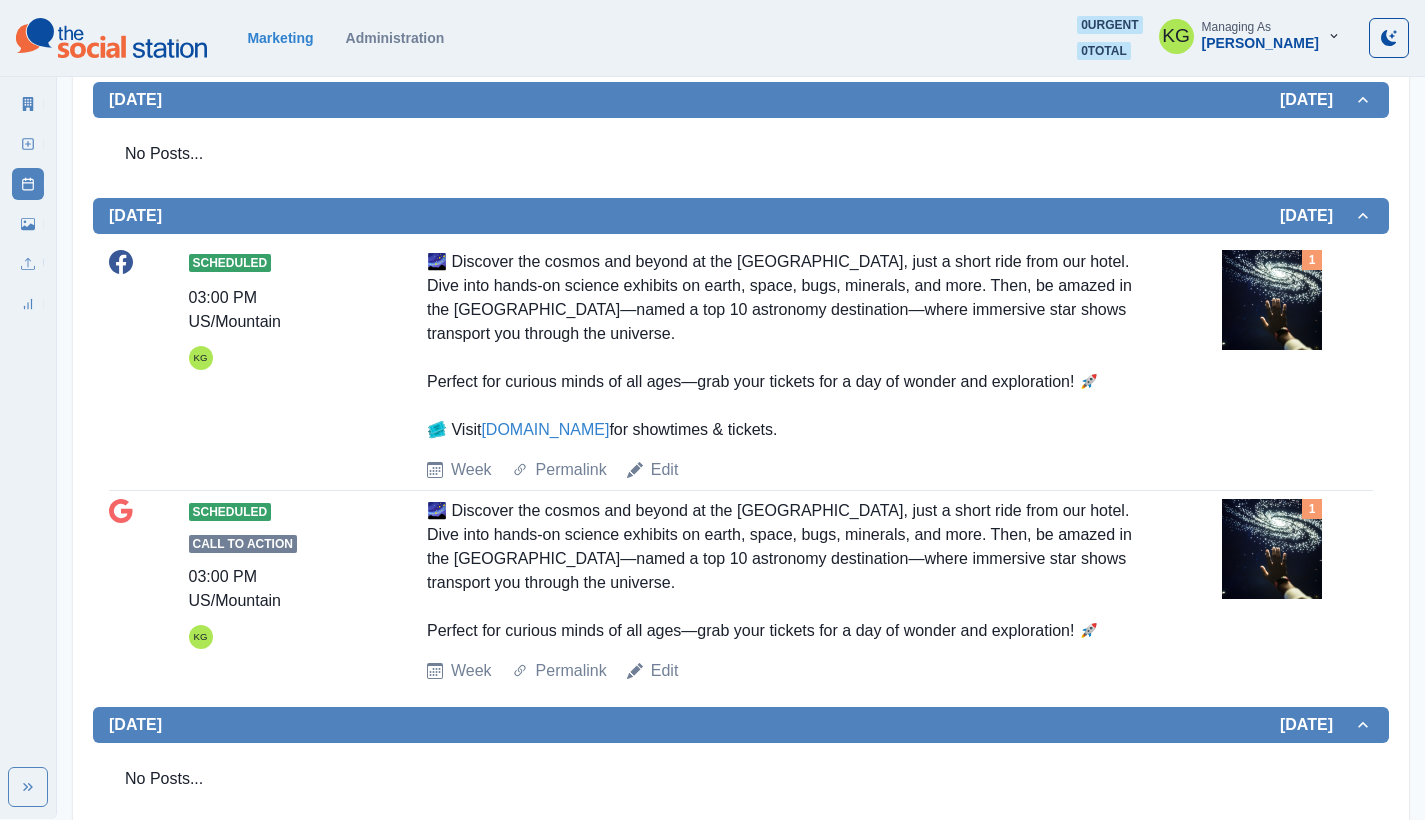 scroll, scrollTop: 0, scrollLeft: 0, axis: both 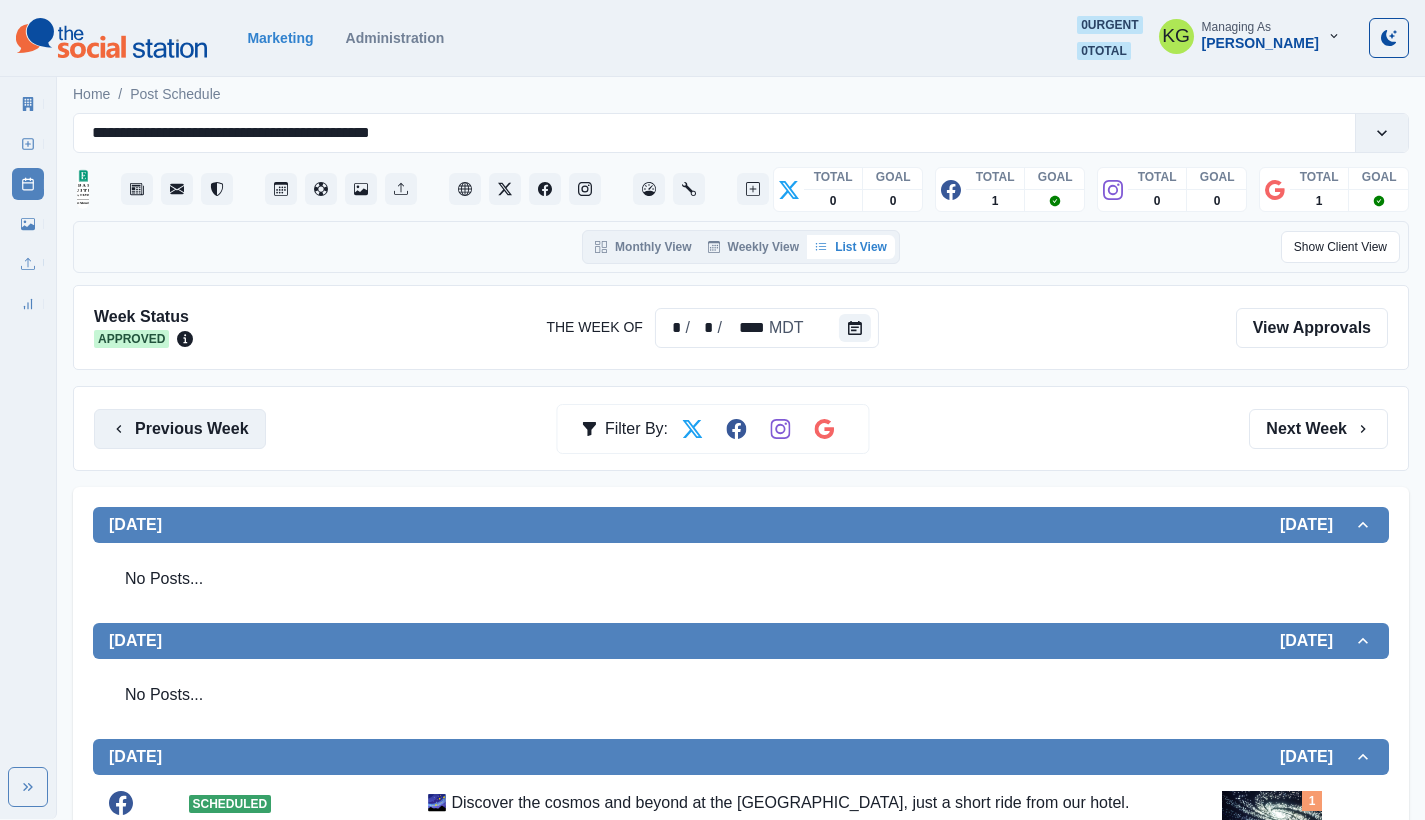 click on "Previous Week" at bounding box center (180, 429) 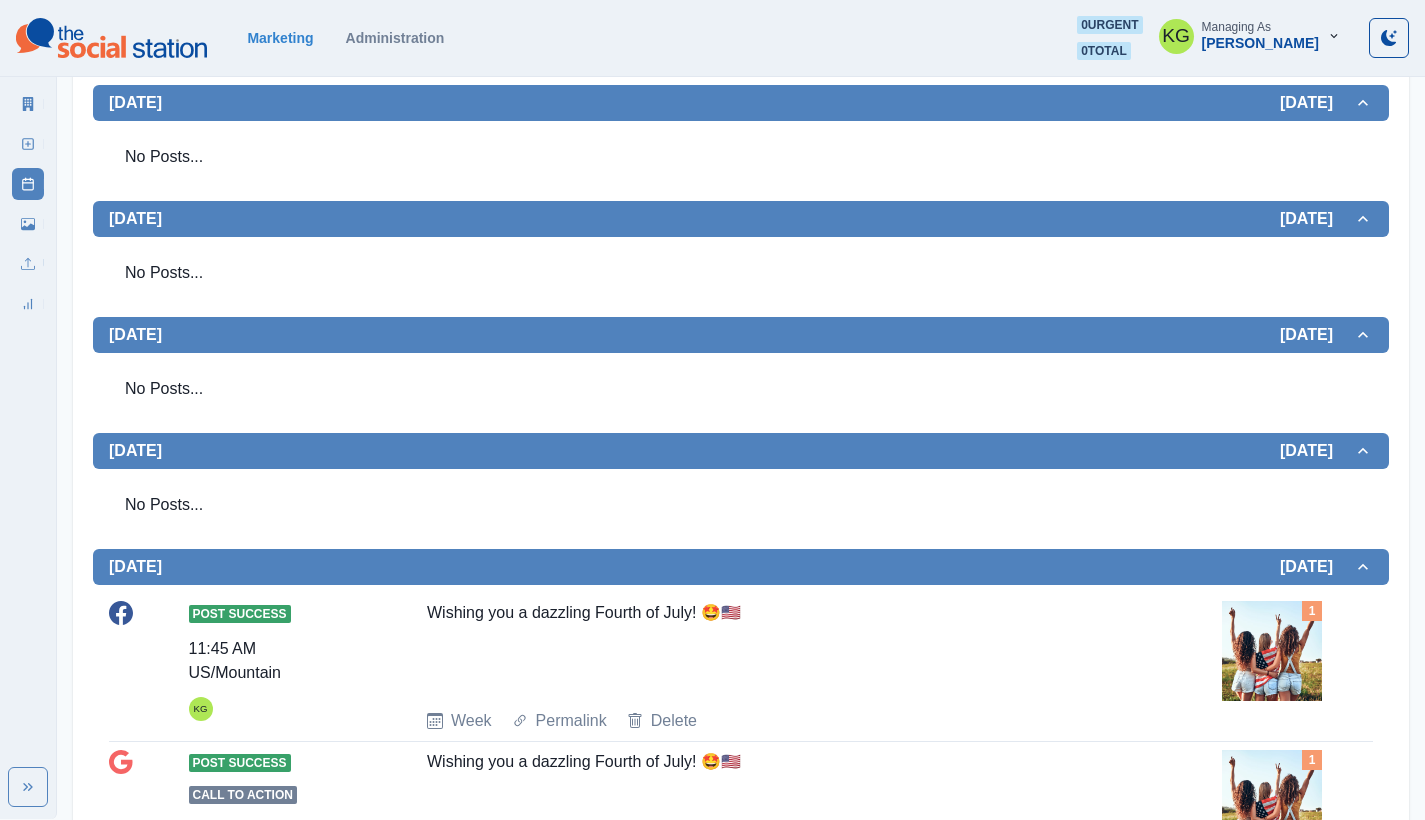 scroll, scrollTop: 0, scrollLeft: 0, axis: both 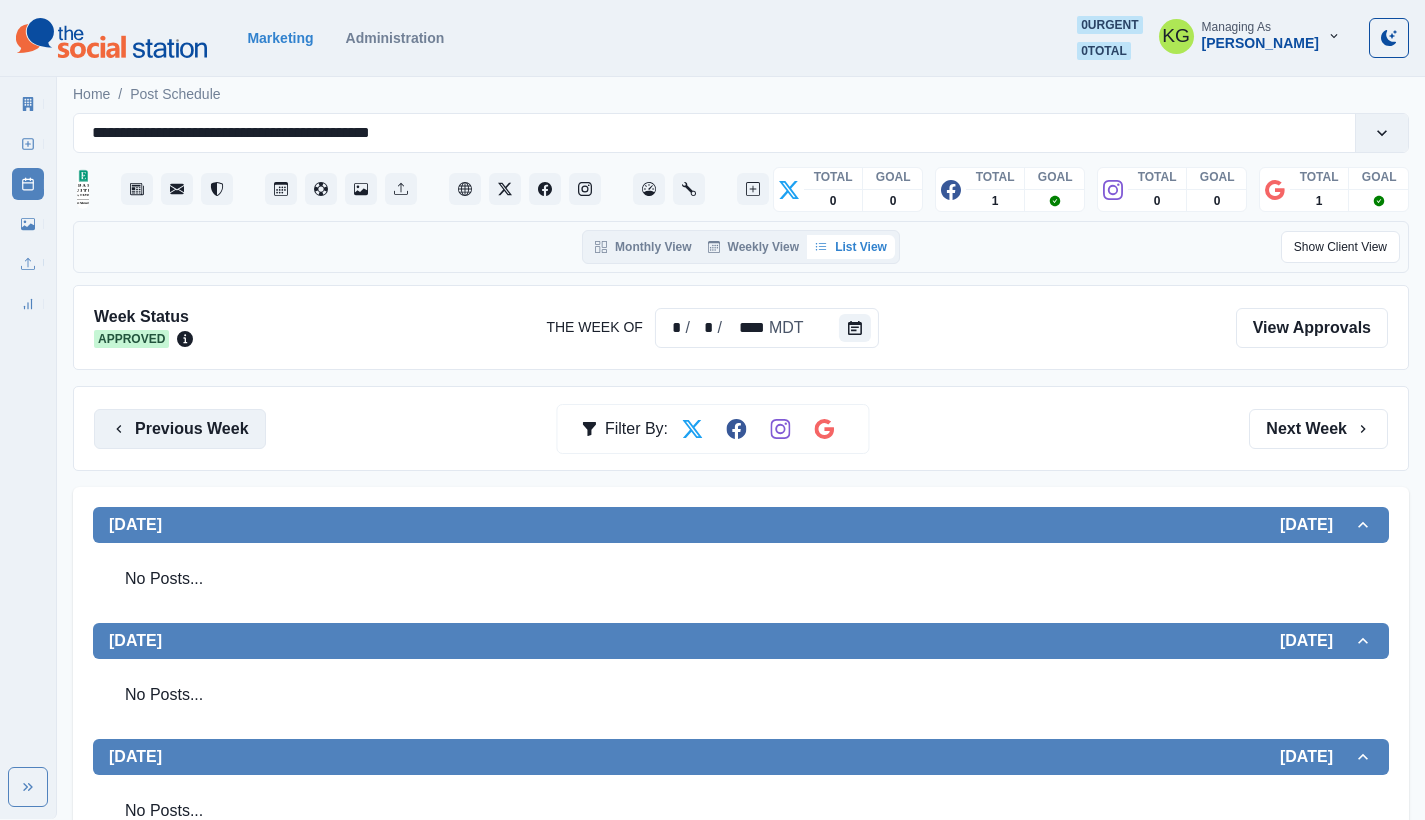 drag, startPoint x: 183, startPoint y: 419, endPoint x: 196, endPoint y: 419, distance: 13 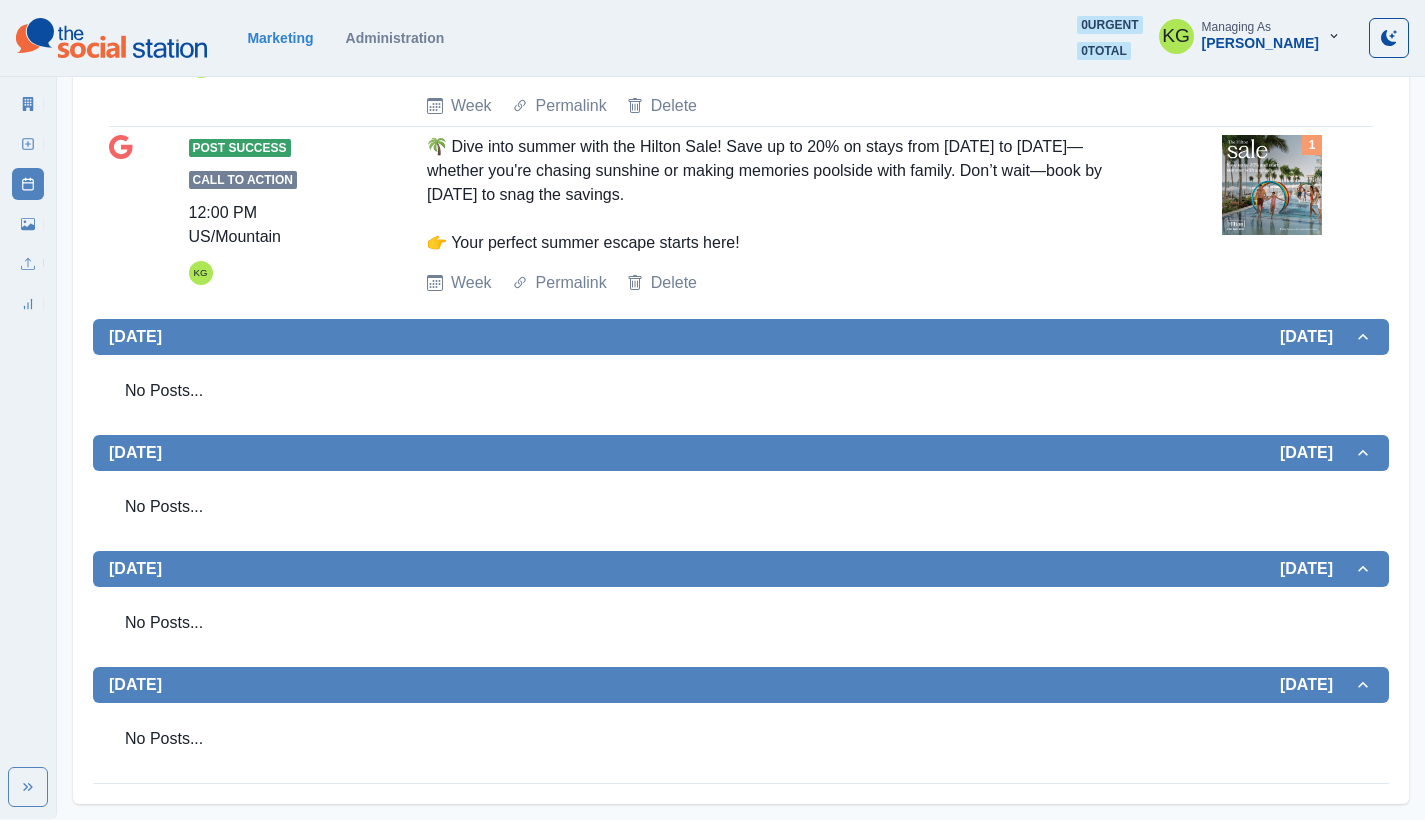 scroll, scrollTop: 0, scrollLeft: 0, axis: both 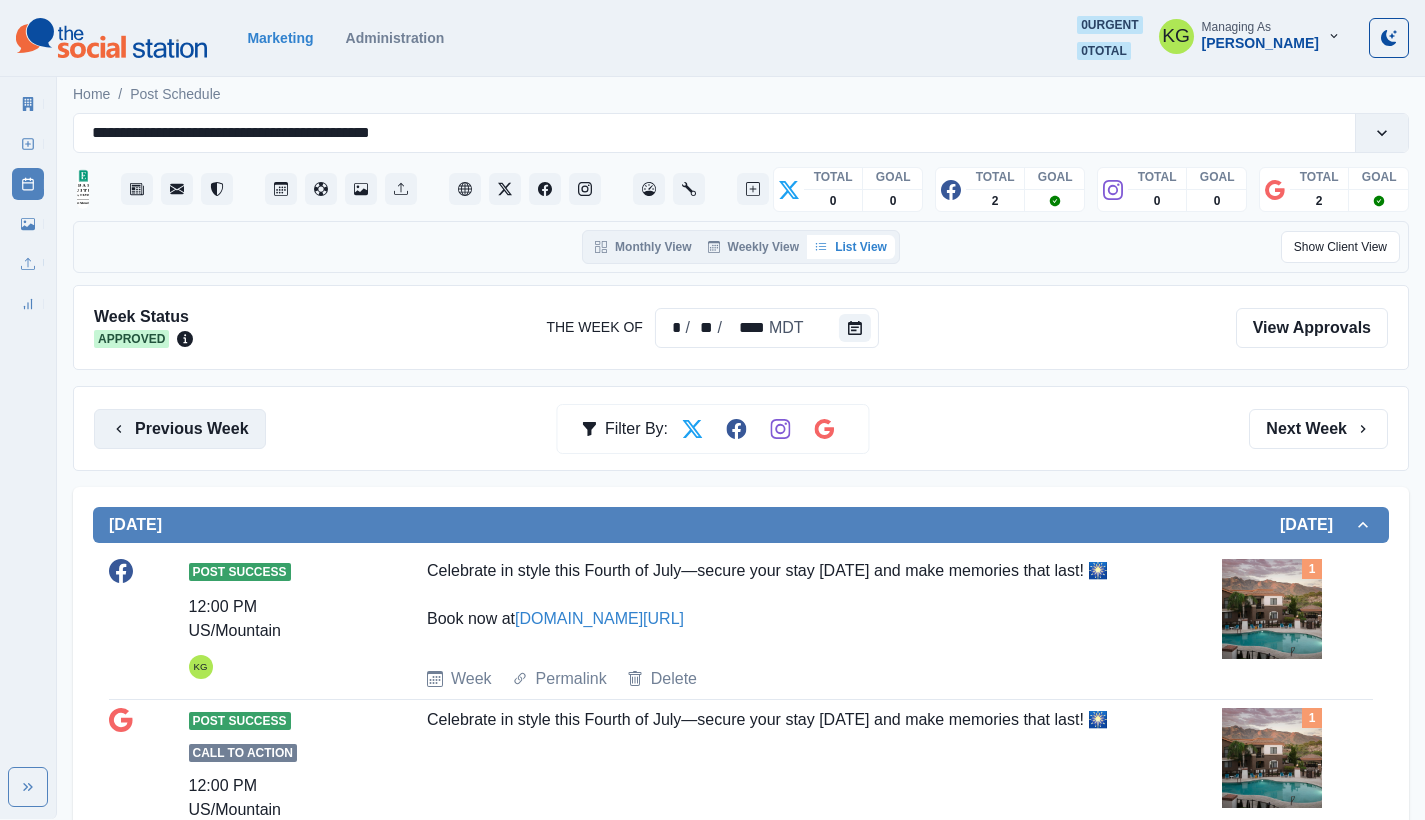 click on "Previous Week" at bounding box center (180, 429) 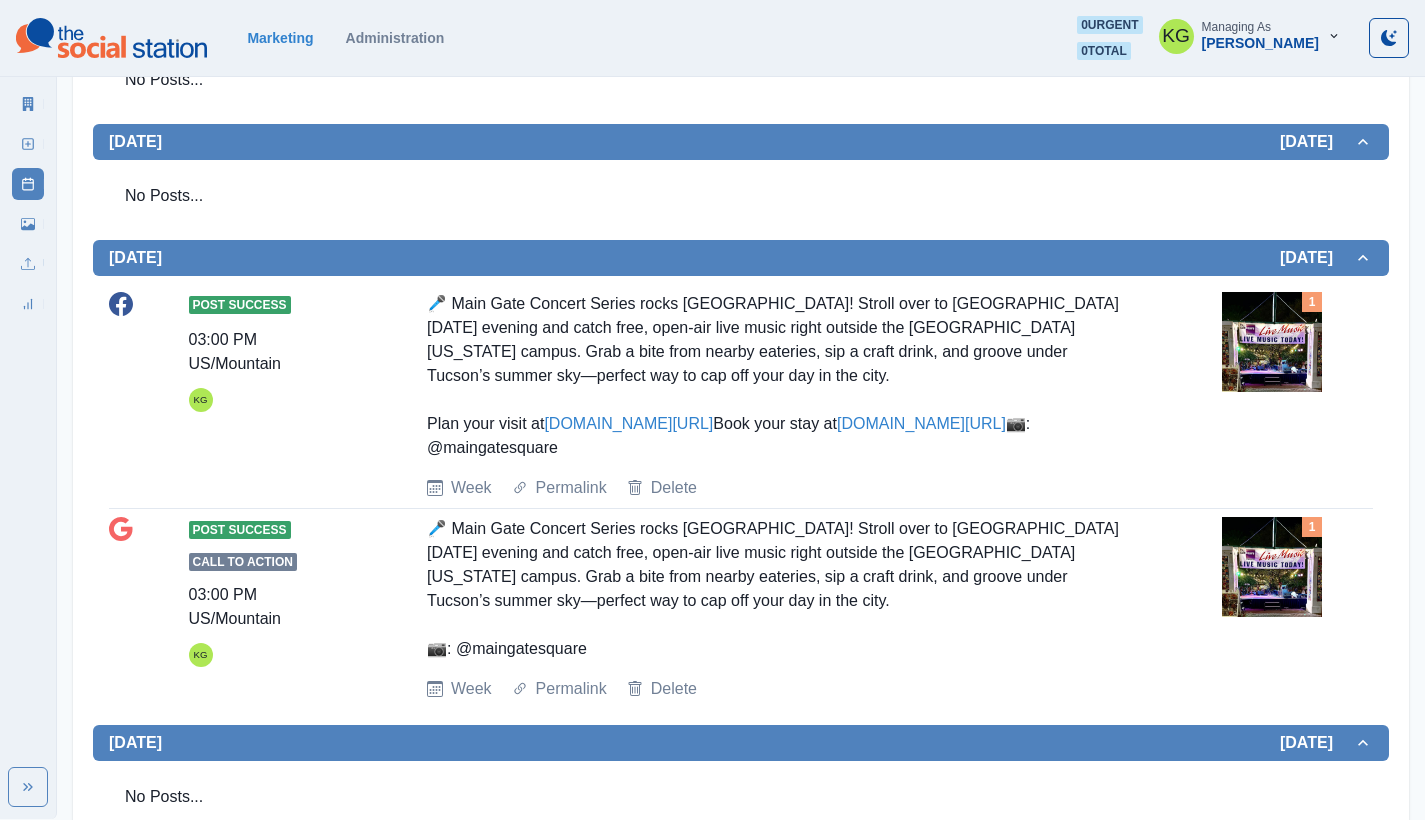 scroll, scrollTop: 0, scrollLeft: 0, axis: both 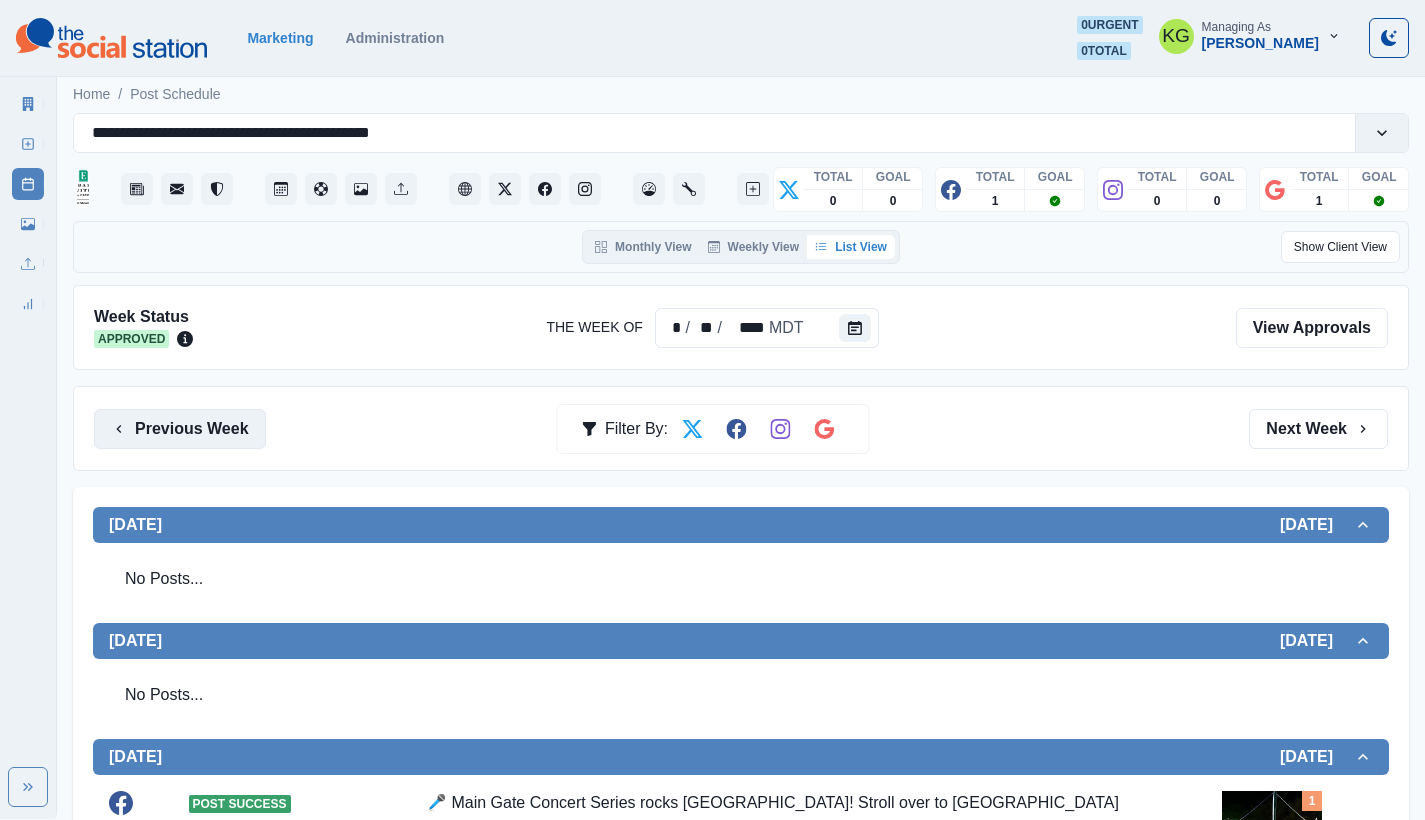 click on "Previous Week" at bounding box center [180, 429] 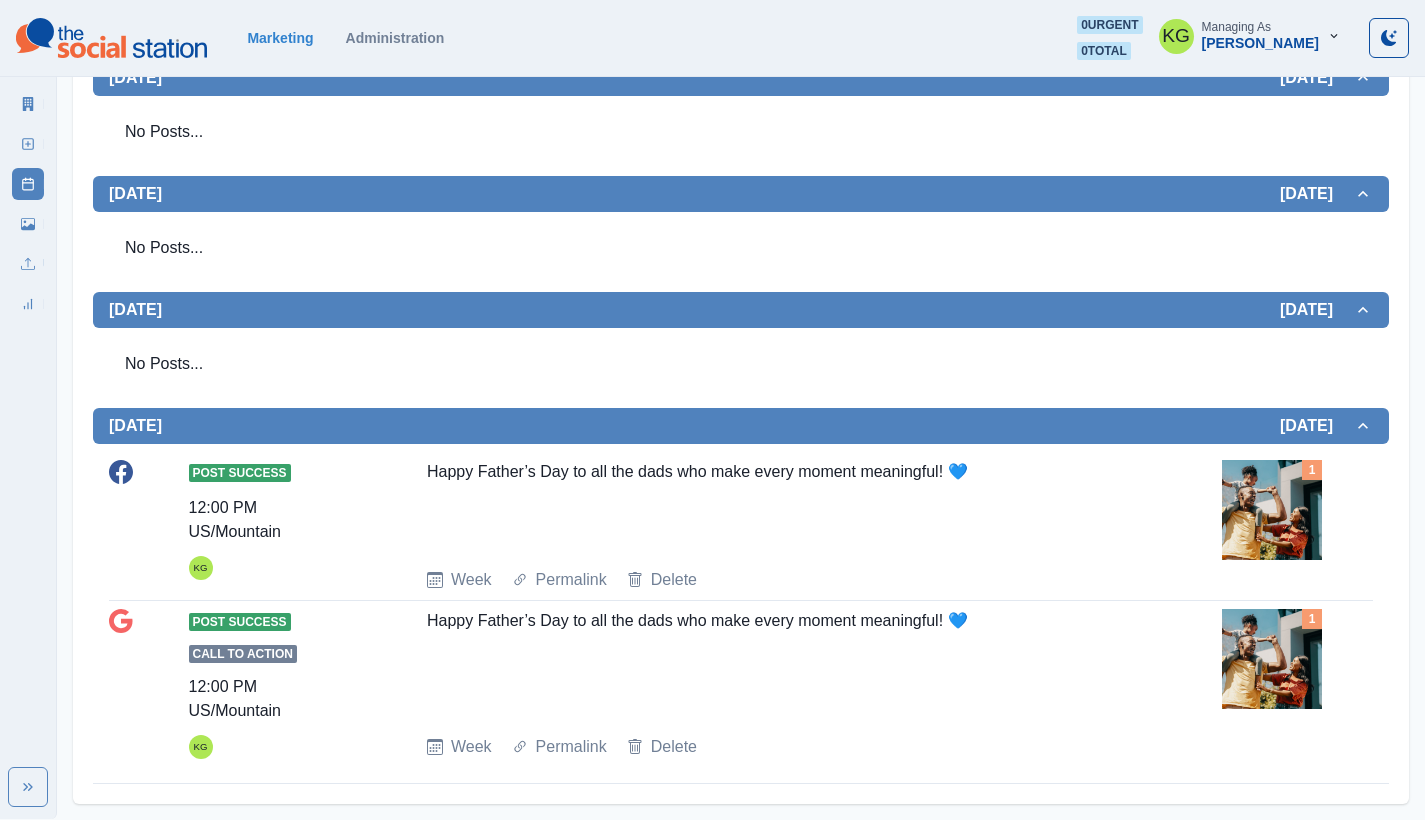 scroll, scrollTop: 0, scrollLeft: 0, axis: both 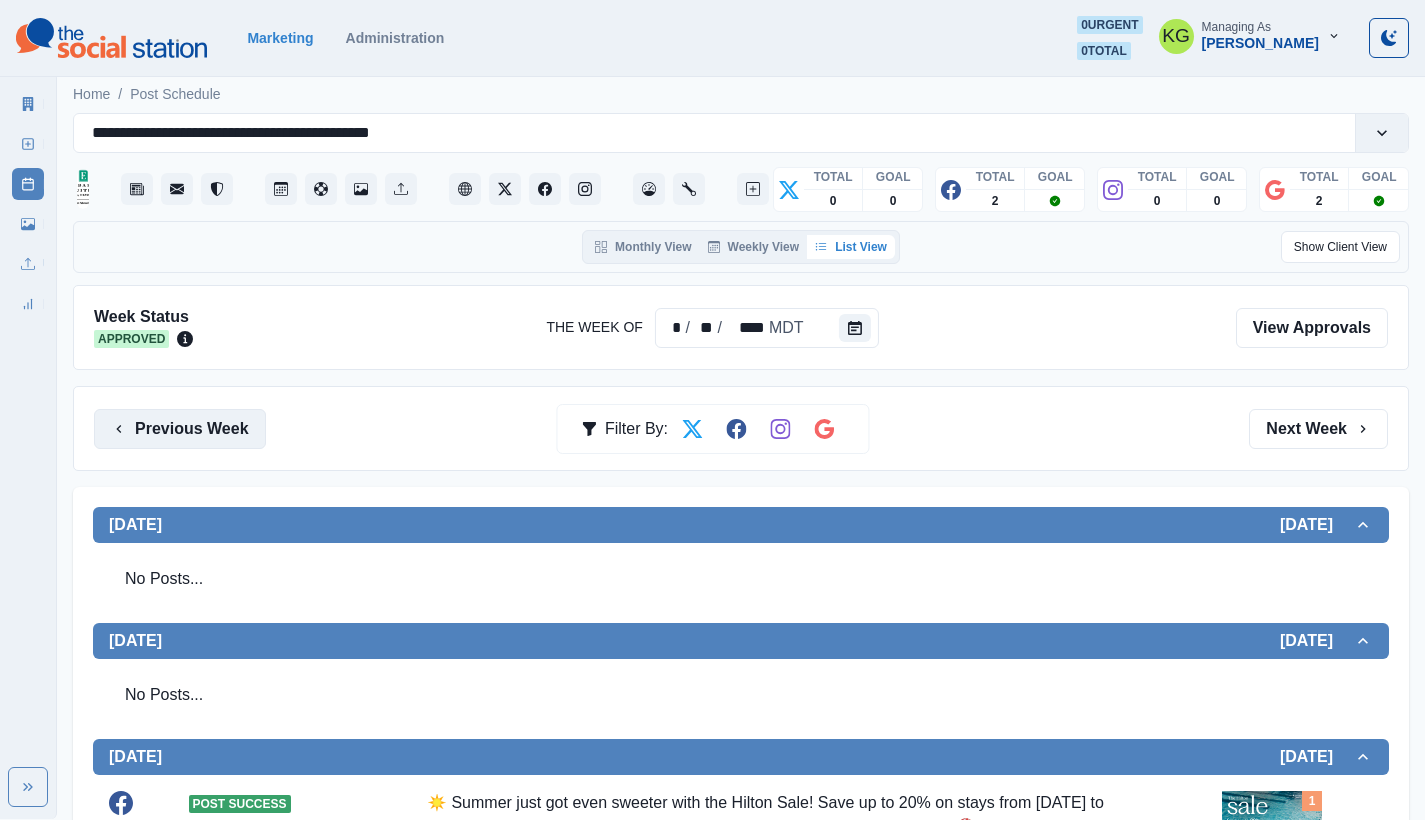 click on "Previous Week" at bounding box center [180, 429] 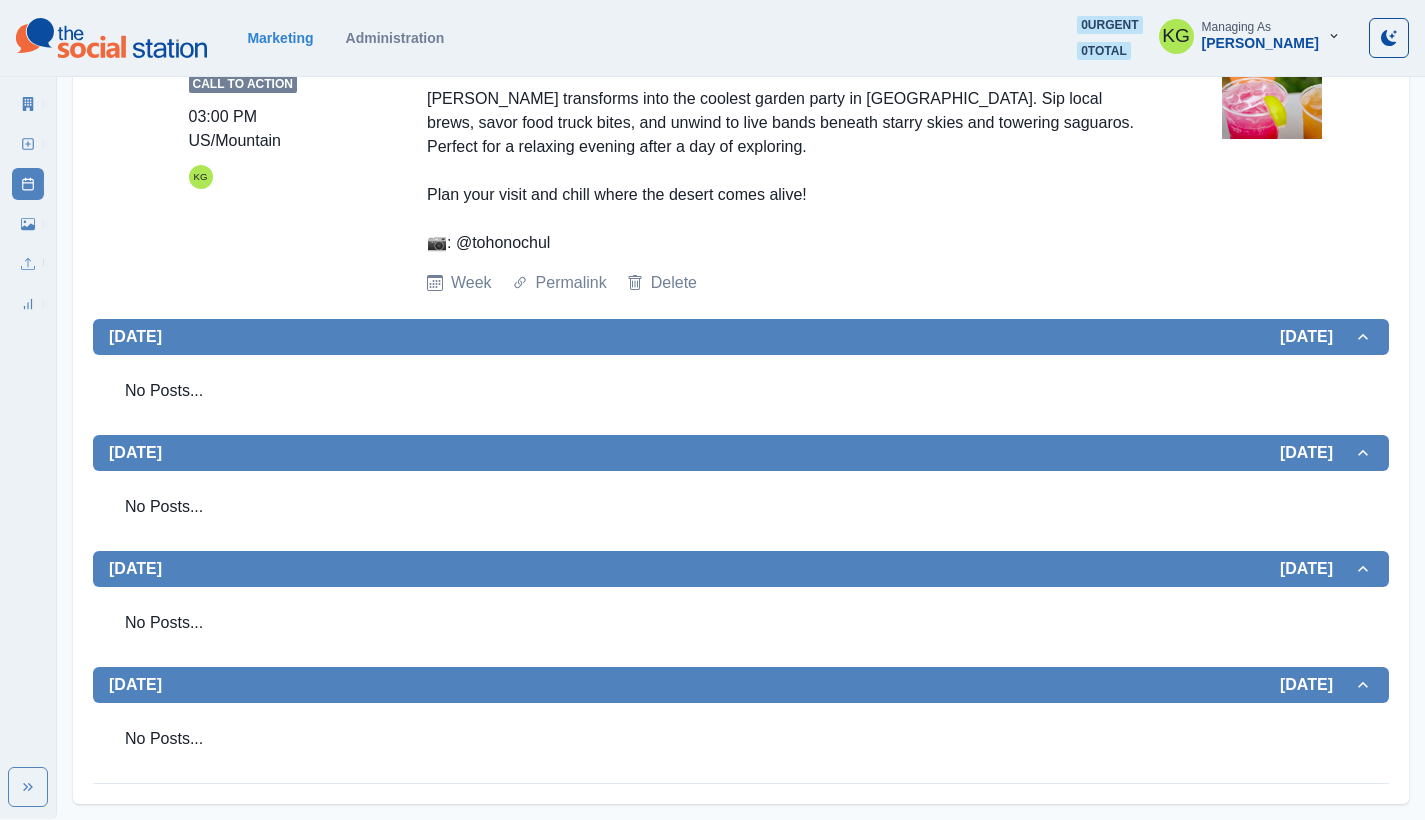 scroll, scrollTop: 0, scrollLeft: 0, axis: both 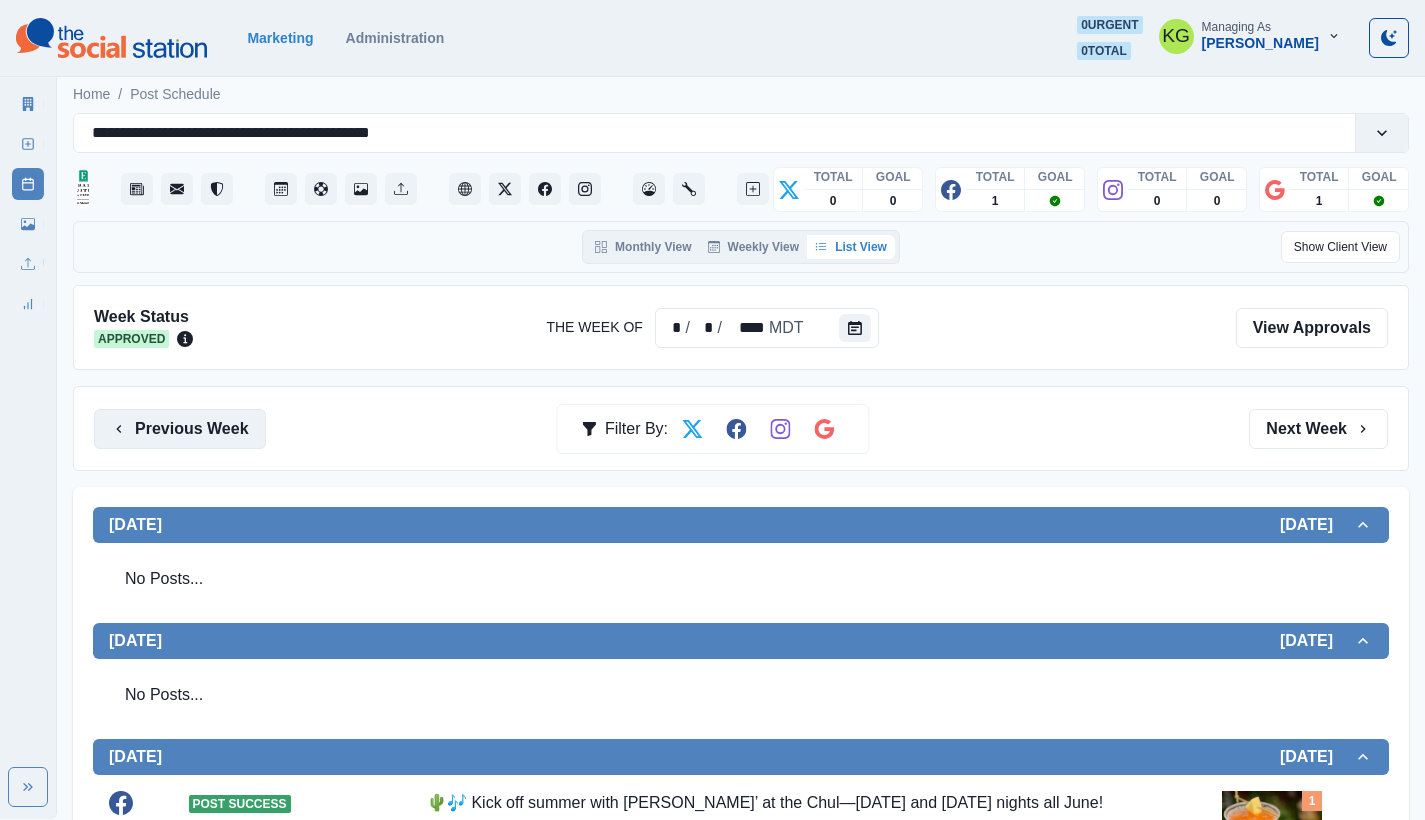 click on "Previous Week" at bounding box center (180, 429) 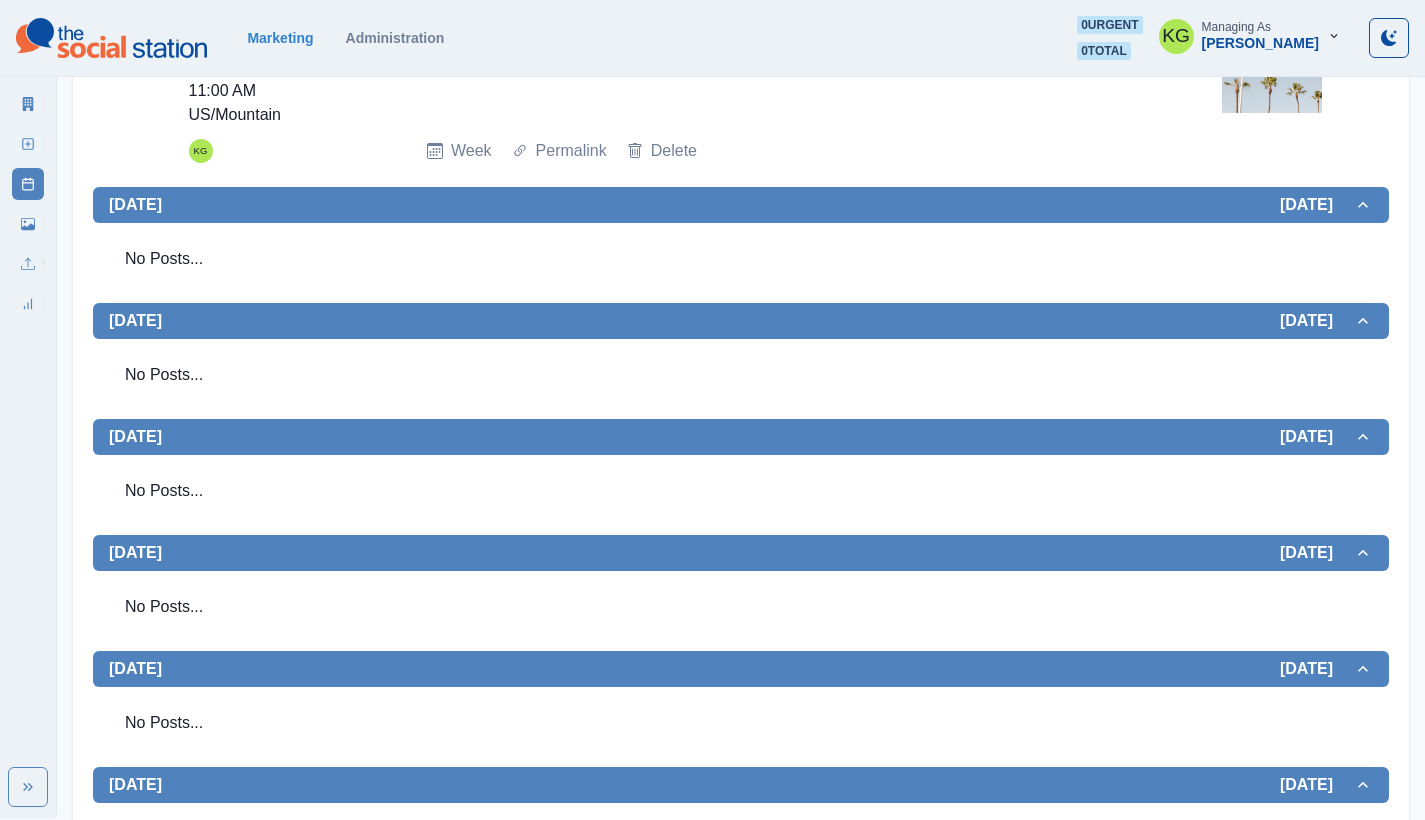 scroll, scrollTop: 0, scrollLeft: 0, axis: both 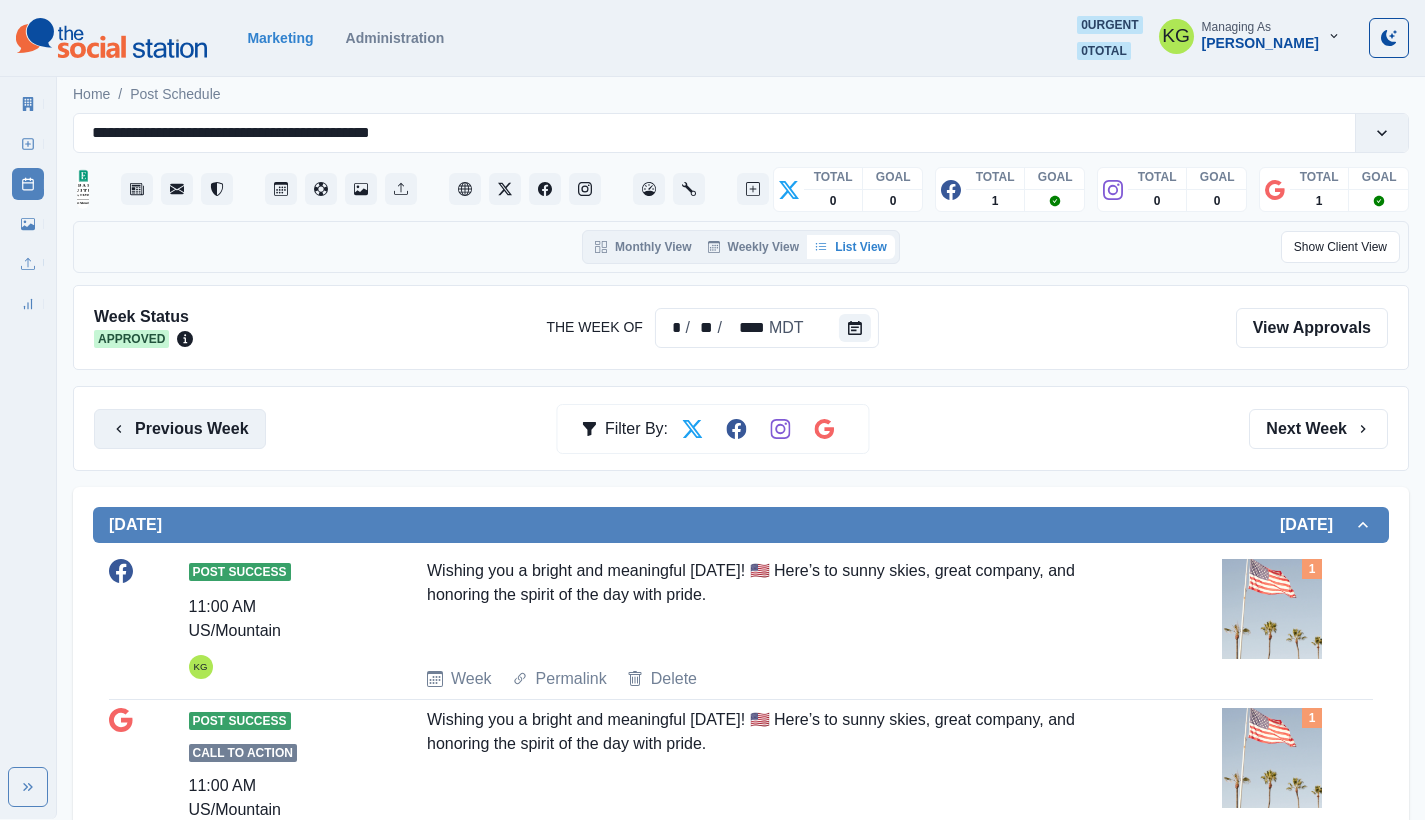 click on "Previous Week" at bounding box center (180, 429) 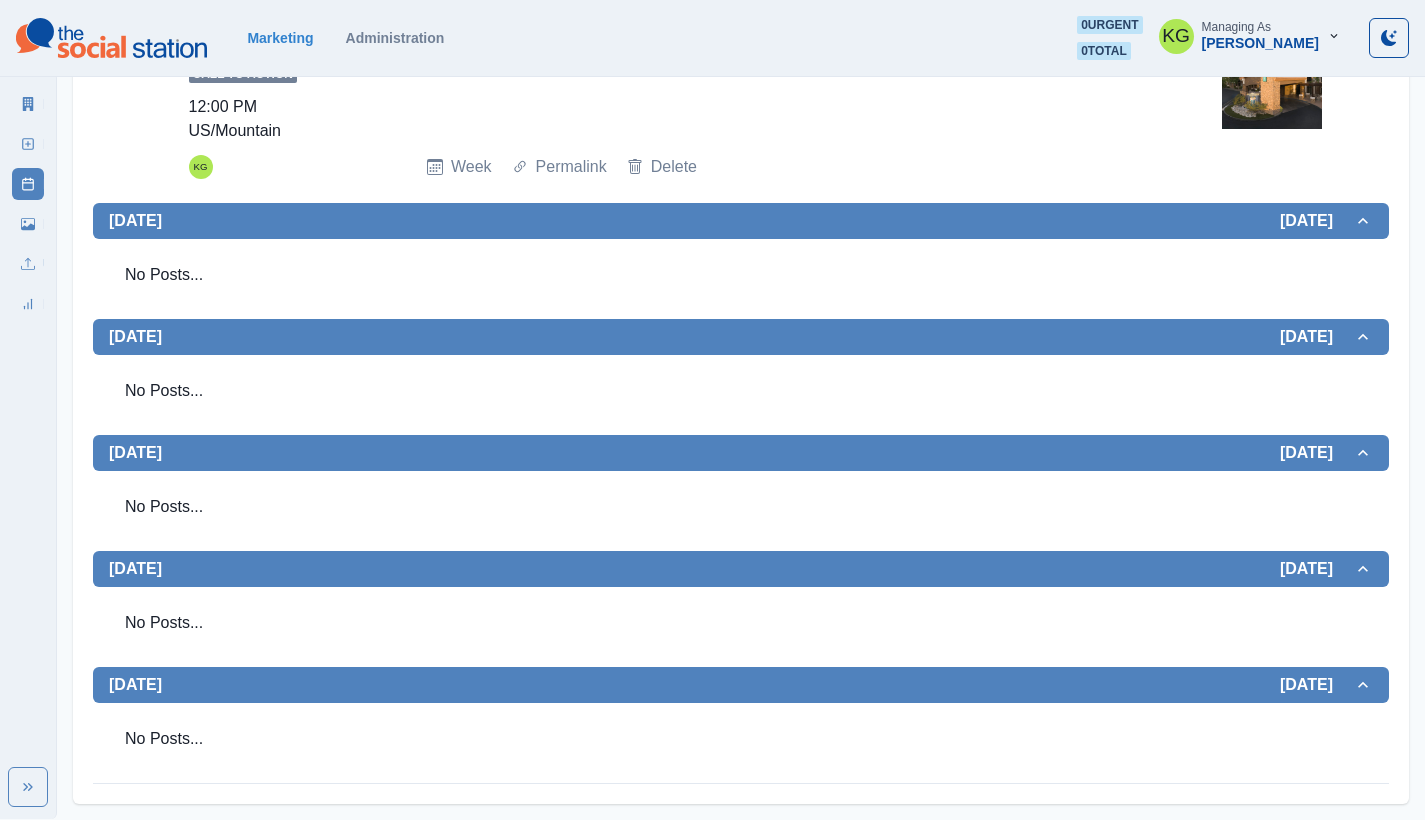 scroll, scrollTop: 0, scrollLeft: 0, axis: both 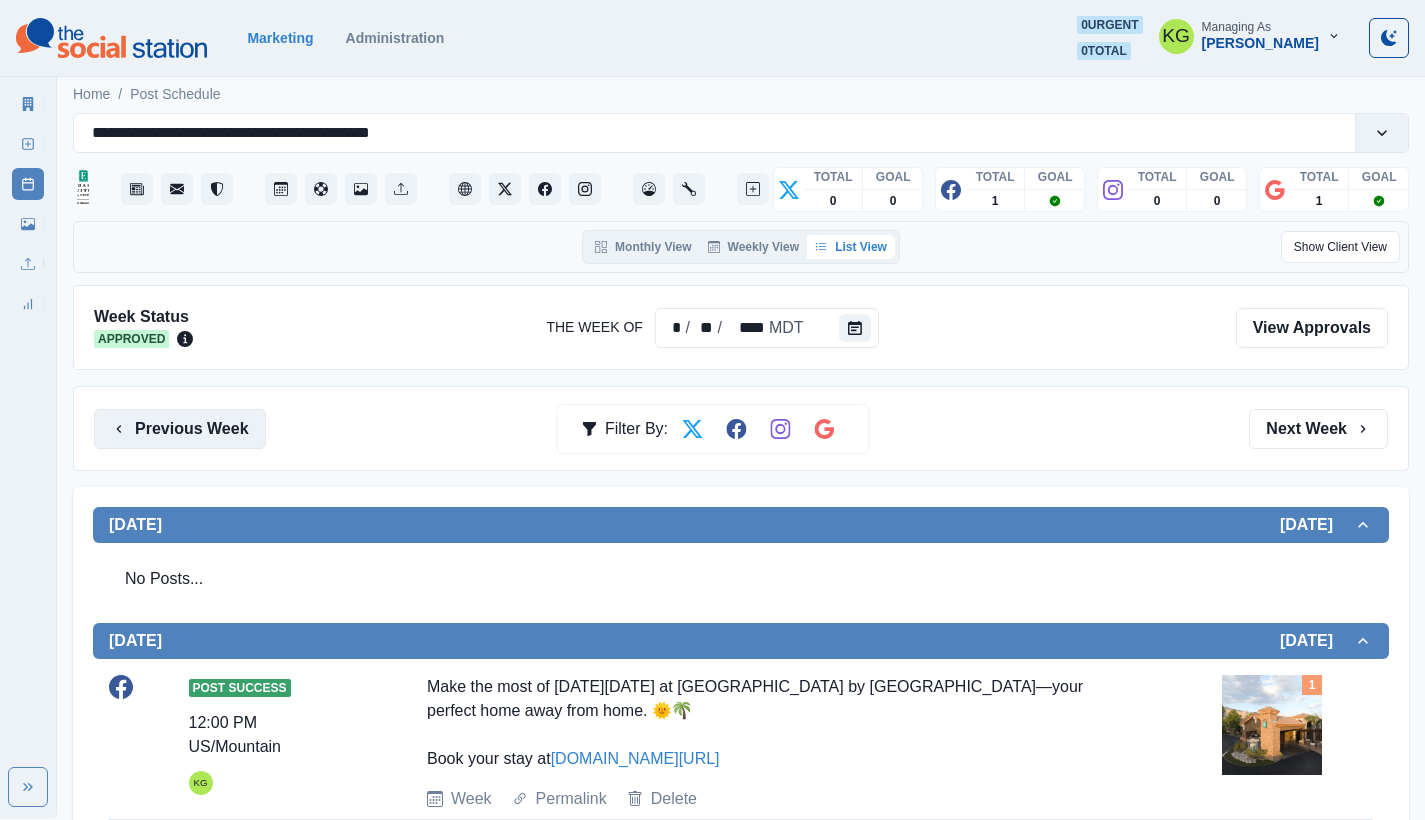 click on "Previous Week" at bounding box center [180, 429] 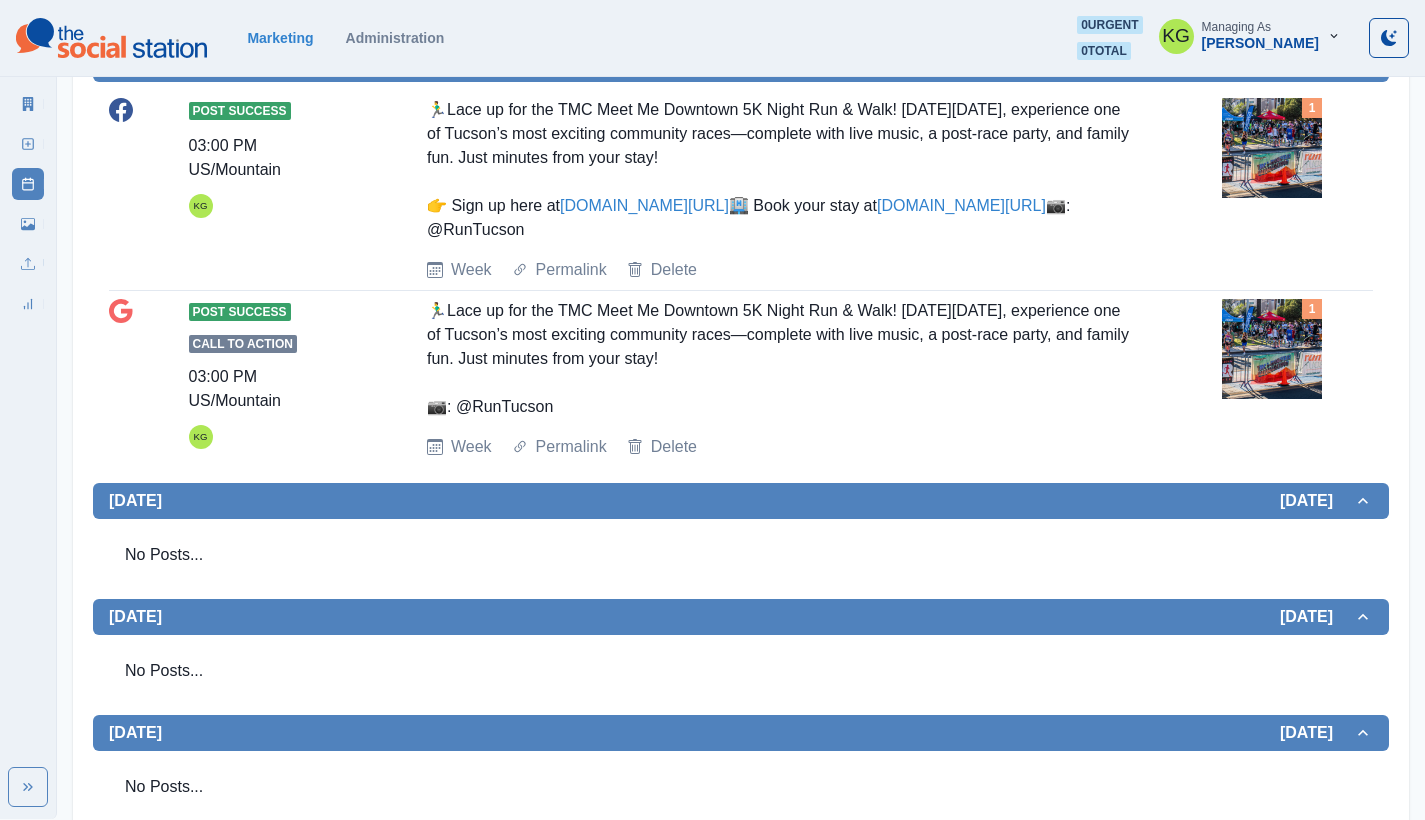 scroll, scrollTop: 1, scrollLeft: 0, axis: vertical 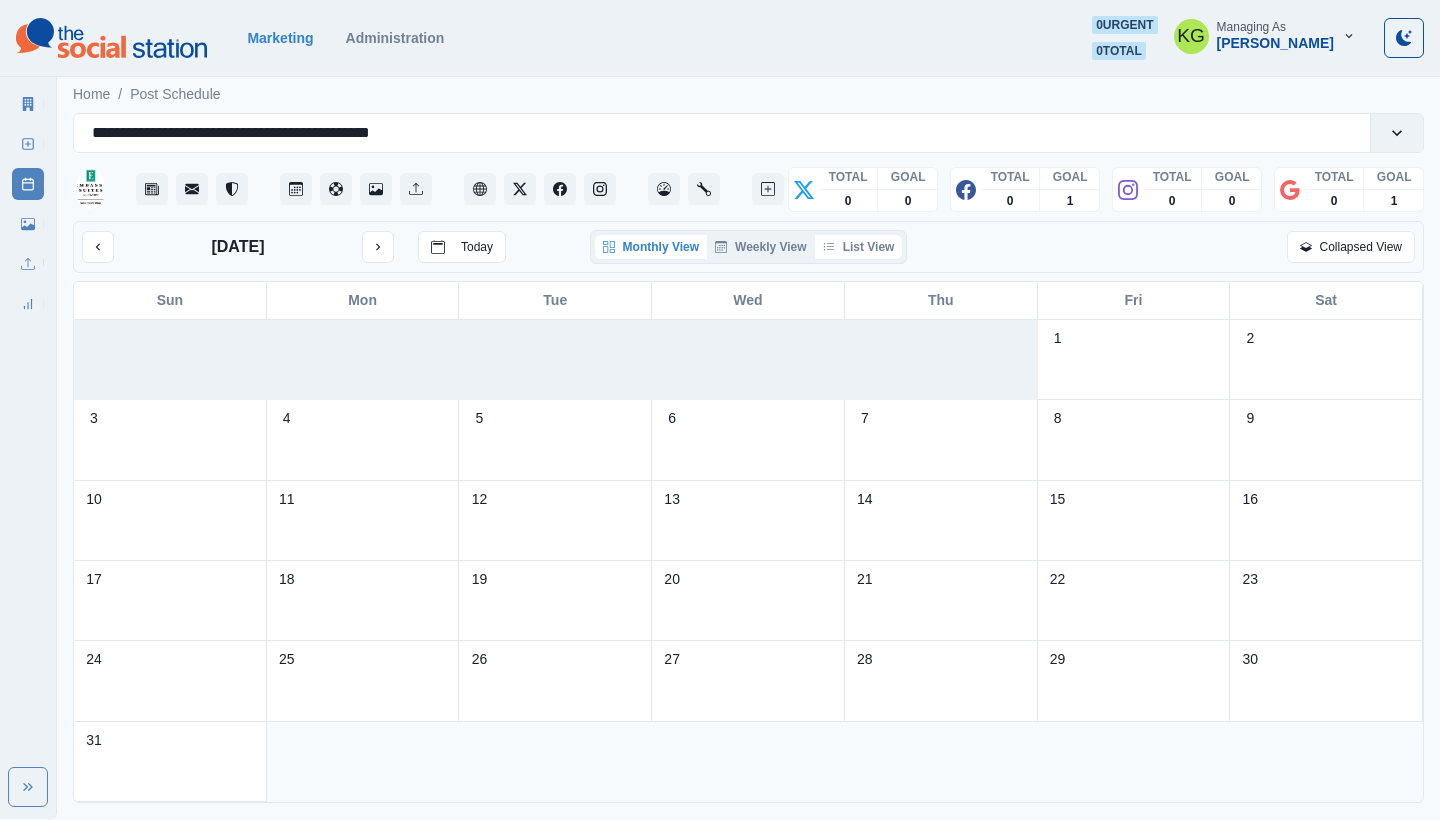 click on "List View" at bounding box center [859, 247] 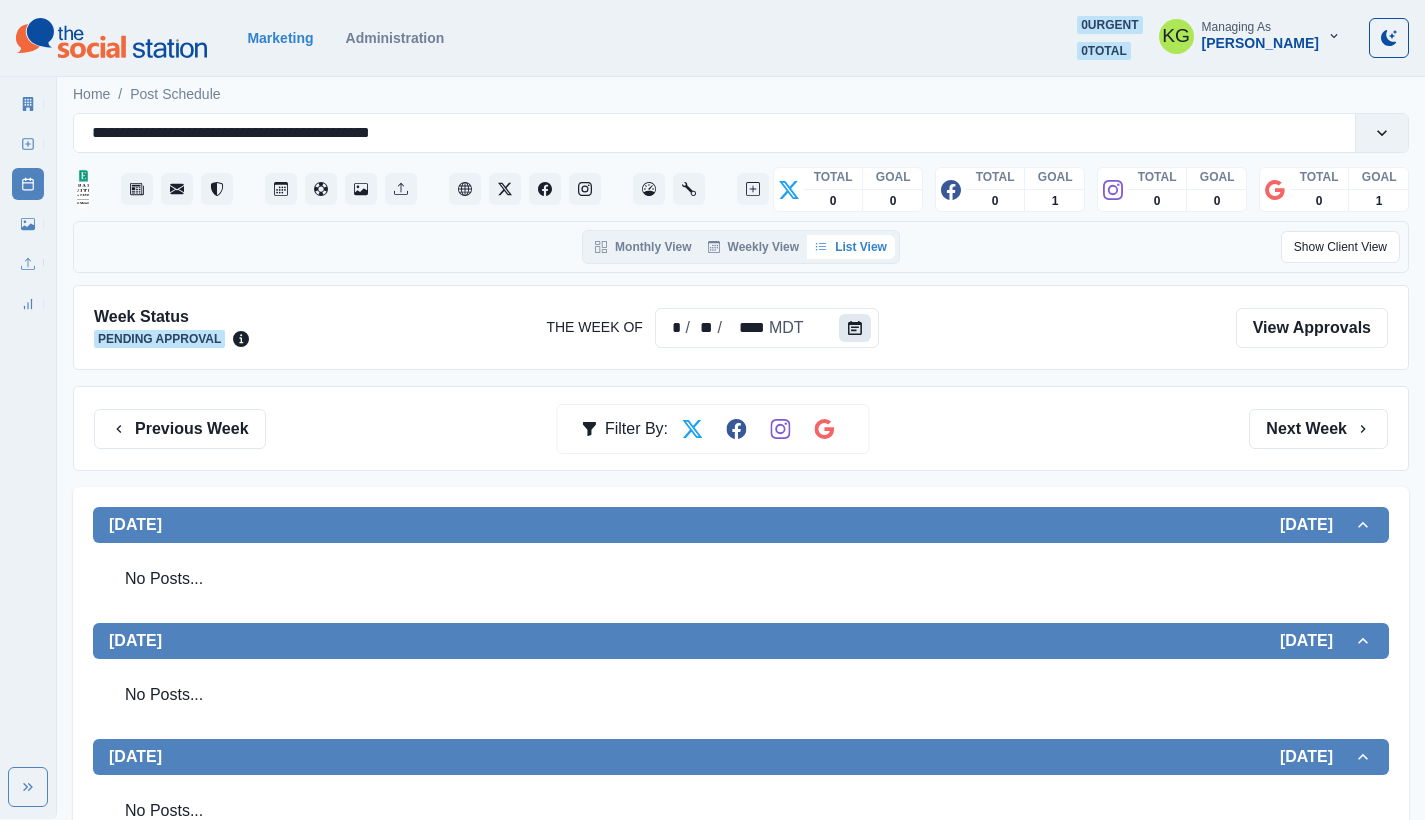 click 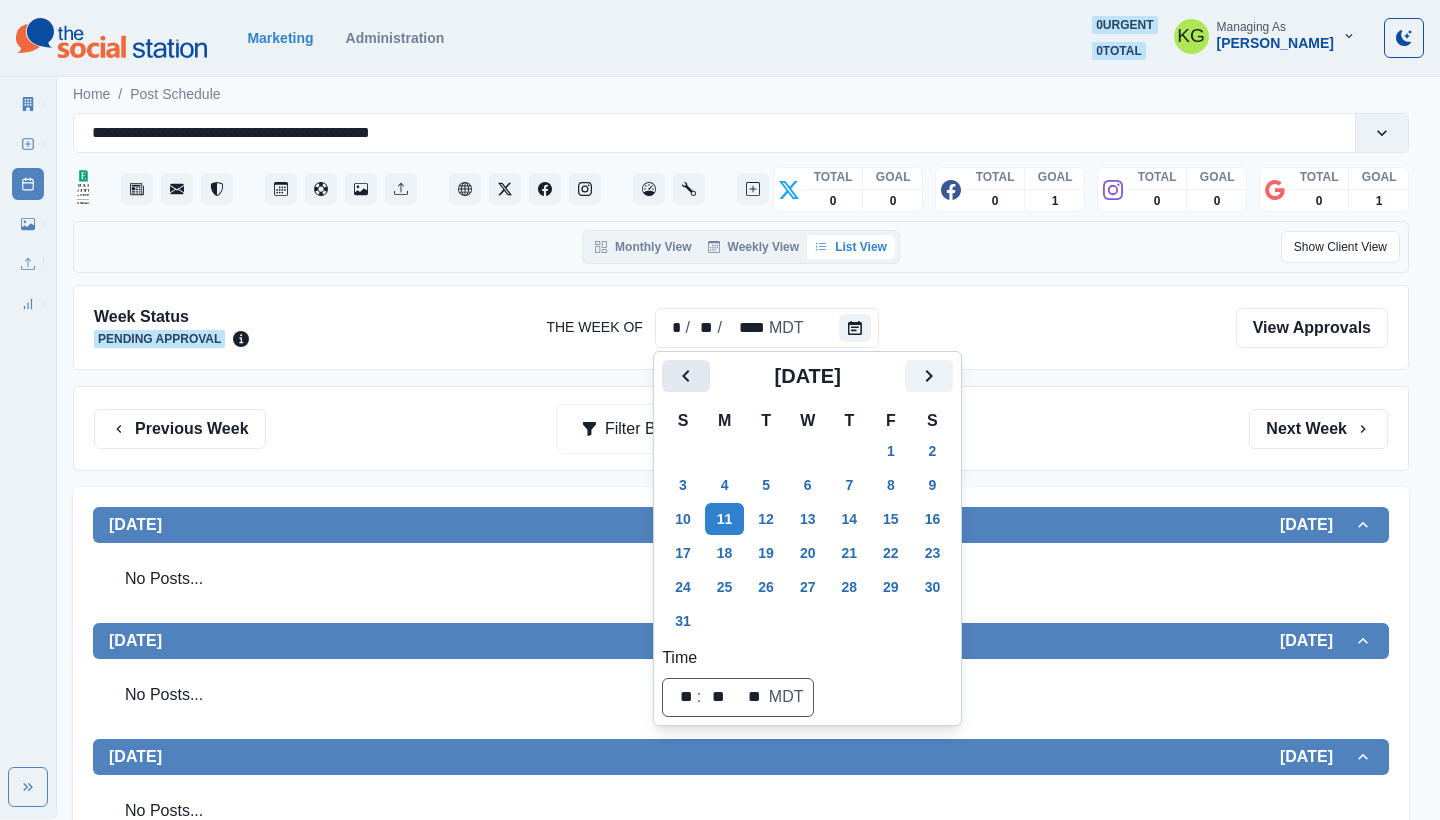 click at bounding box center (686, 376) 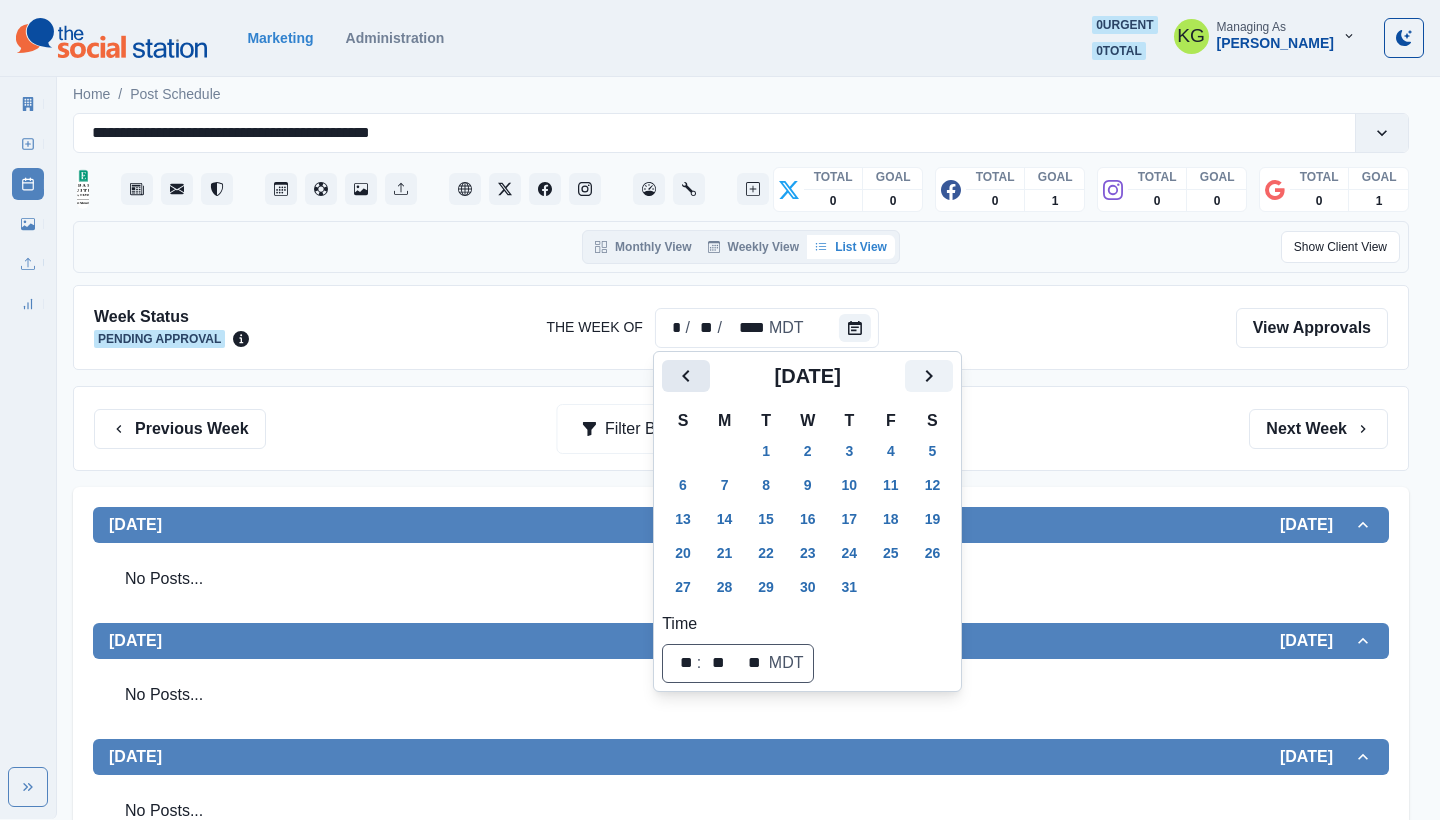 click at bounding box center [686, 376] 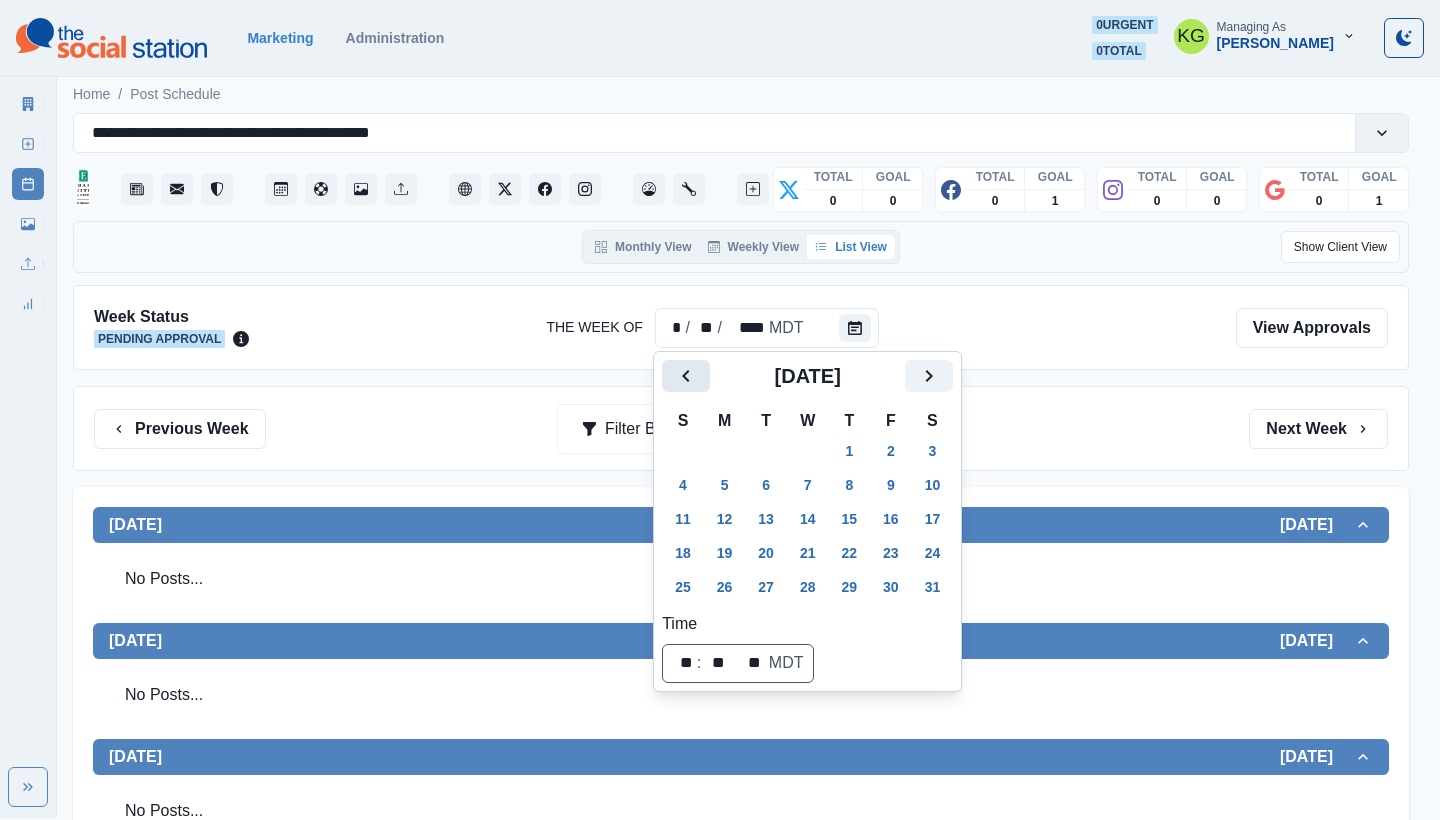 click at bounding box center [686, 376] 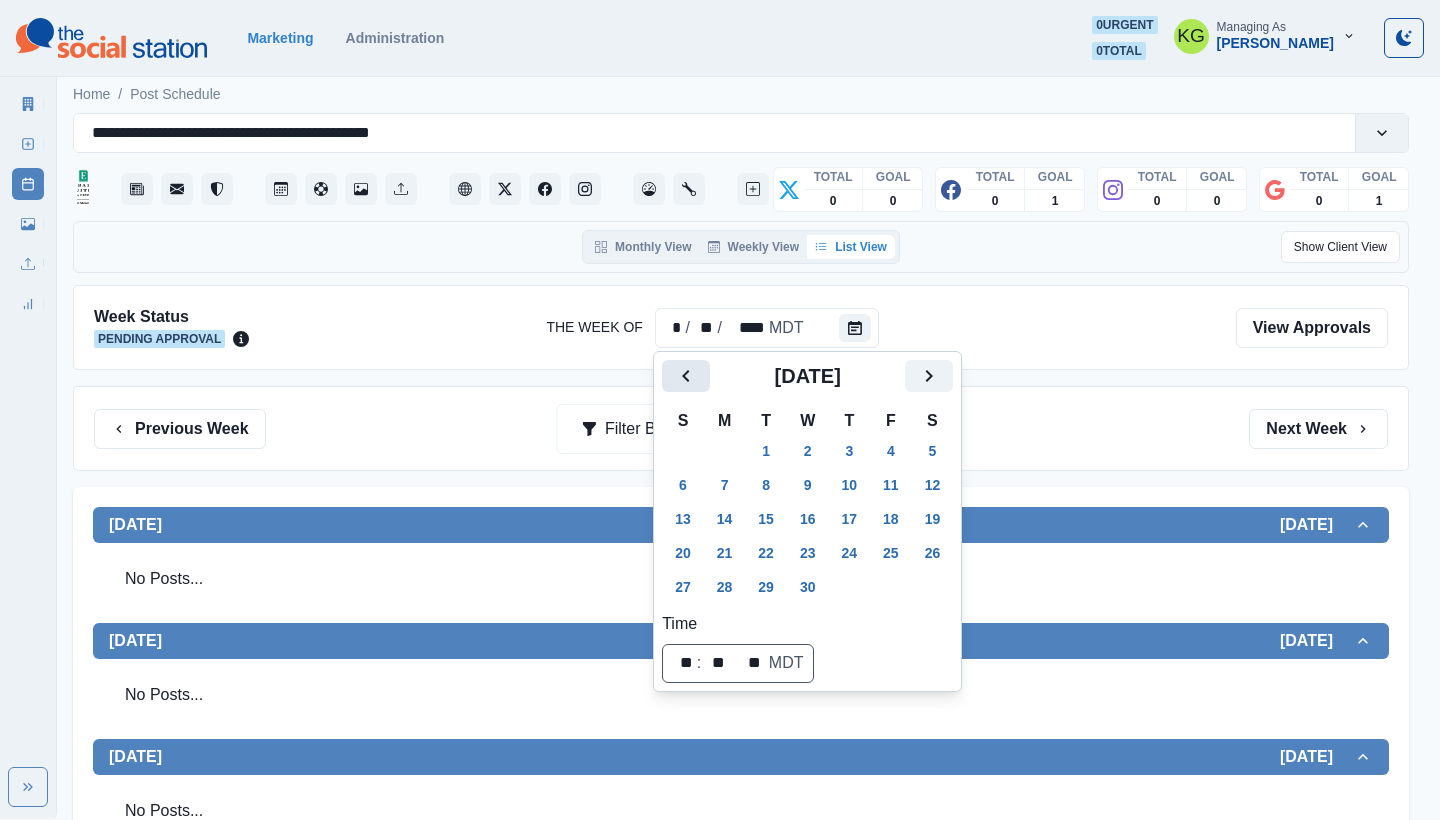 click at bounding box center [686, 376] 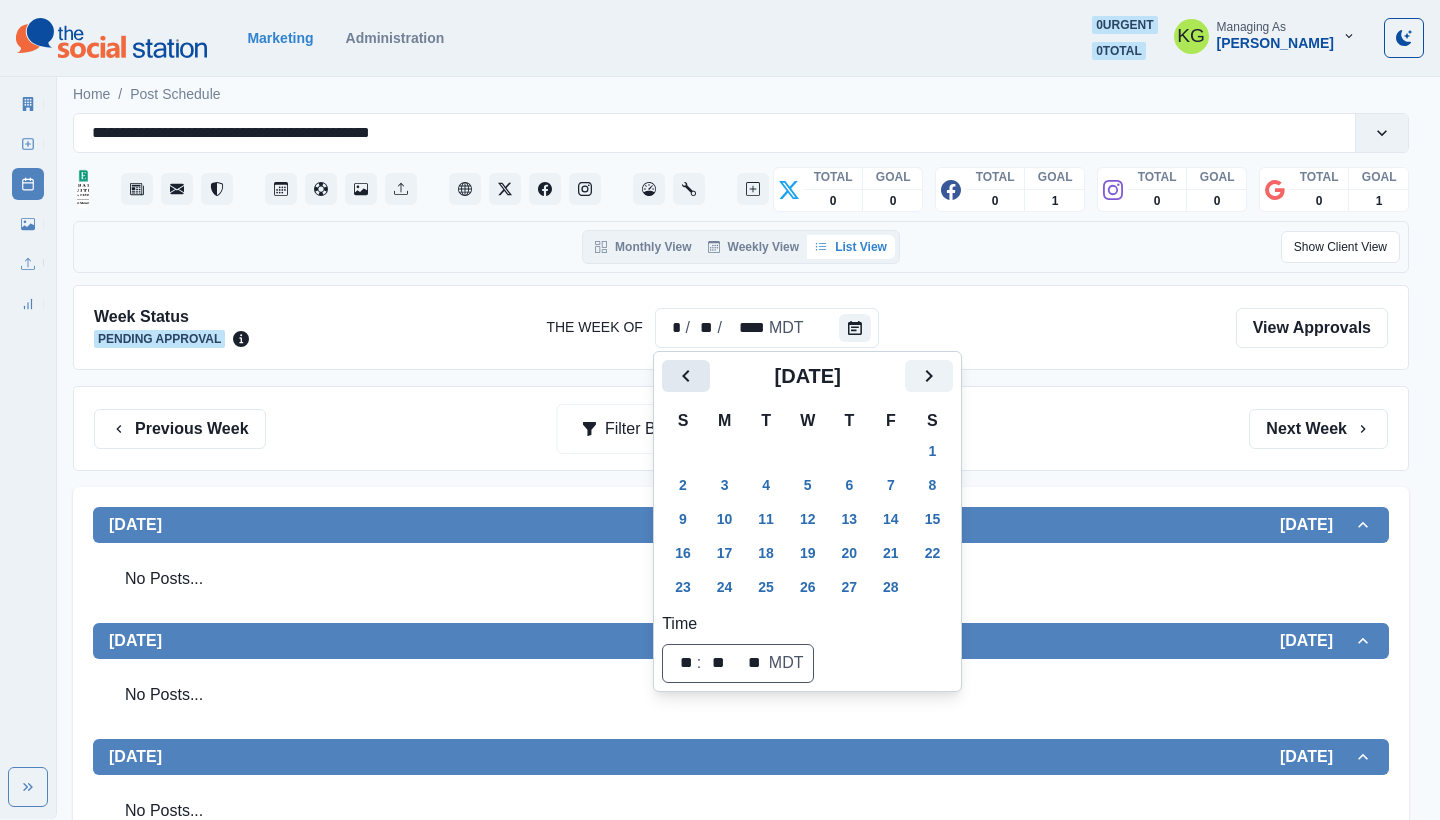 click at bounding box center [686, 376] 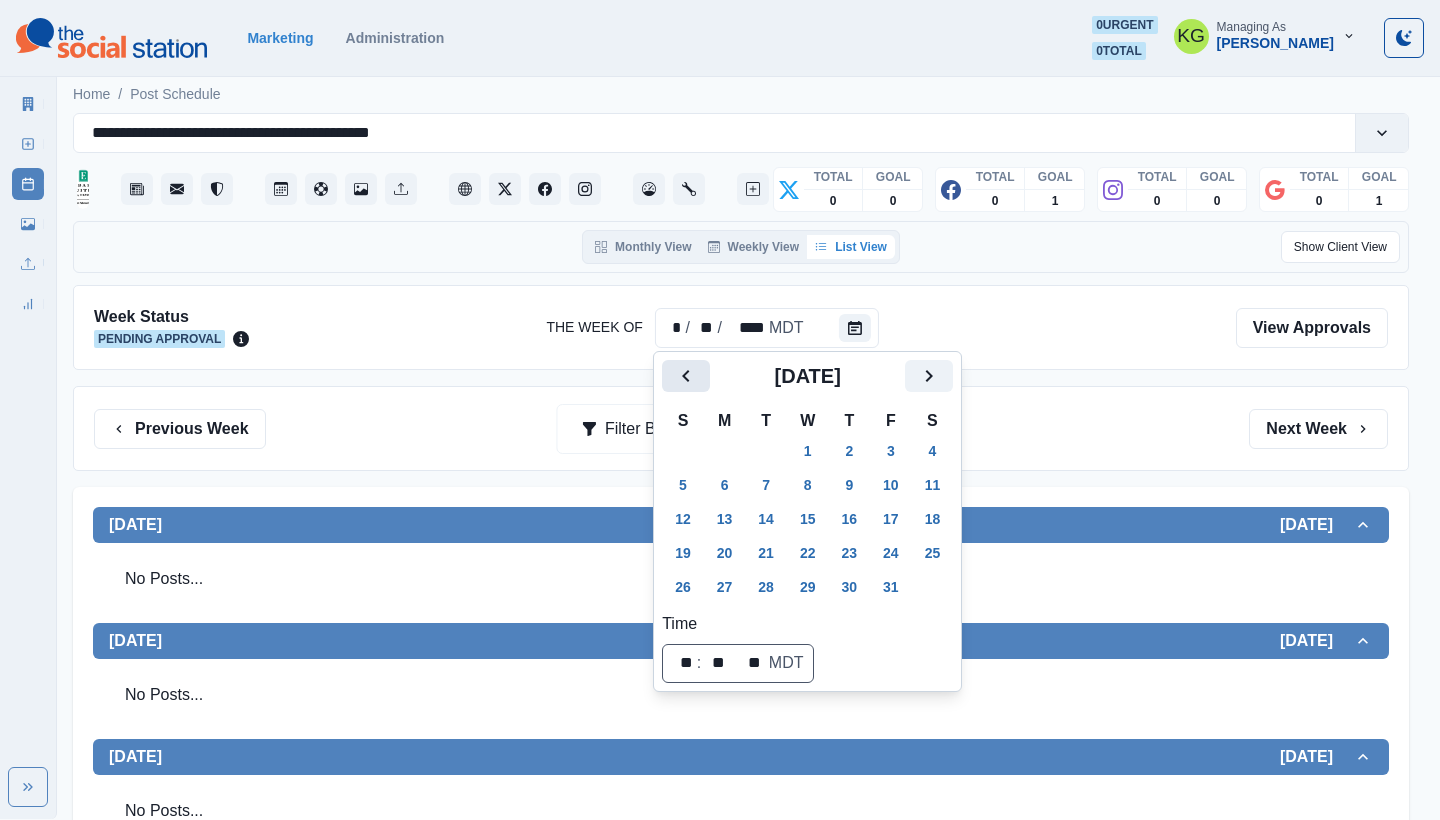 click at bounding box center [686, 376] 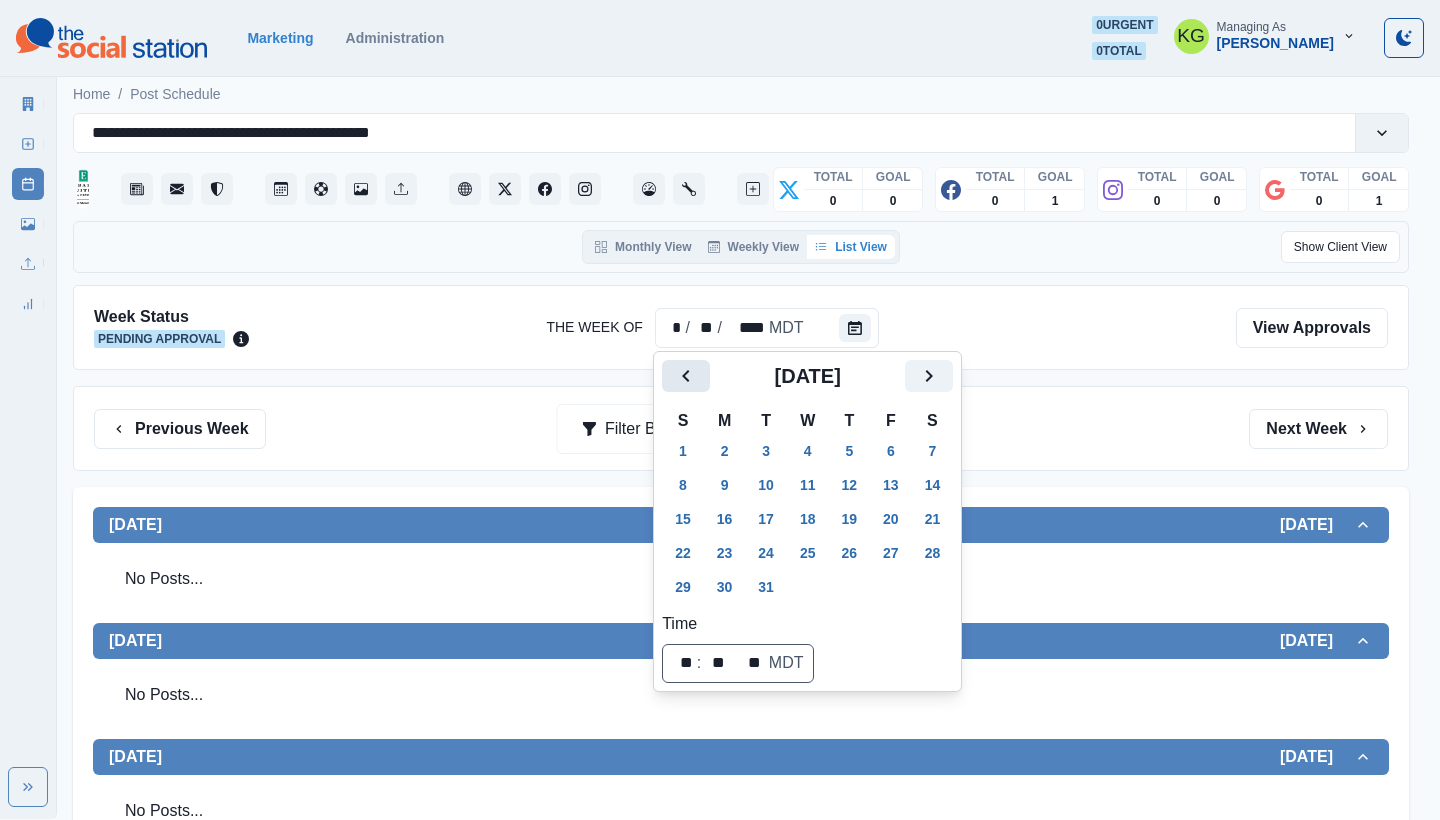 click 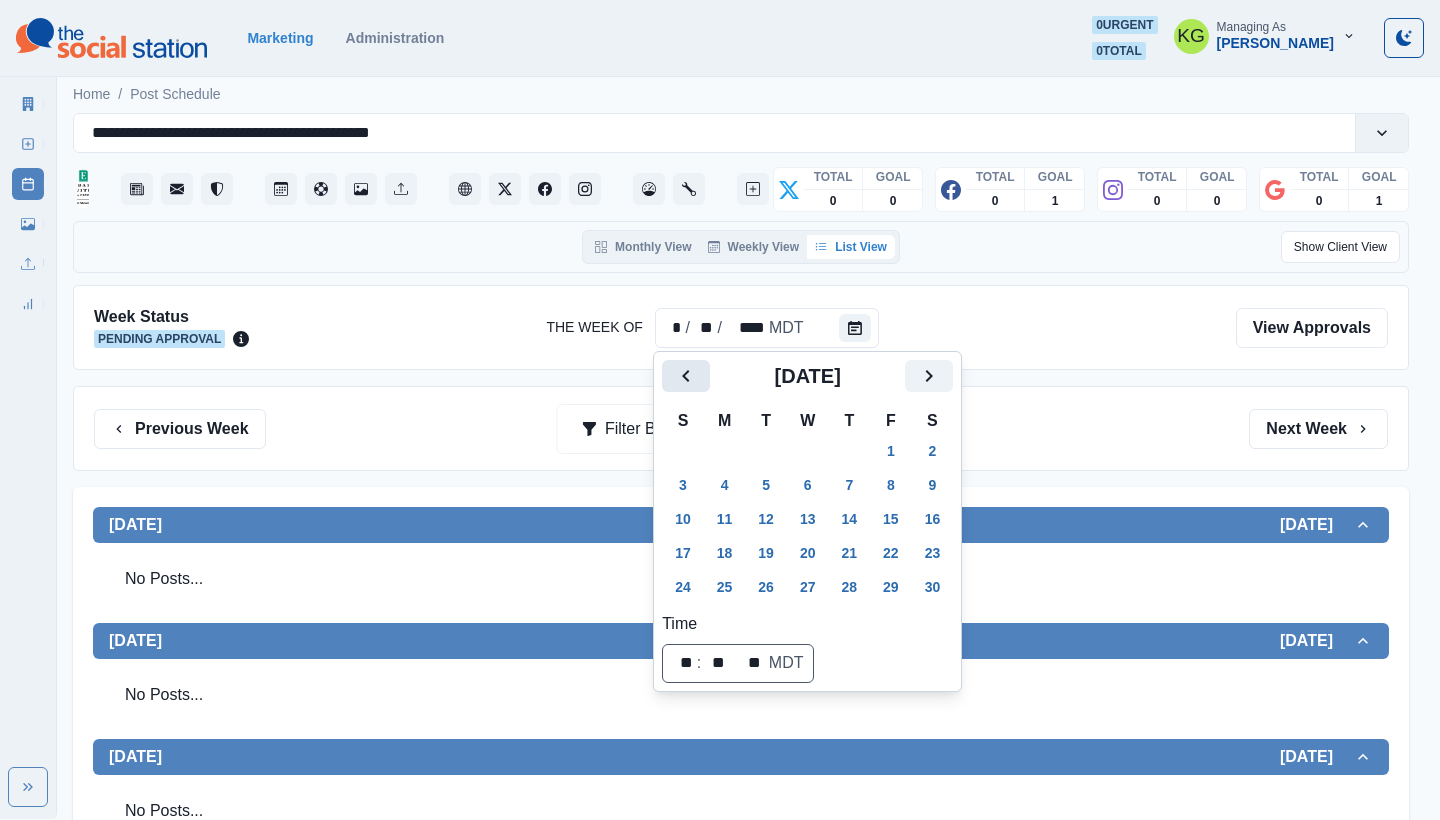 click 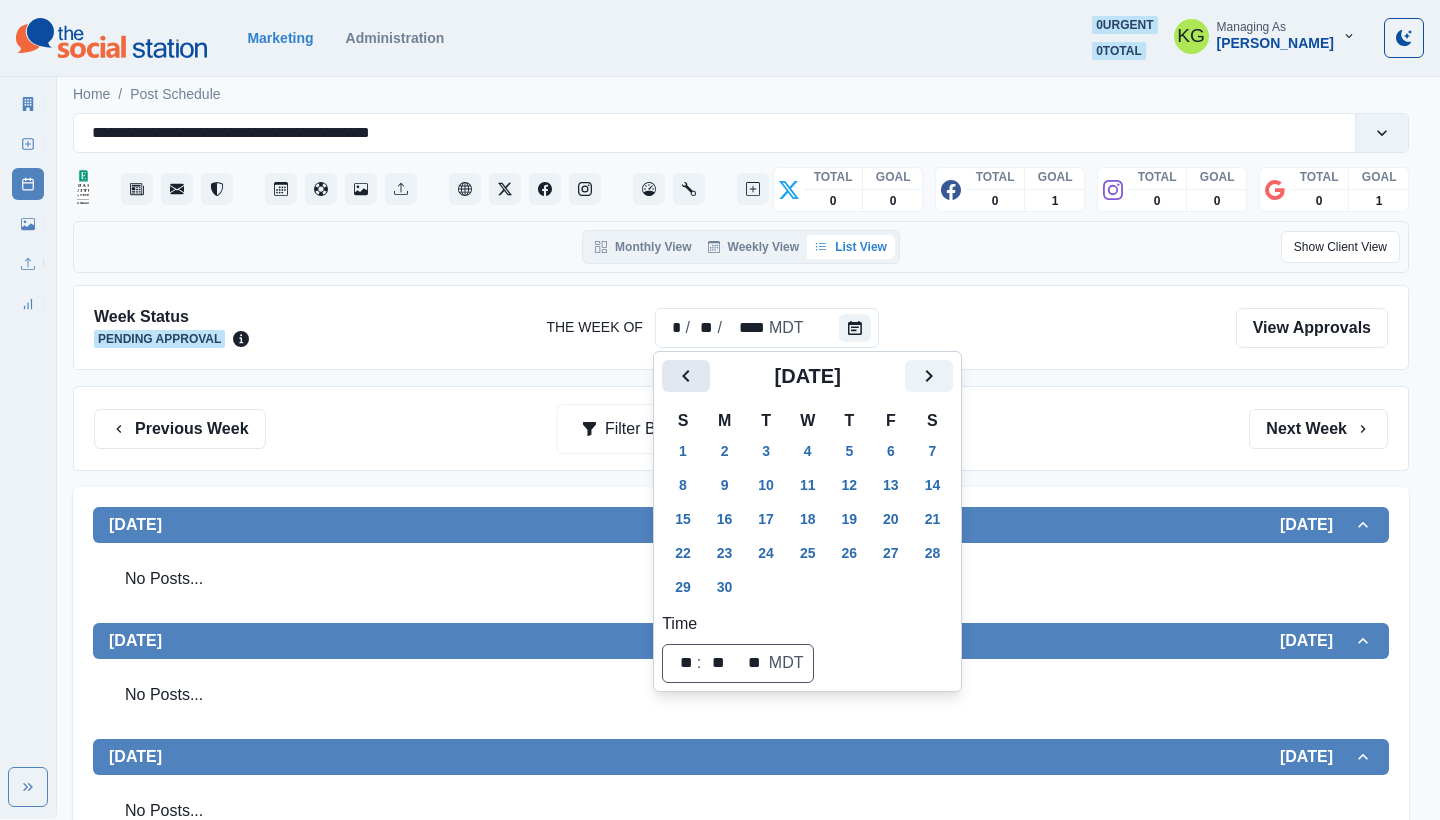 click 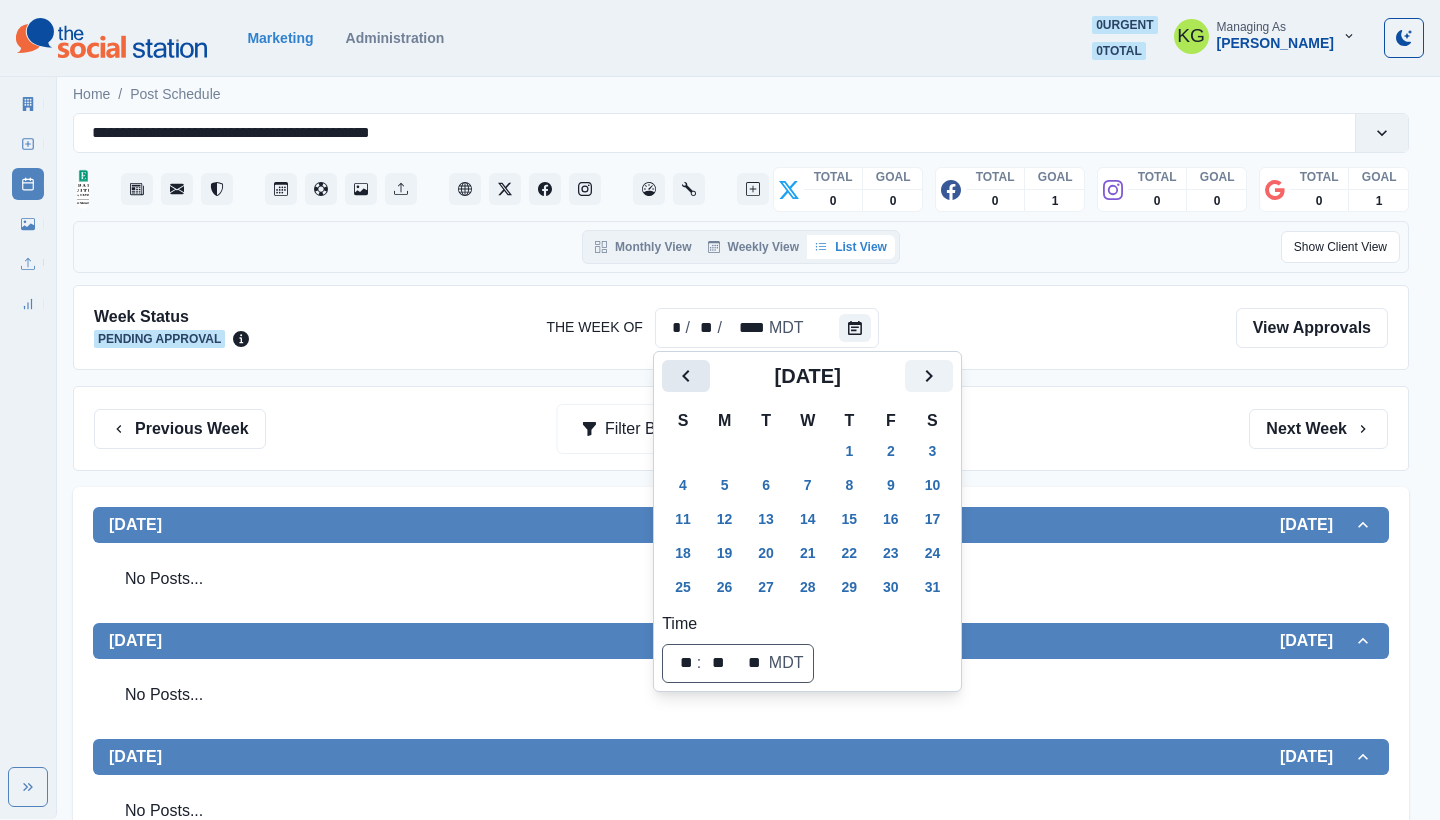 click 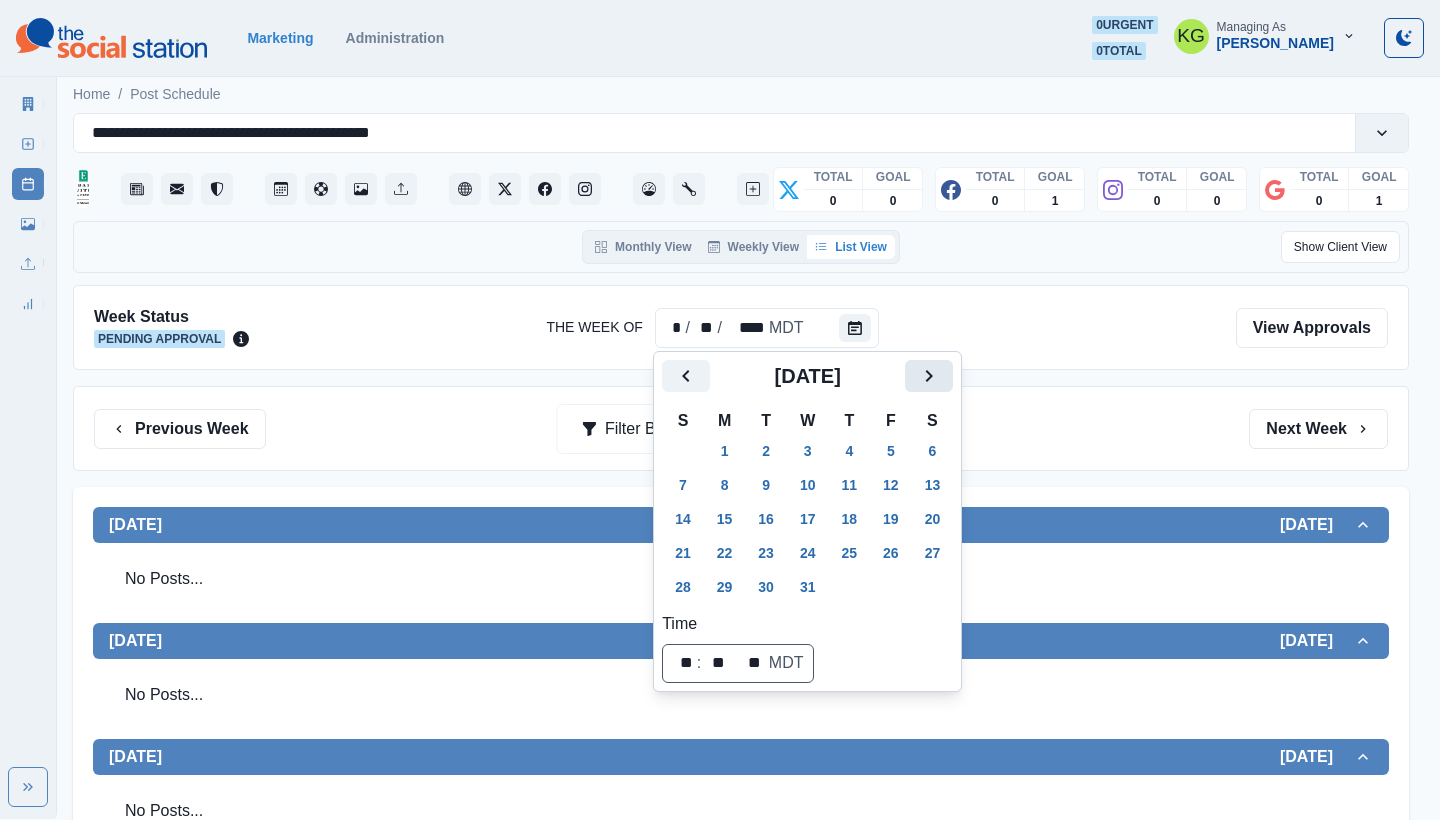 click 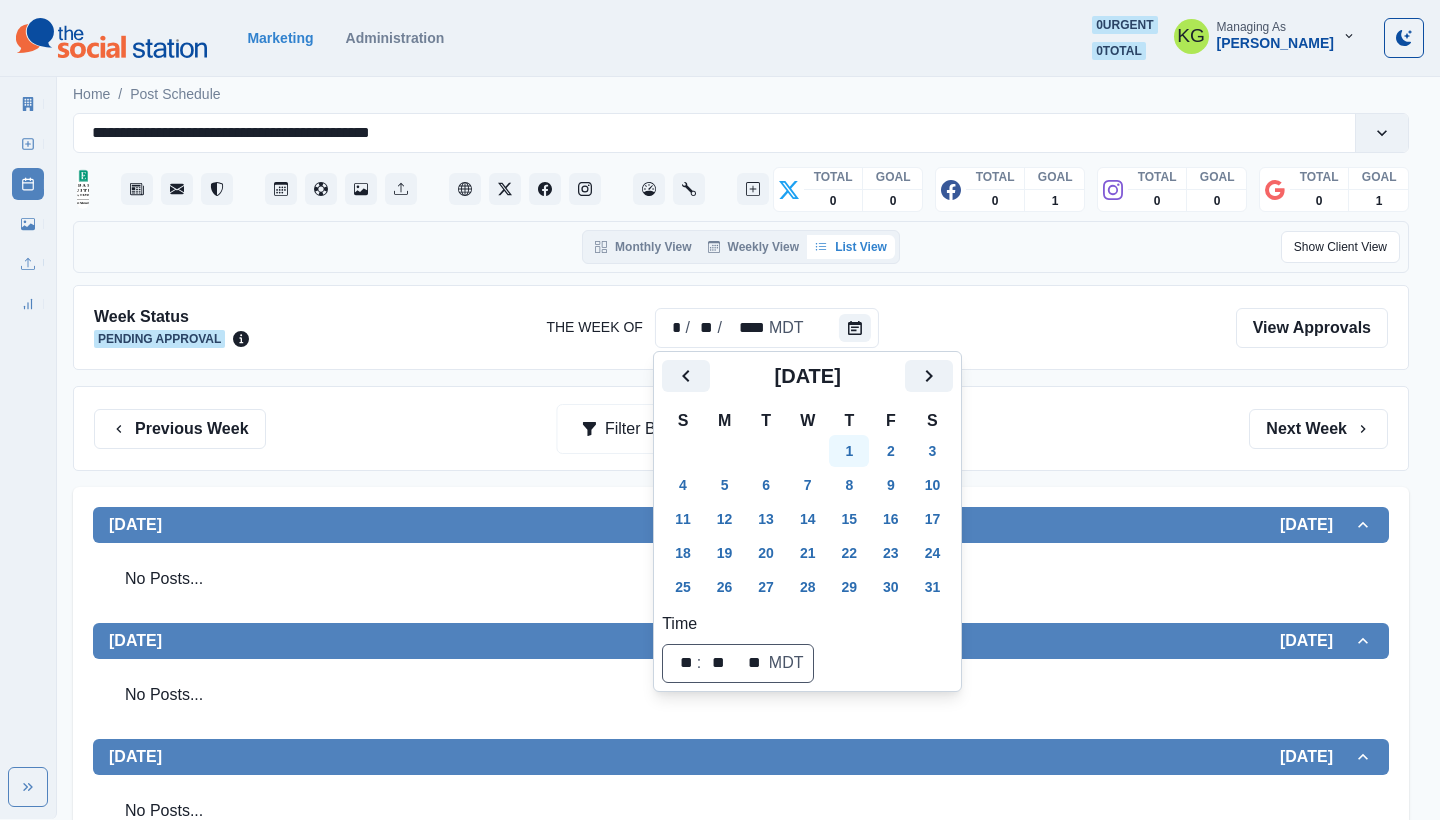 click on "1" at bounding box center [849, 451] 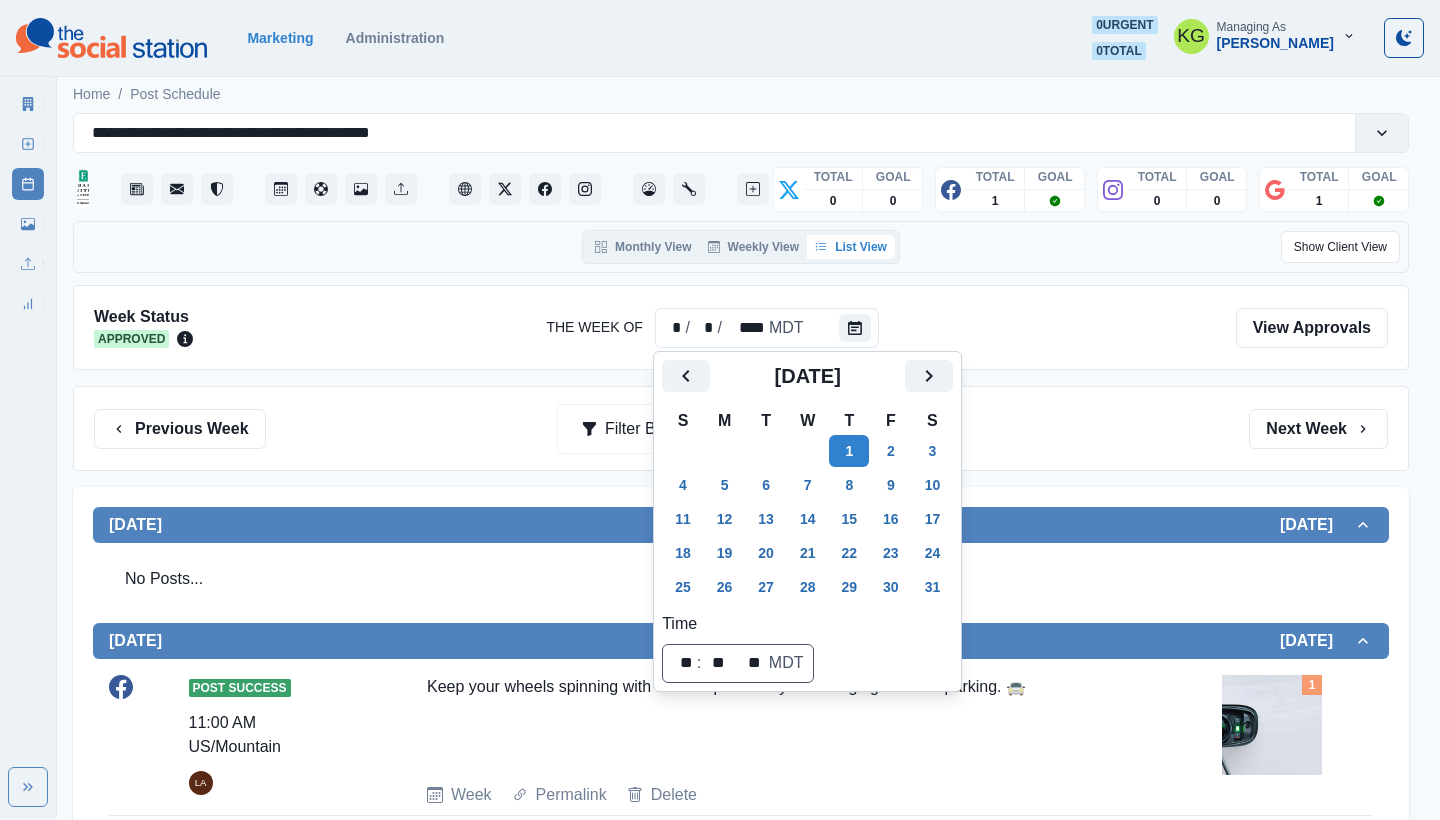 click on "Monday July 29, 2024 No Posts... Tuesday July 30, 2024 Post Success 11:00 AM US/Mountain LA Keep your wheels spinning with our complimentary EV charging and self-parking. 🚘 Week Permalink Delete 1 Post Failed Call to Action 11:00 AM US/Mountain LA Keep your wheels spinning with our complimentary EV charging and self-parking. 🚘 Week Permalink 1 Wednesday July 31, 2024 No Posts... Thursday August 01, 2024 No Posts... Friday August 02, 2024 No Posts... Saturday August 03, 2024 No Posts... Sunday August 04, 2024 No Posts..." at bounding box center [741, 1043] 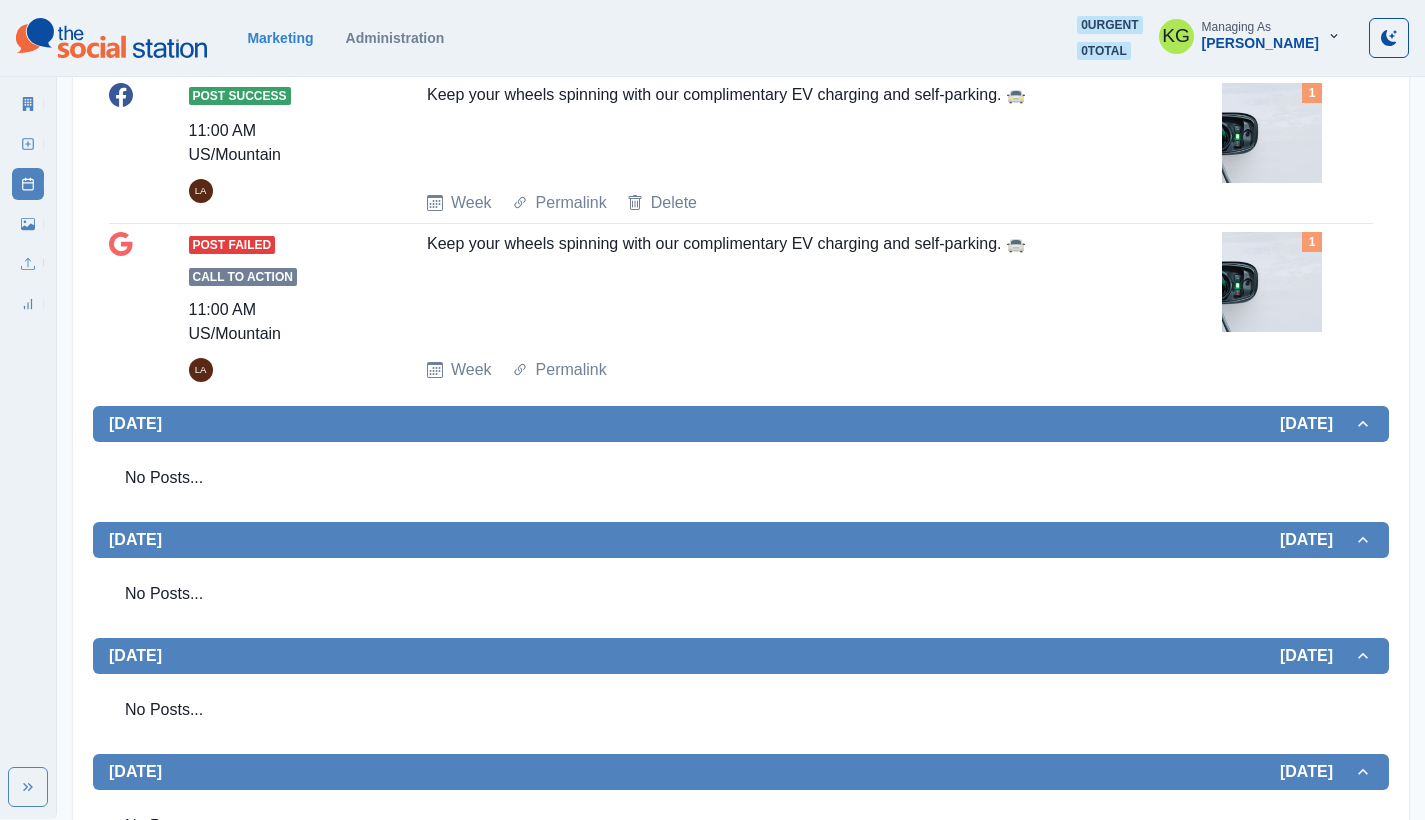 scroll, scrollTop: 197, scrollLeft: 0, axis: vertical 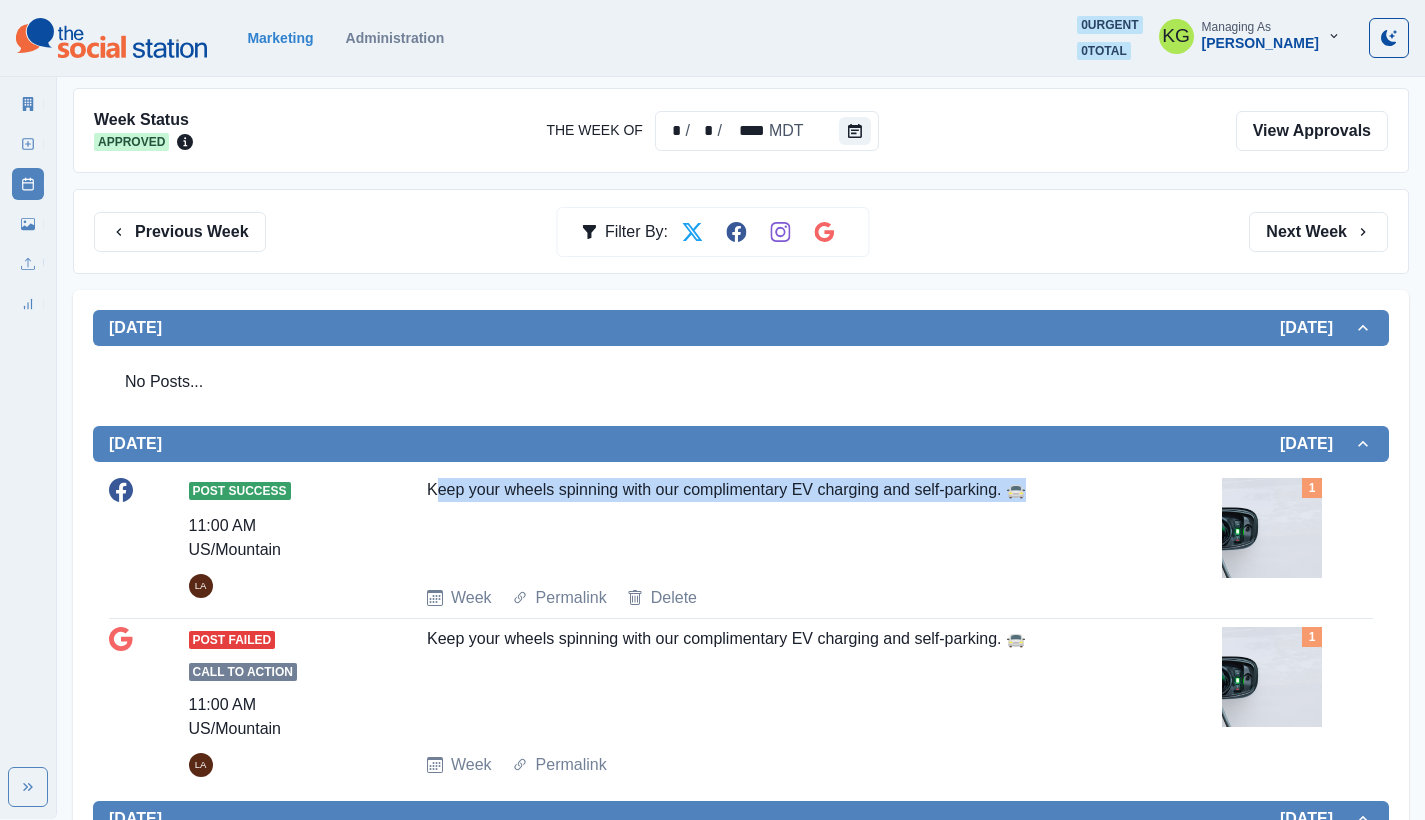 drag, startPoint x: 446, startPoint y: 480, endPoint x: 1042, endPoint y: 508, distance: 596.65735 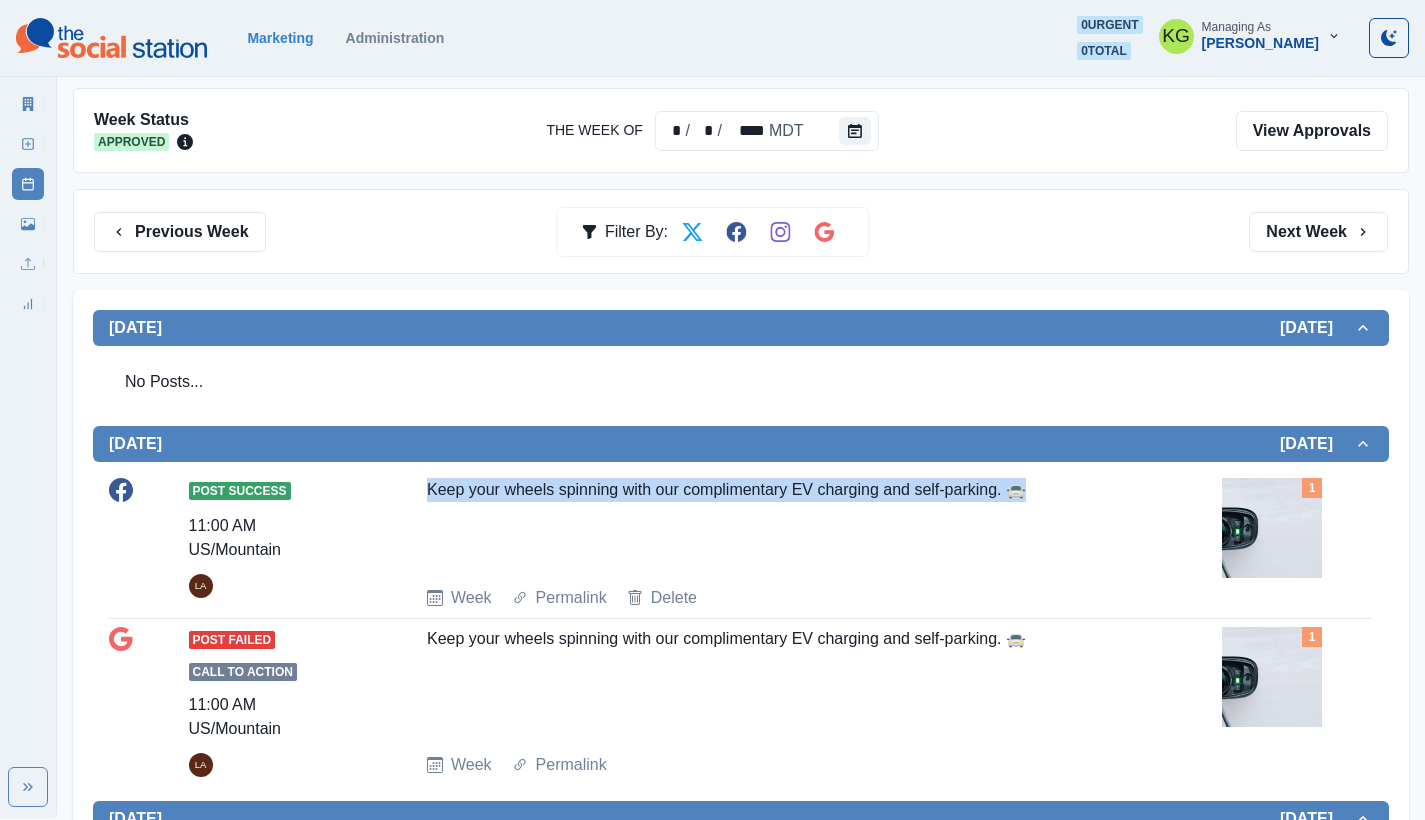 drag, startPoint x: 428, startPoint y: 485, endPoint x: 1072, endPoint y: 495, distance: 644.07764 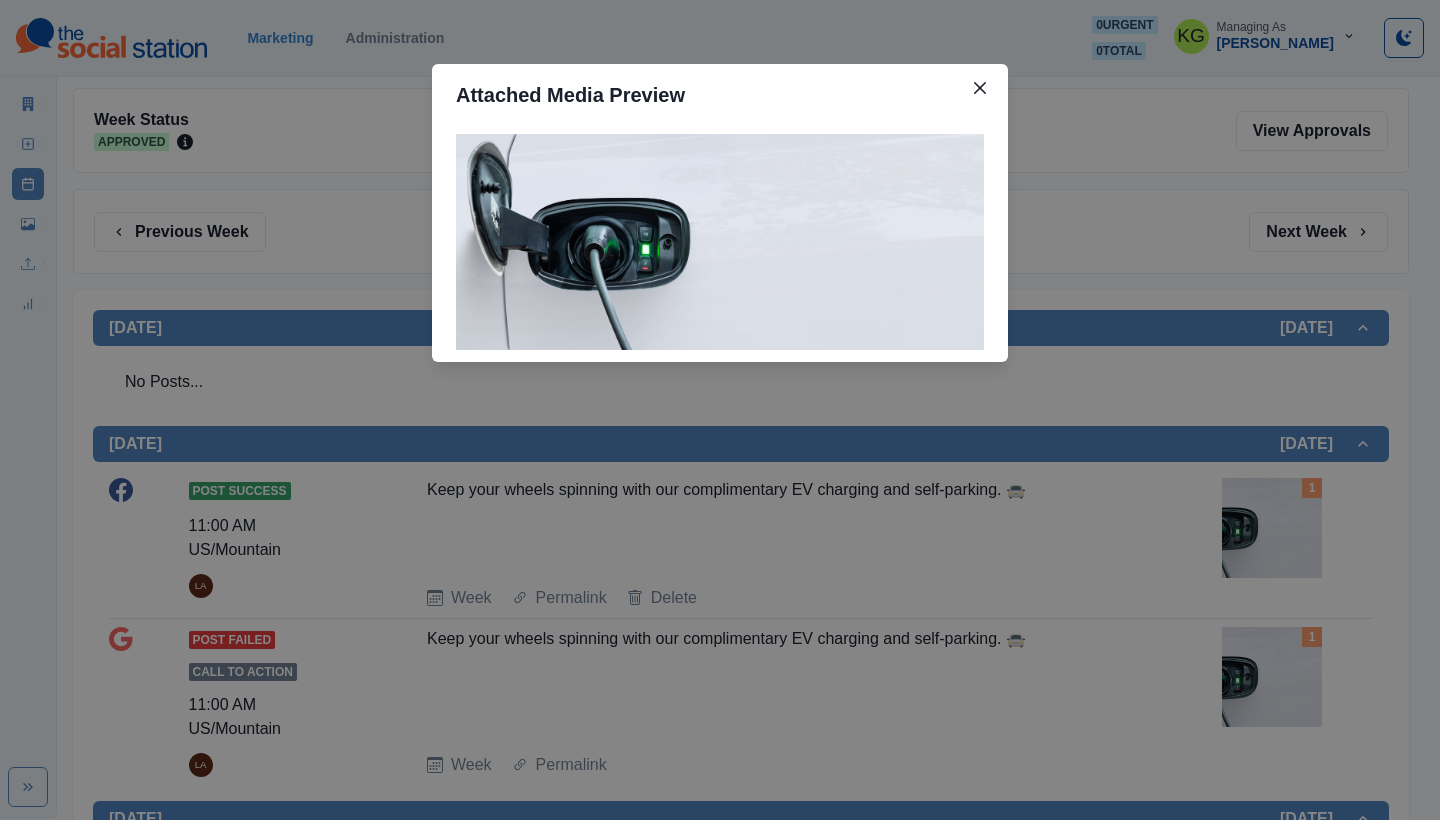 click on "Attached Media Preview" at bounding box center [720, 410] 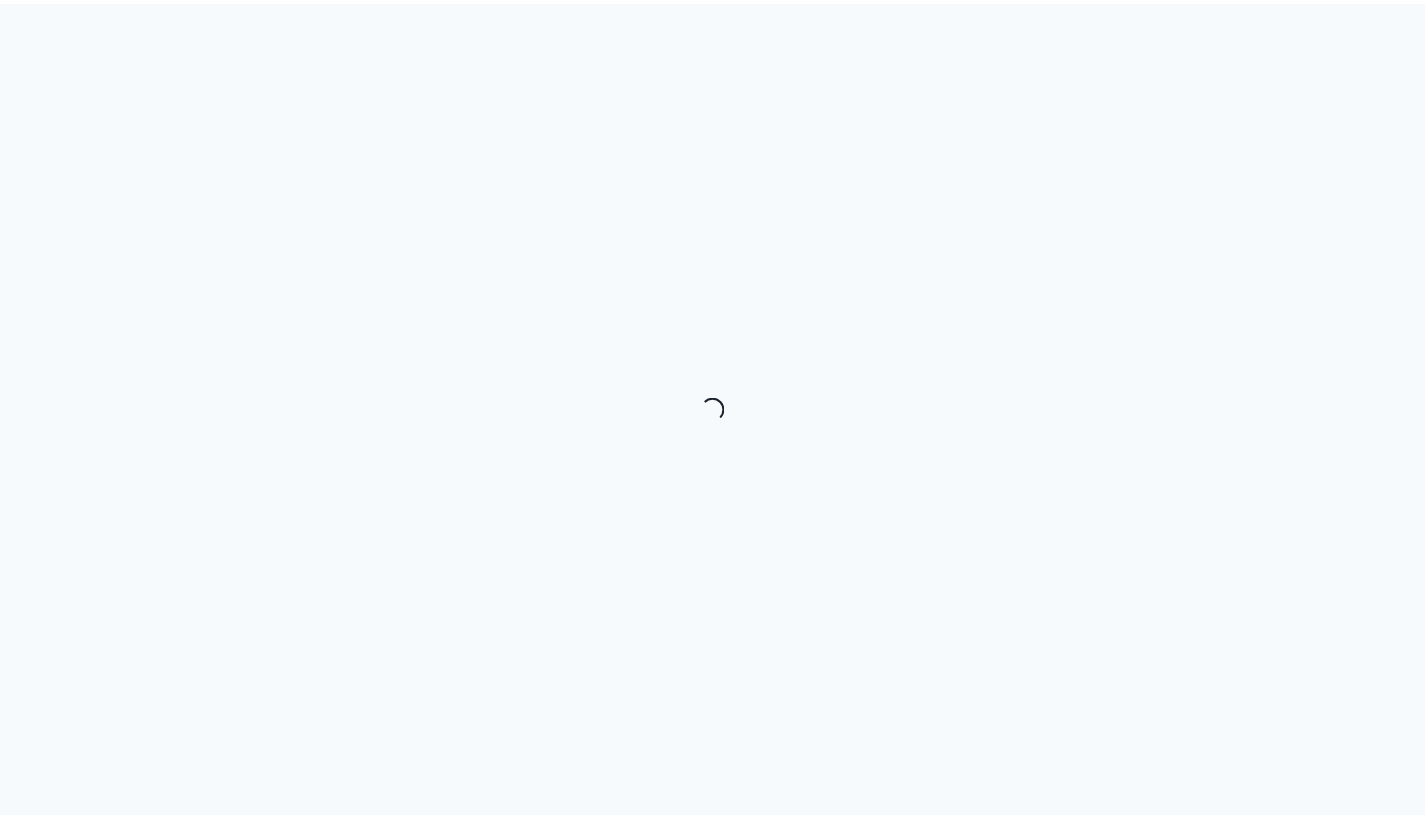 scroll, scrollTop: 0, scrollLeft: 0, axis: both 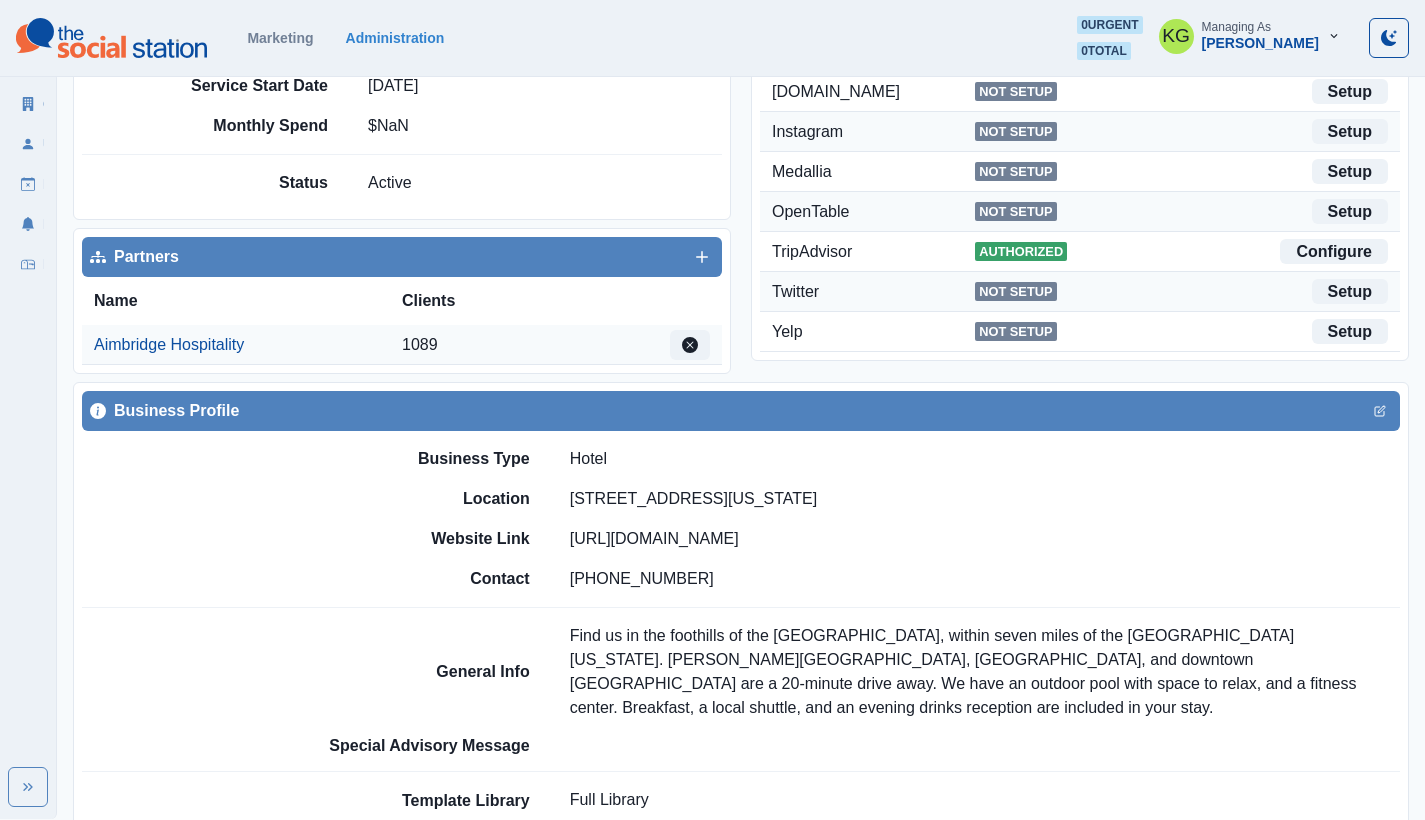 drag, startPoint x: 904, startPoint y: 495, endPoint x: 560, endPoint y: 496, distance: 344.00146 